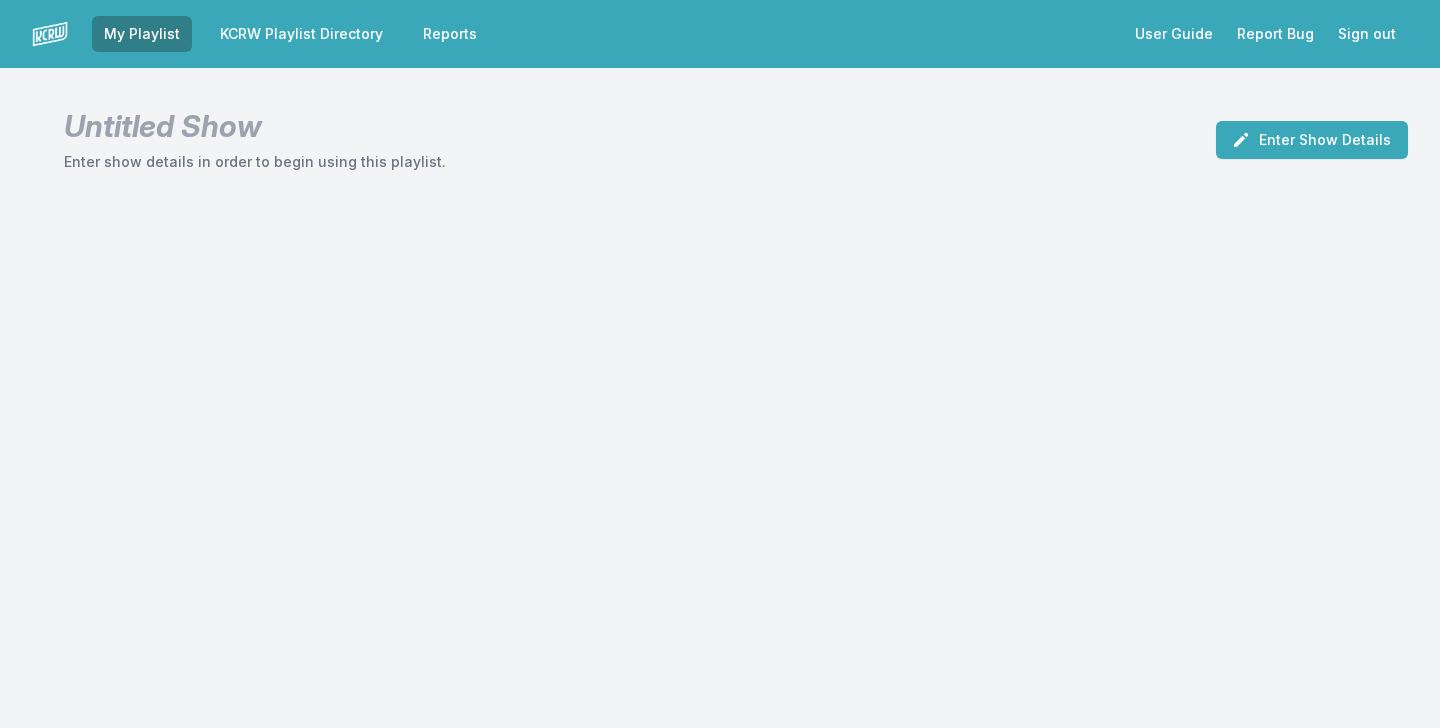 scroll, scrollTop: 0, scrollLeft: 0, axis: both 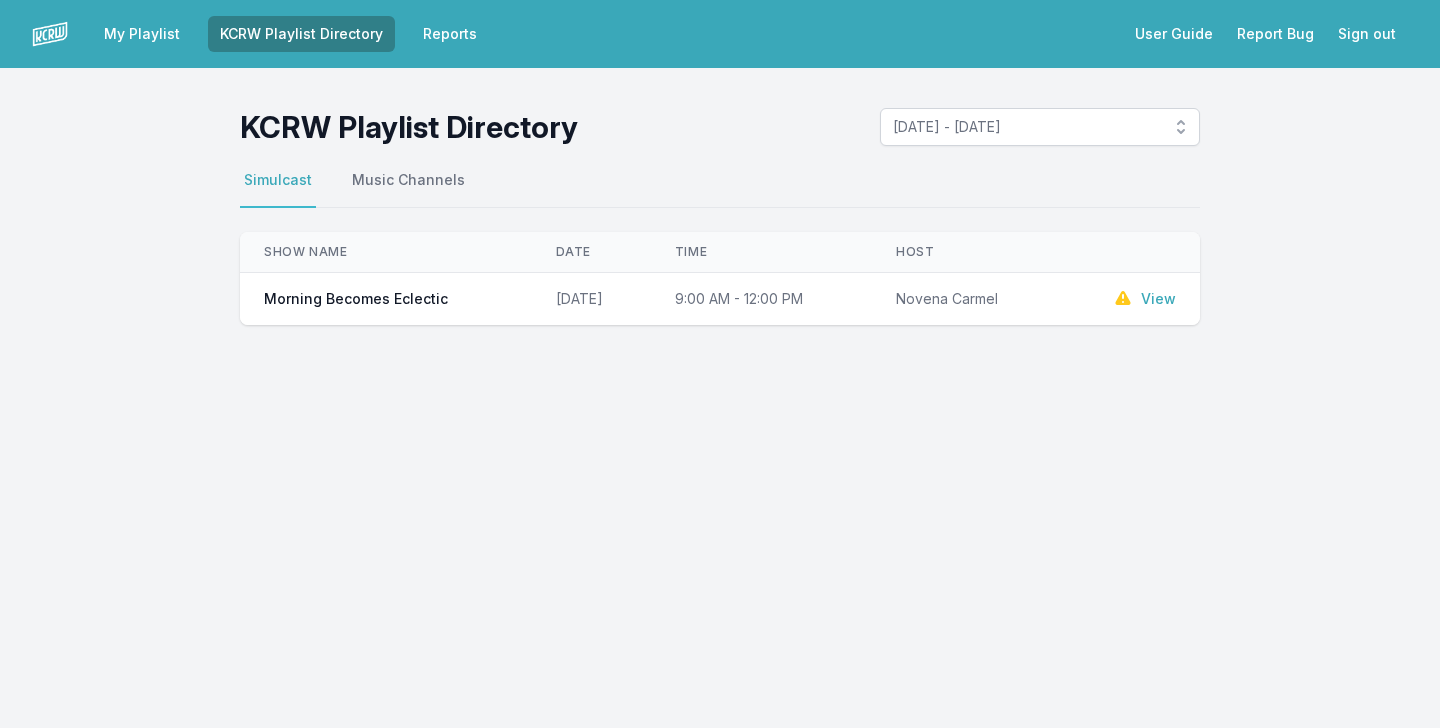 click on "View" at bounding box center [1158, 299] 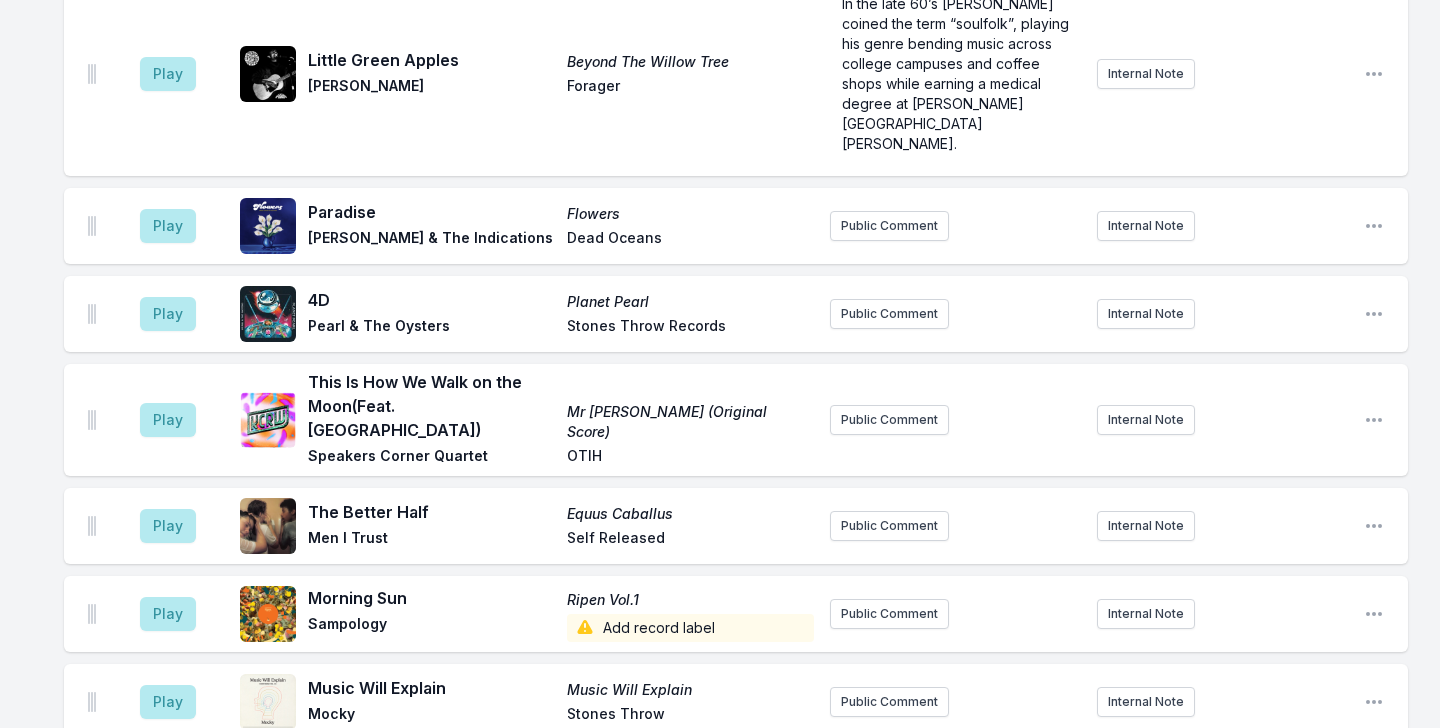 scroll, scrollTop: 296, scrollLeft: 0, axis: vertical 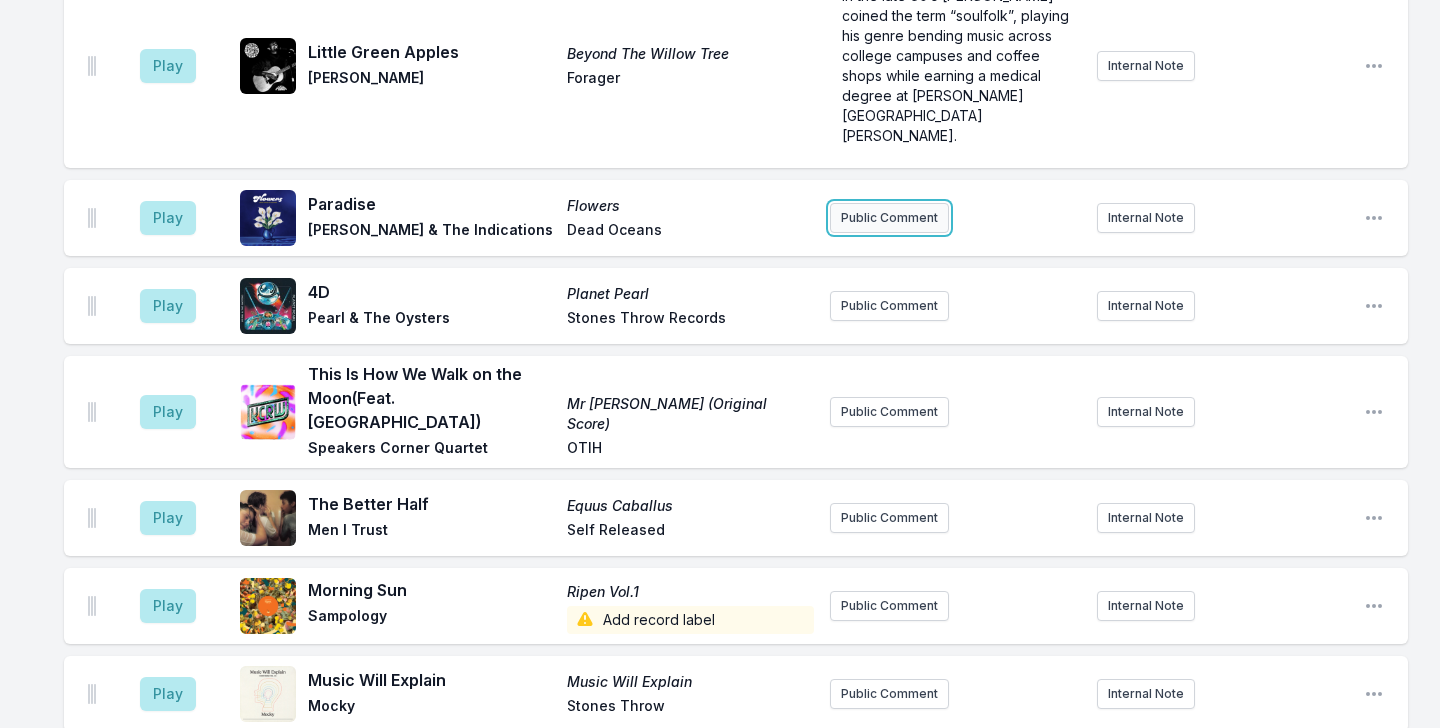 click on "Public Comment" at bounding box center (889, 218) 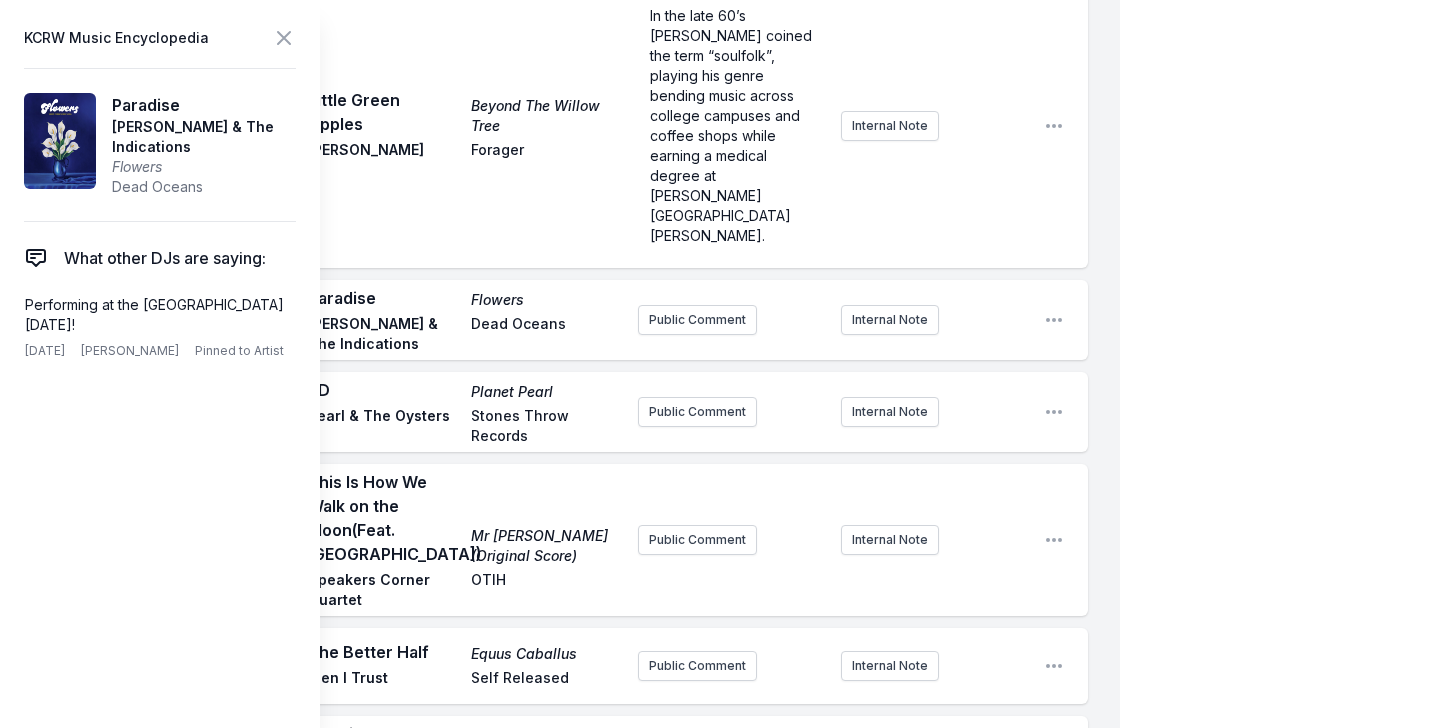 drag, startPoint x: 133, startPoint y: 323, endPoint x: 4, endPoint y: 296, distance: 131.7953 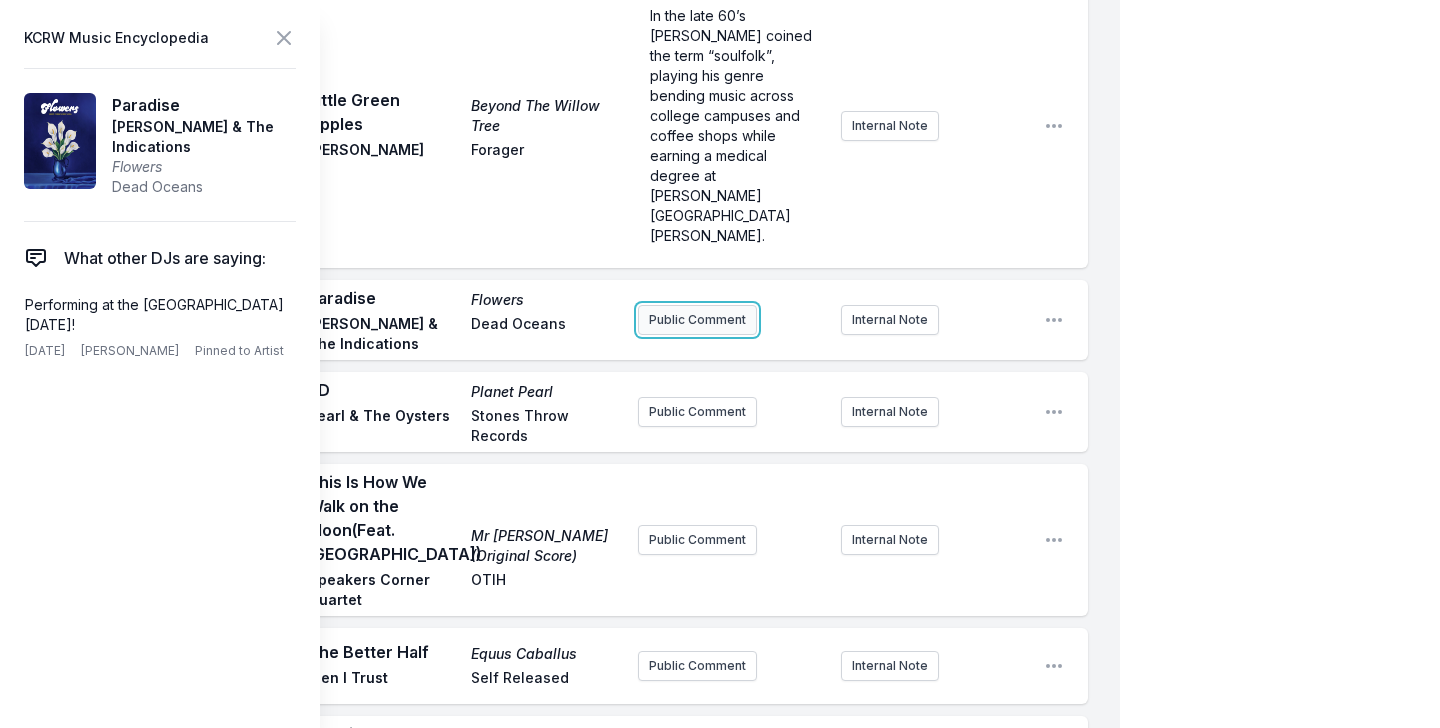 click on "Public Comment" at bounding box center [697, 320] 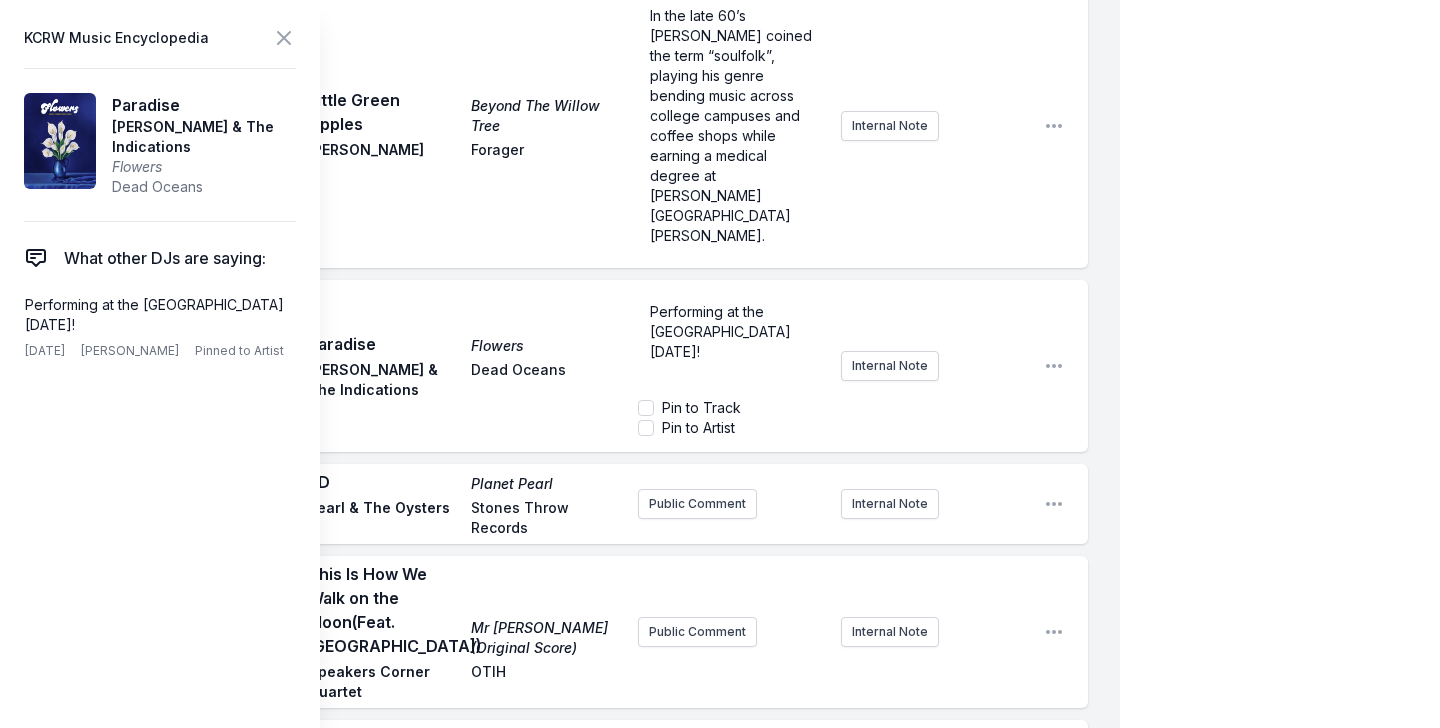 click on "Play Paradise Flowers Durand Jones & The Indications Dead Oceans Performing at the Greek Theatre October 10th! Pin to Track Pin to Artist Internal Note Open playlist item options" at bounding box center [576, 366] 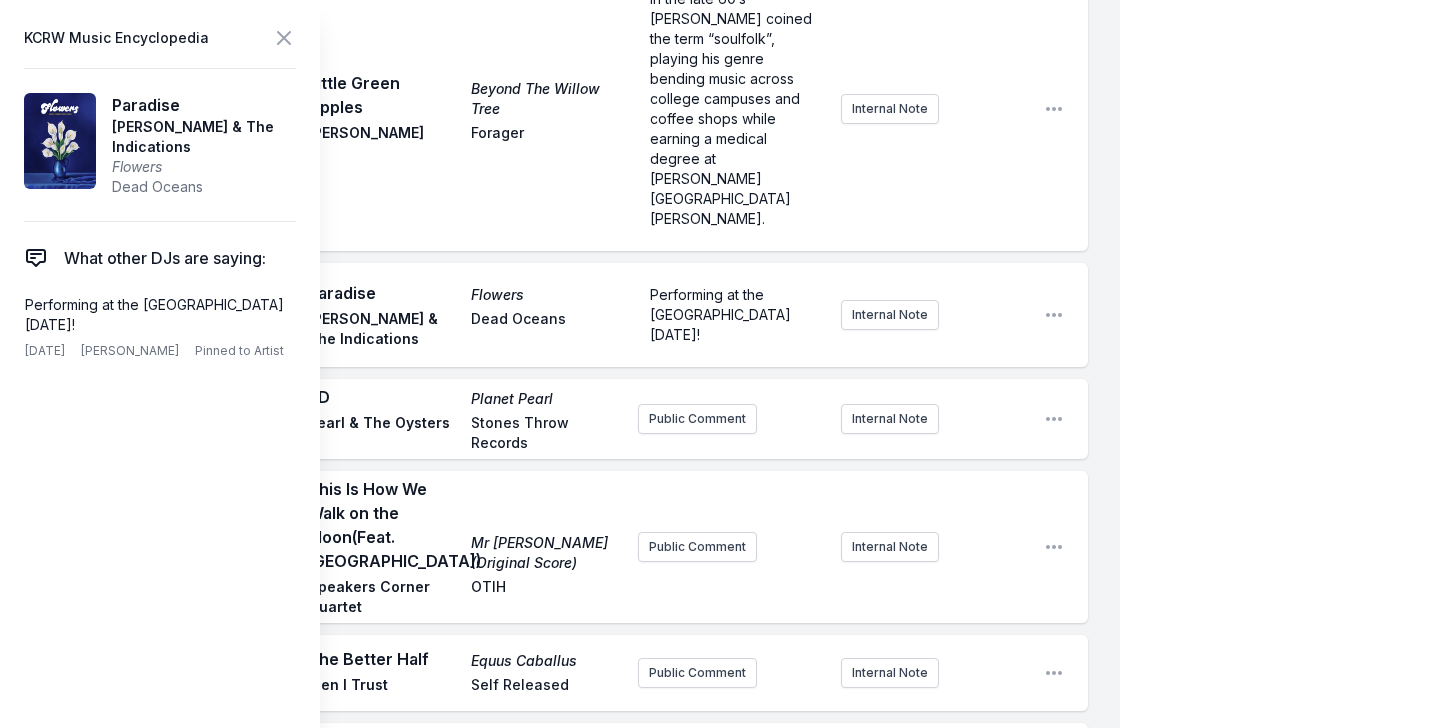 scroll, scrollTop: 320, scrollLeft: 0, axis: vertical 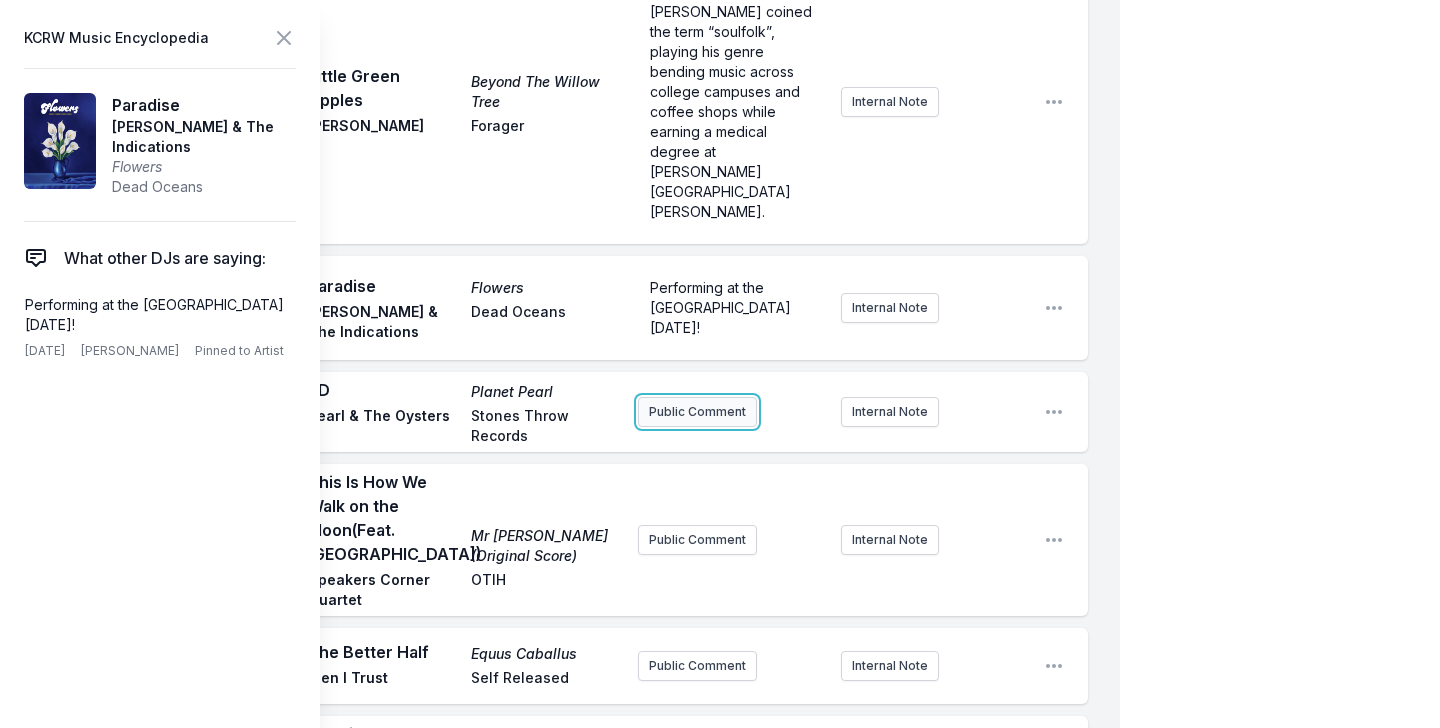 click on "Public Comment" at bounding box center [697, 412] 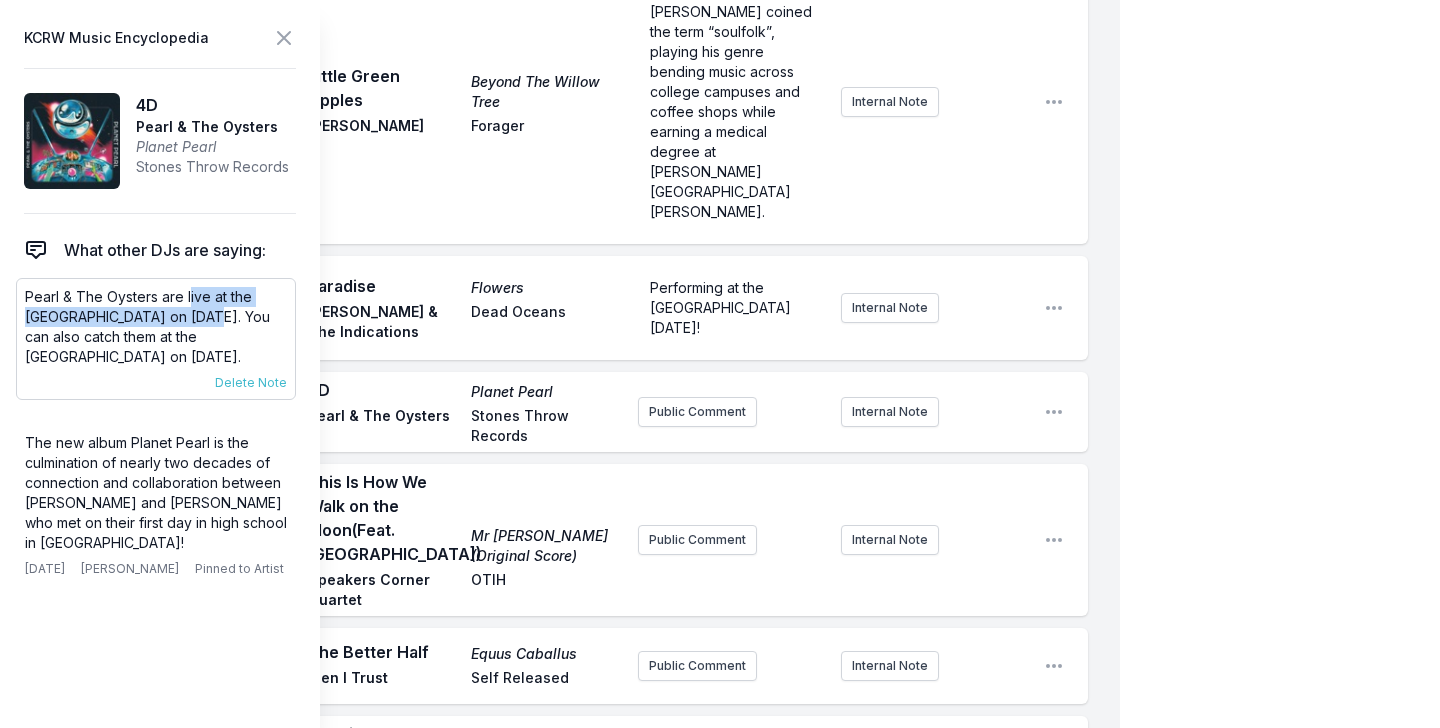 drag, startPoint x: 189, startPoint y: 289, endPoint x: 202, endPoint y: 318, distance: 31.780497 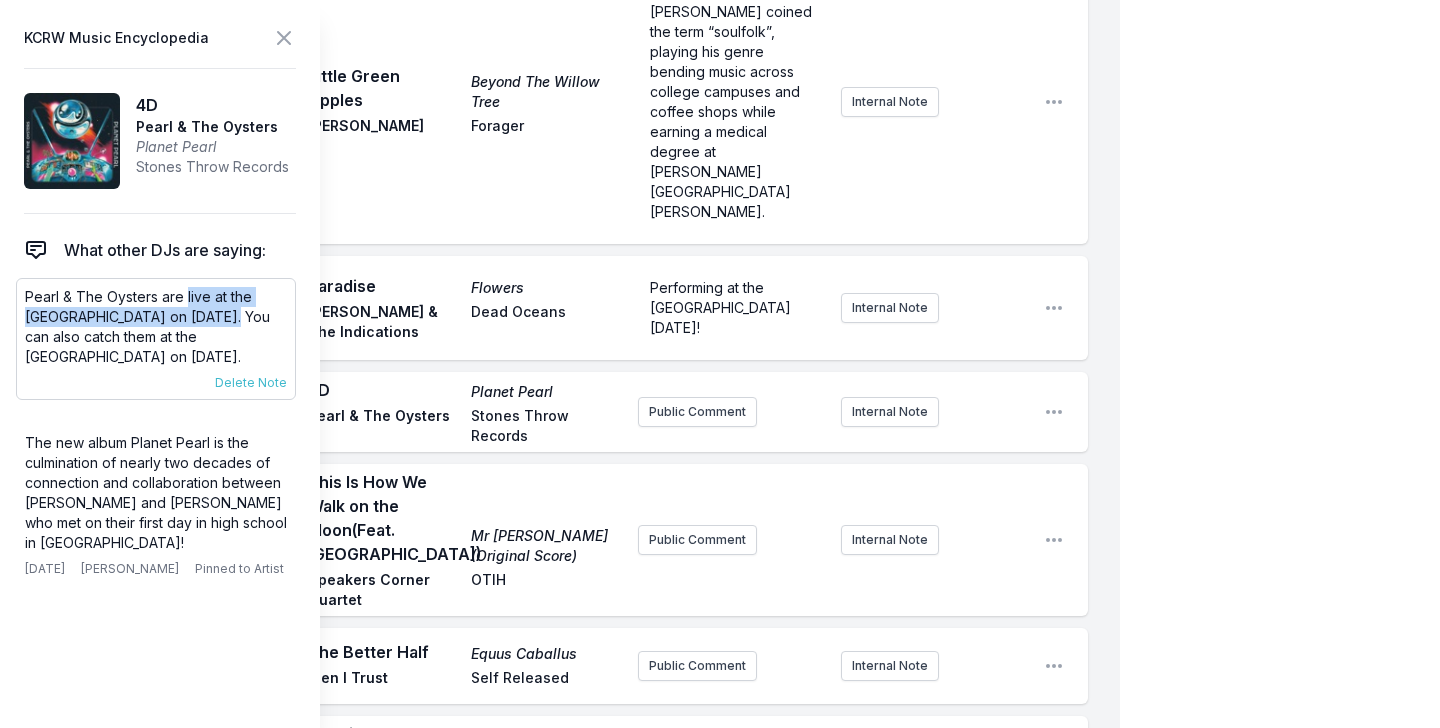 drag, startPoint x: 201, startPoint y: 318, endPoint x: 189, endPoint y: 304, distance: 18.439089 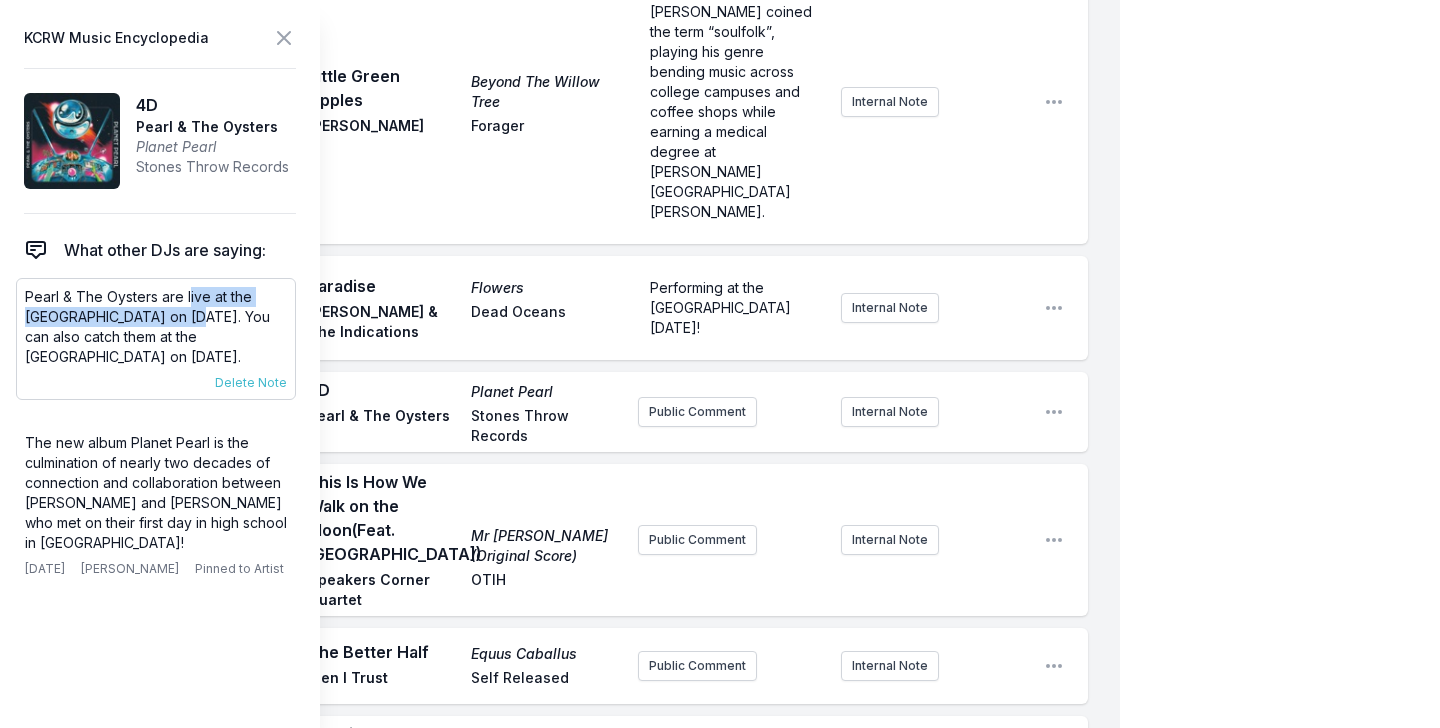 drag, startPoint x: 187, startPoint y: 297, endPoint x: 193, endPoint y: 317, distance: 20.880613 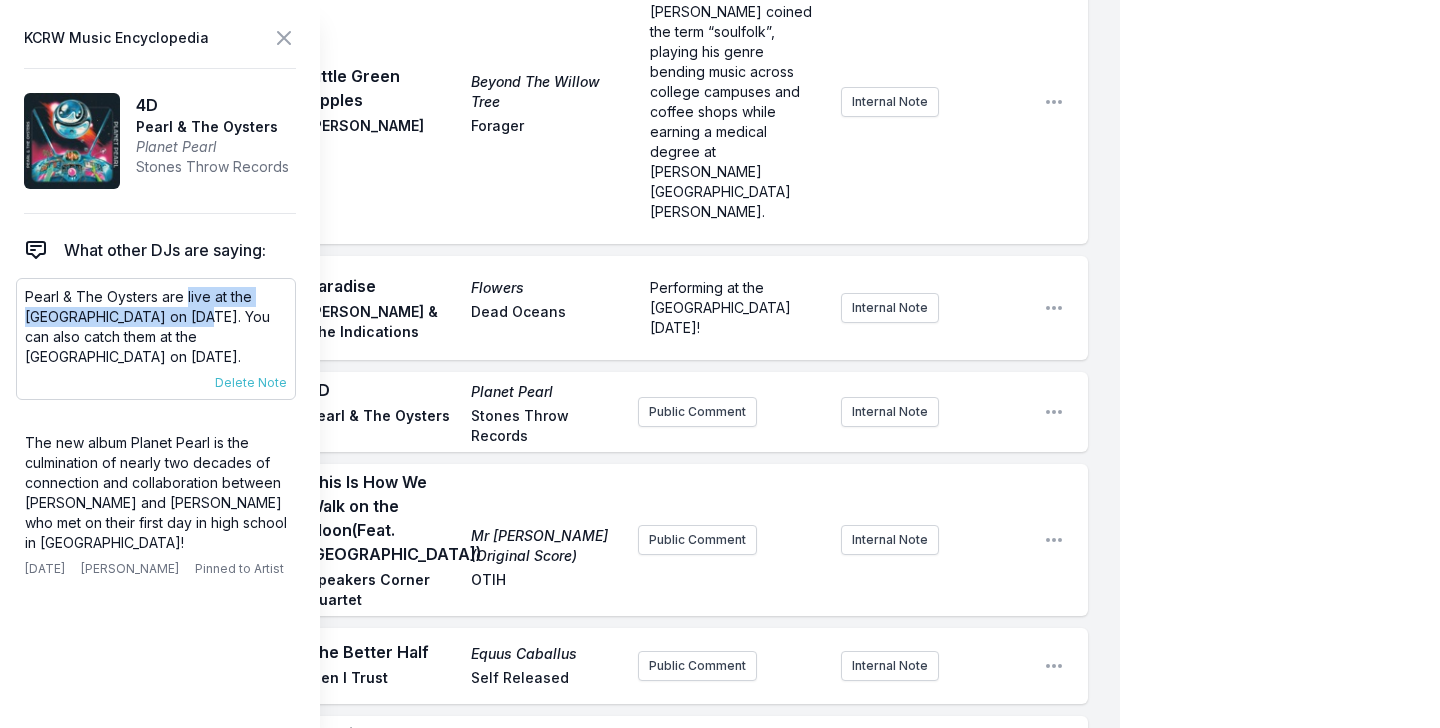 drag, startPoint x: 193, startPoint y: 317, endPoint x: 186, endPoint y: 301, distance: 17.464249 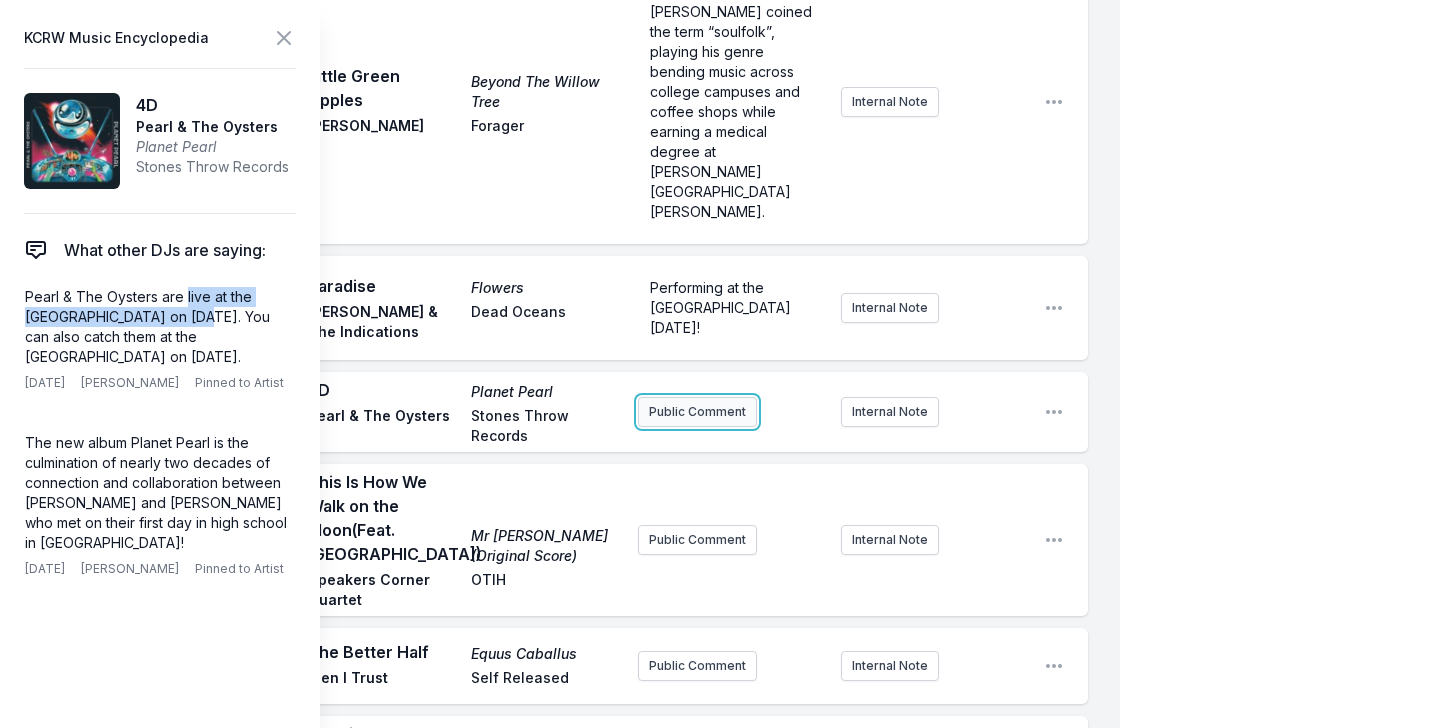 click on "Public Comment" at bounding box center (697, 412) 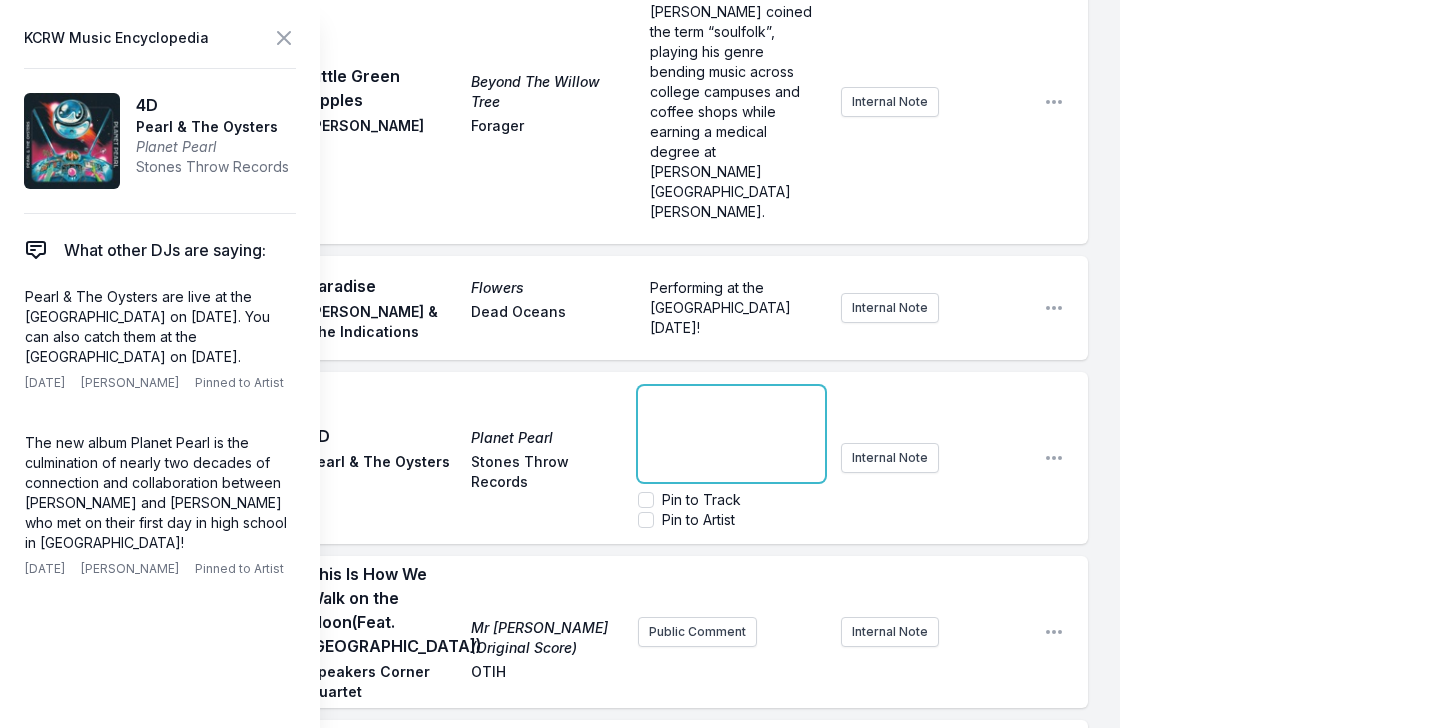 paste 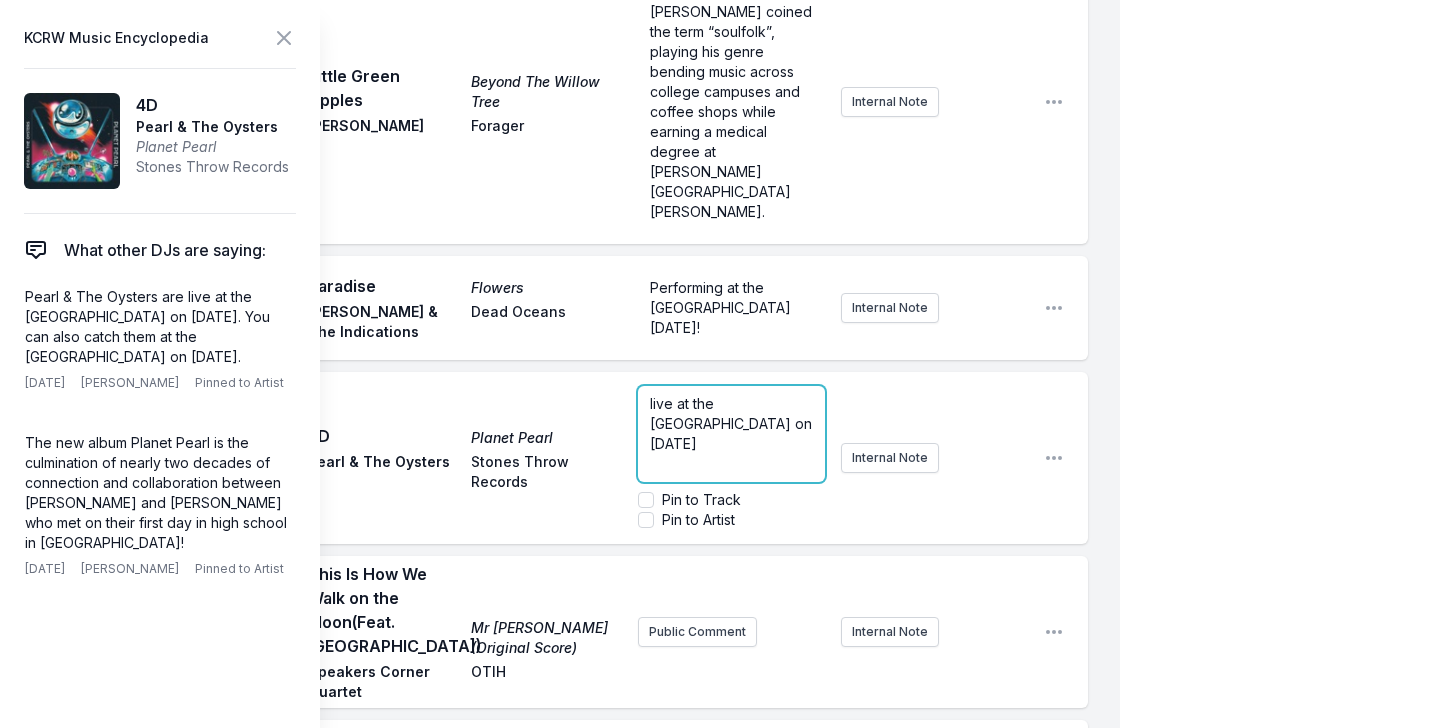 click on "live at the Lodge Room on July 10th" at bounding box center [733, 423] 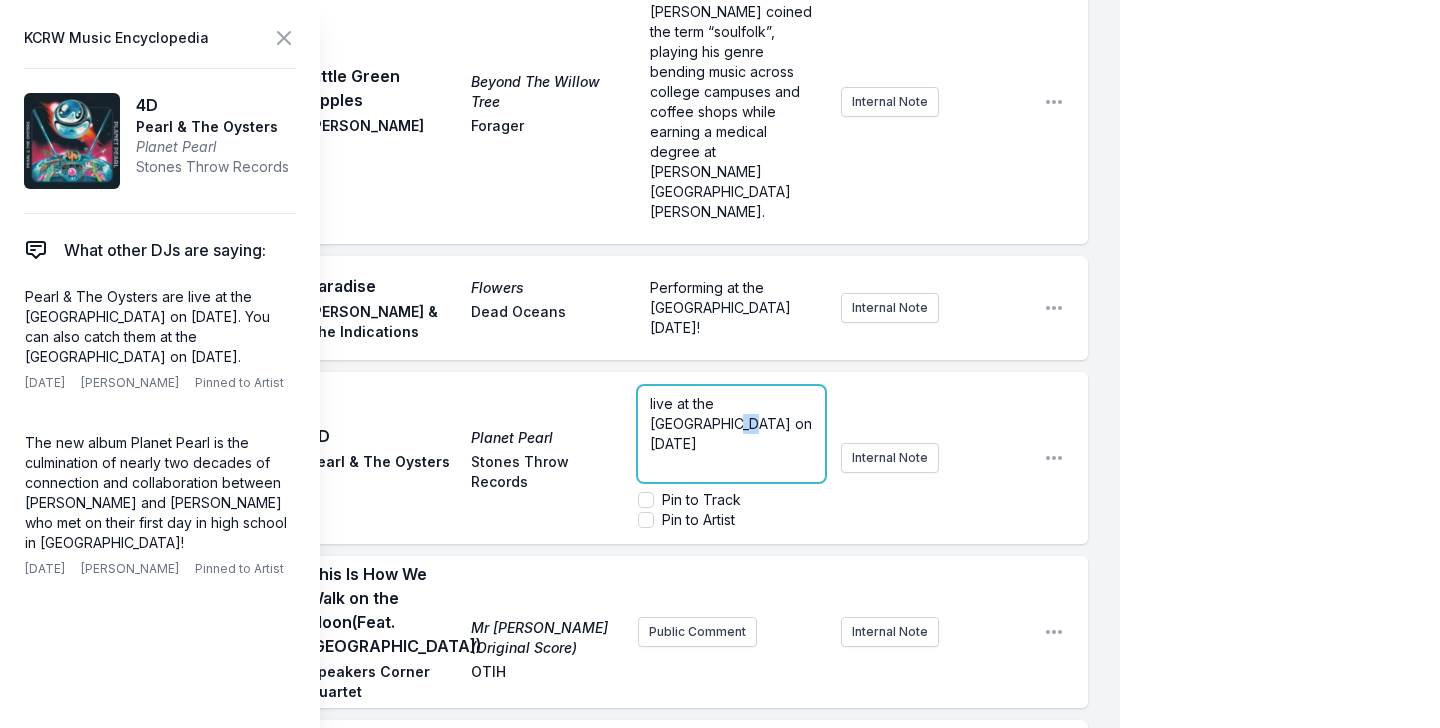 click on "live at the Lodge Room on July 10th" at bounding box center [733, 423] 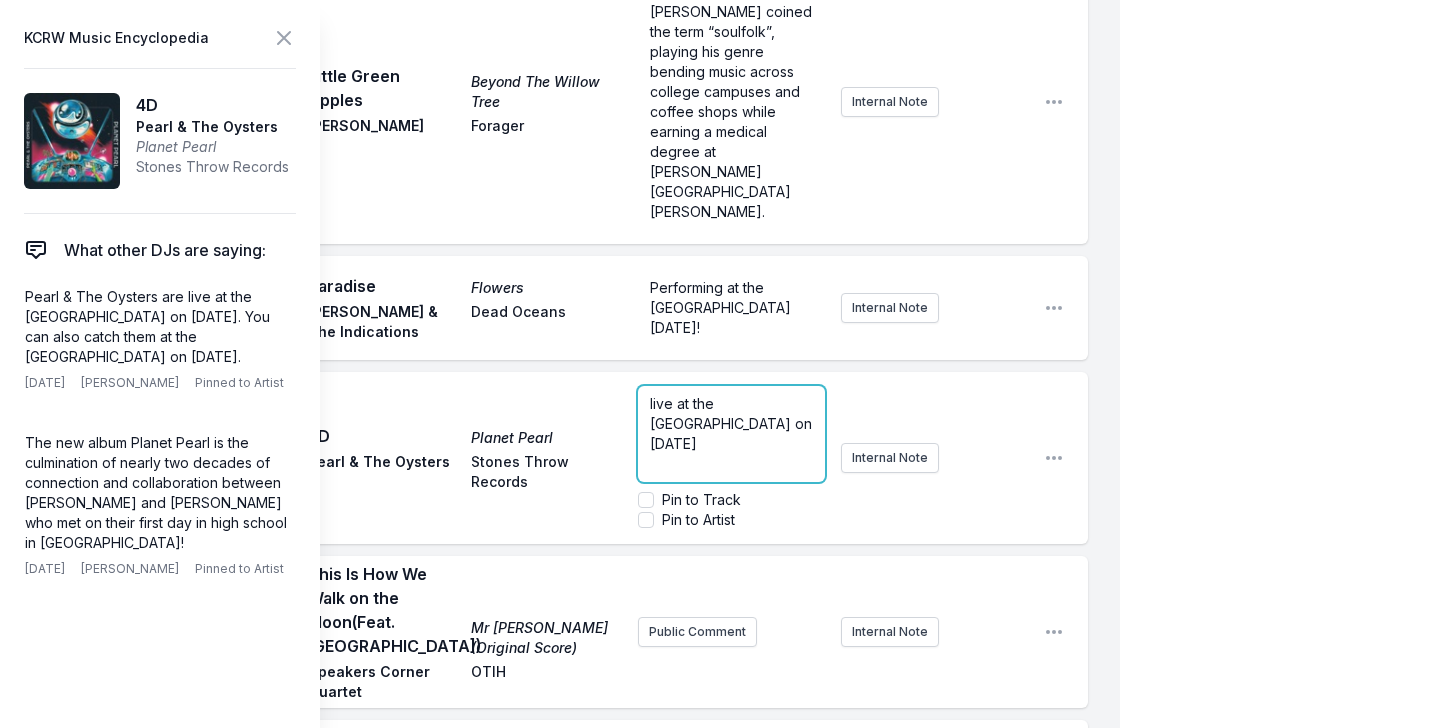 type 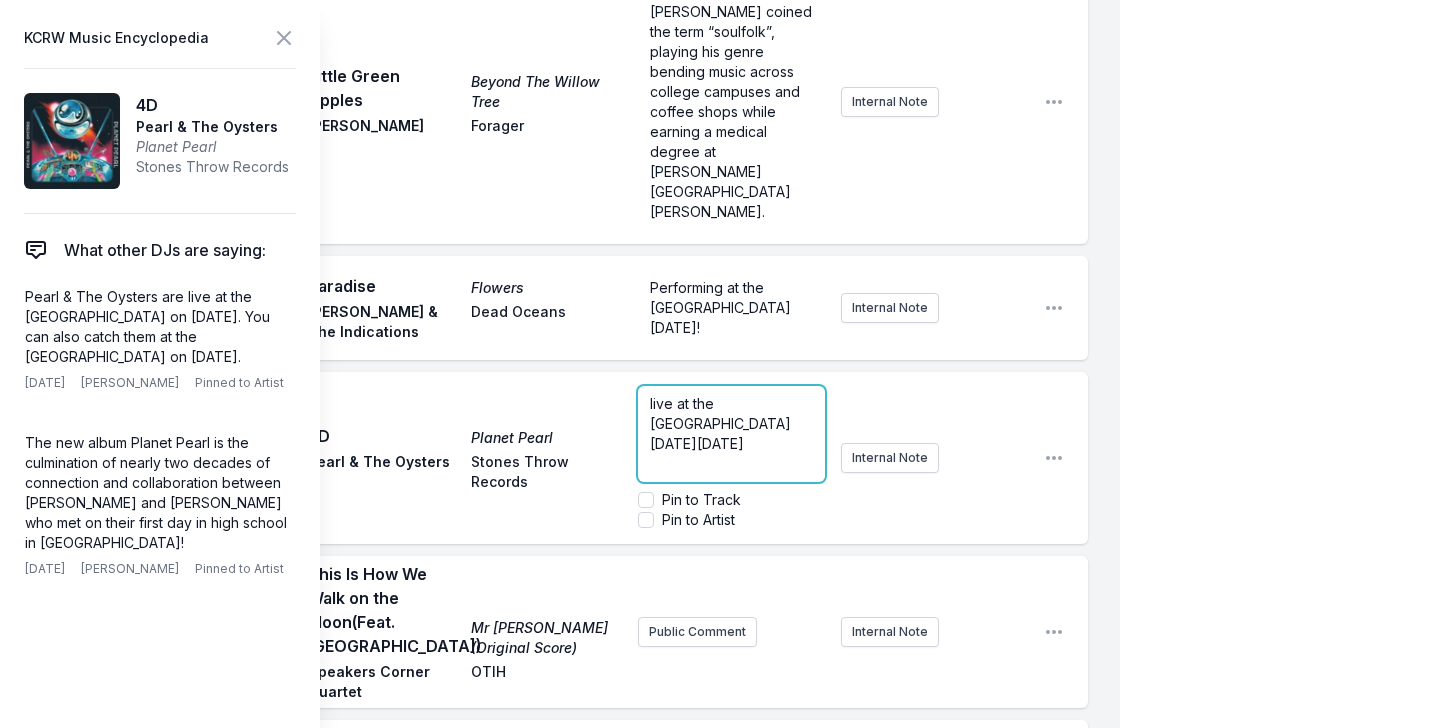 click on "live at the Lodge Room this Thursday July 10th" at bounding box center [722, 423] 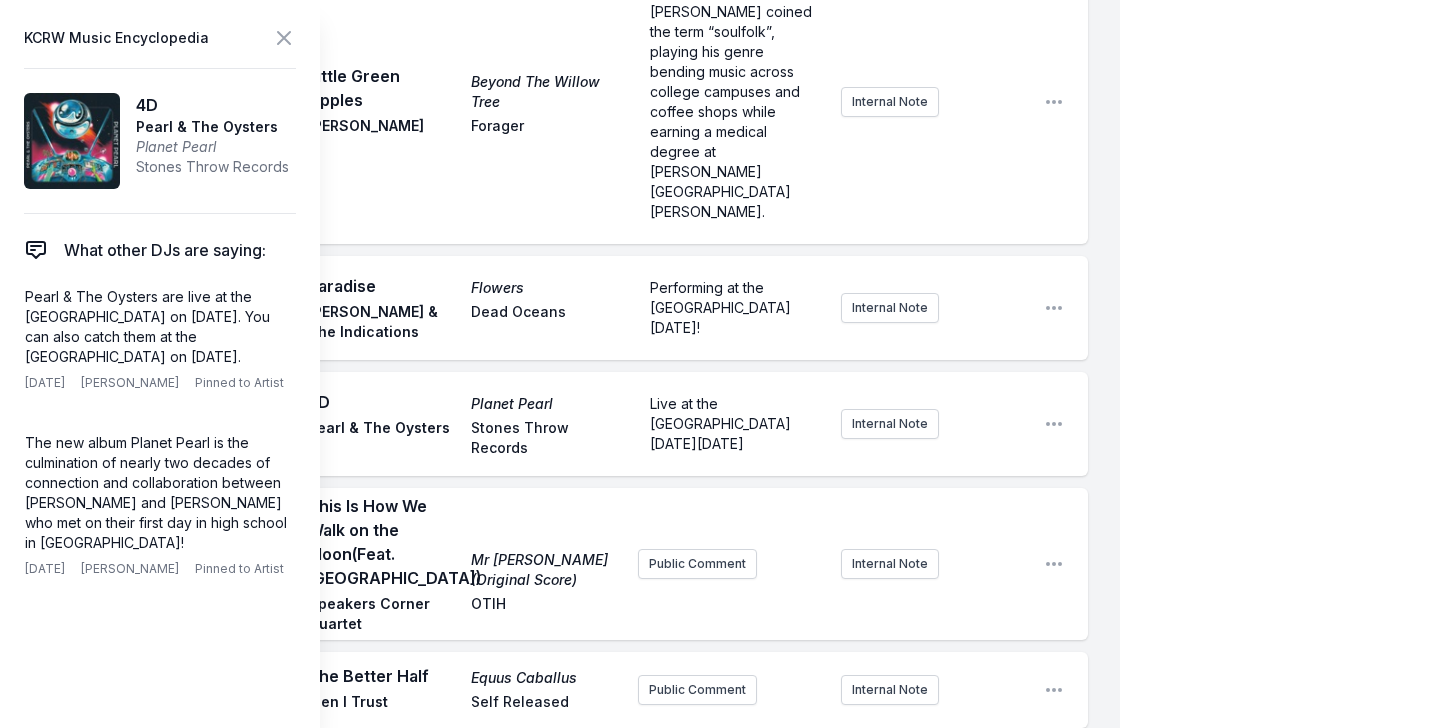 click on "Play 4D Planet Pearl Pearl & The Oysters Stones Throw Records Live at the Lodge Room this Thursday July 10th Internal Note Open playlist item options" at bounding box center (576, 424) 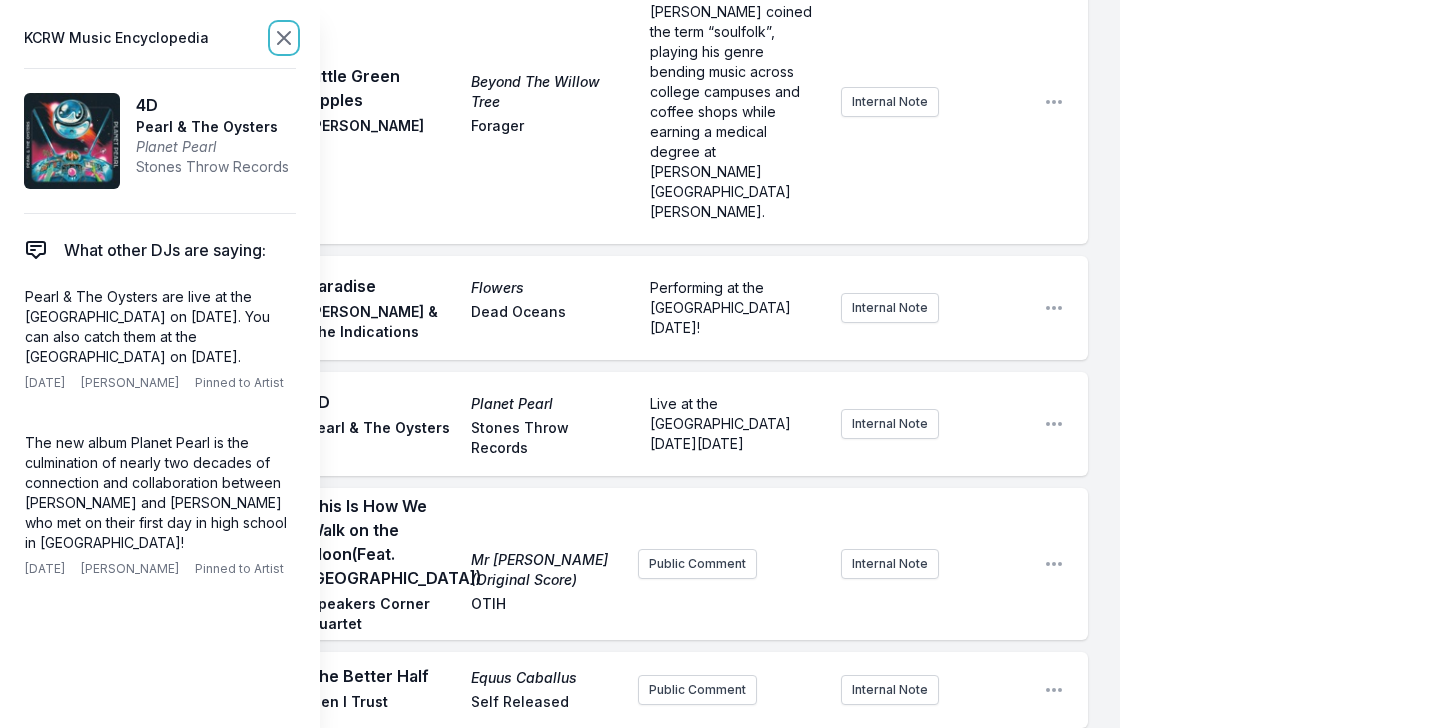 click 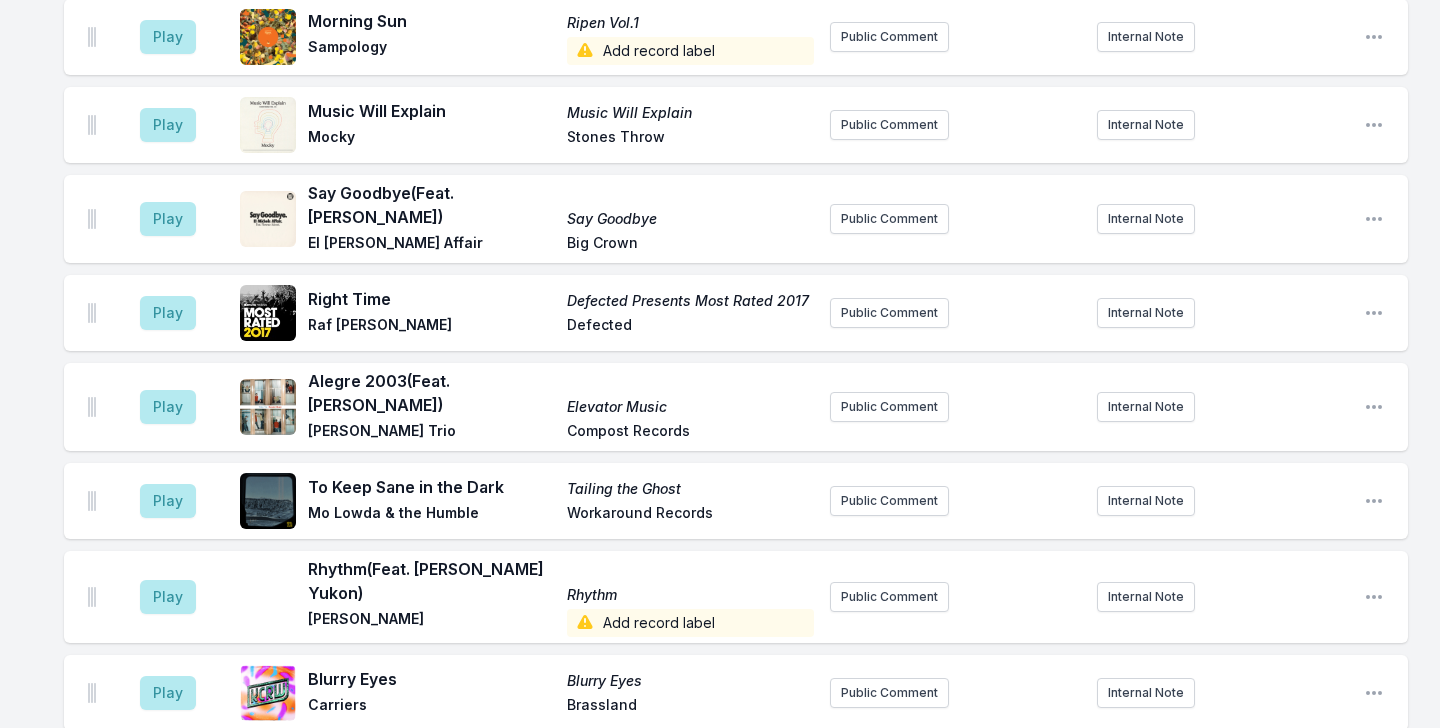 scroll, scrollTop: 978, scrollLeft: 0, axis: vertical 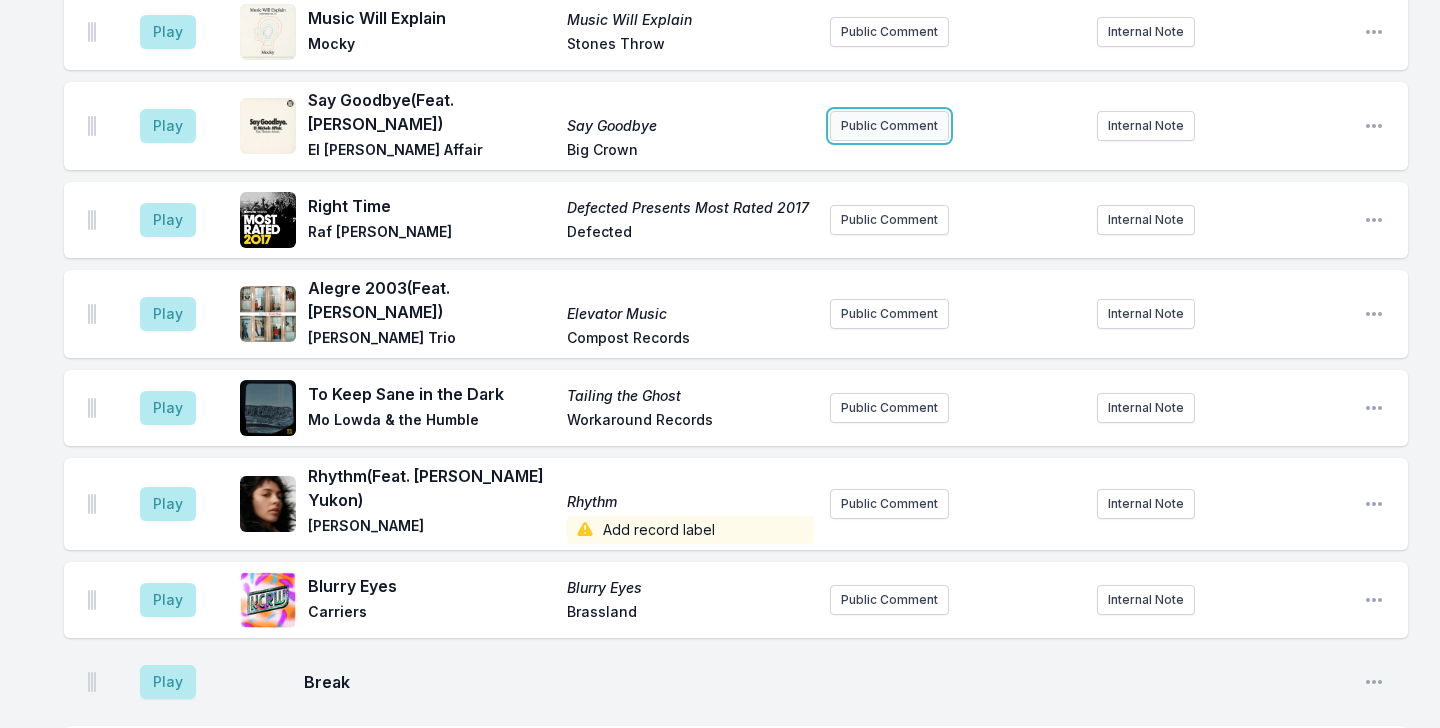 click on "Public Comment" at bounding box center (889, 126) 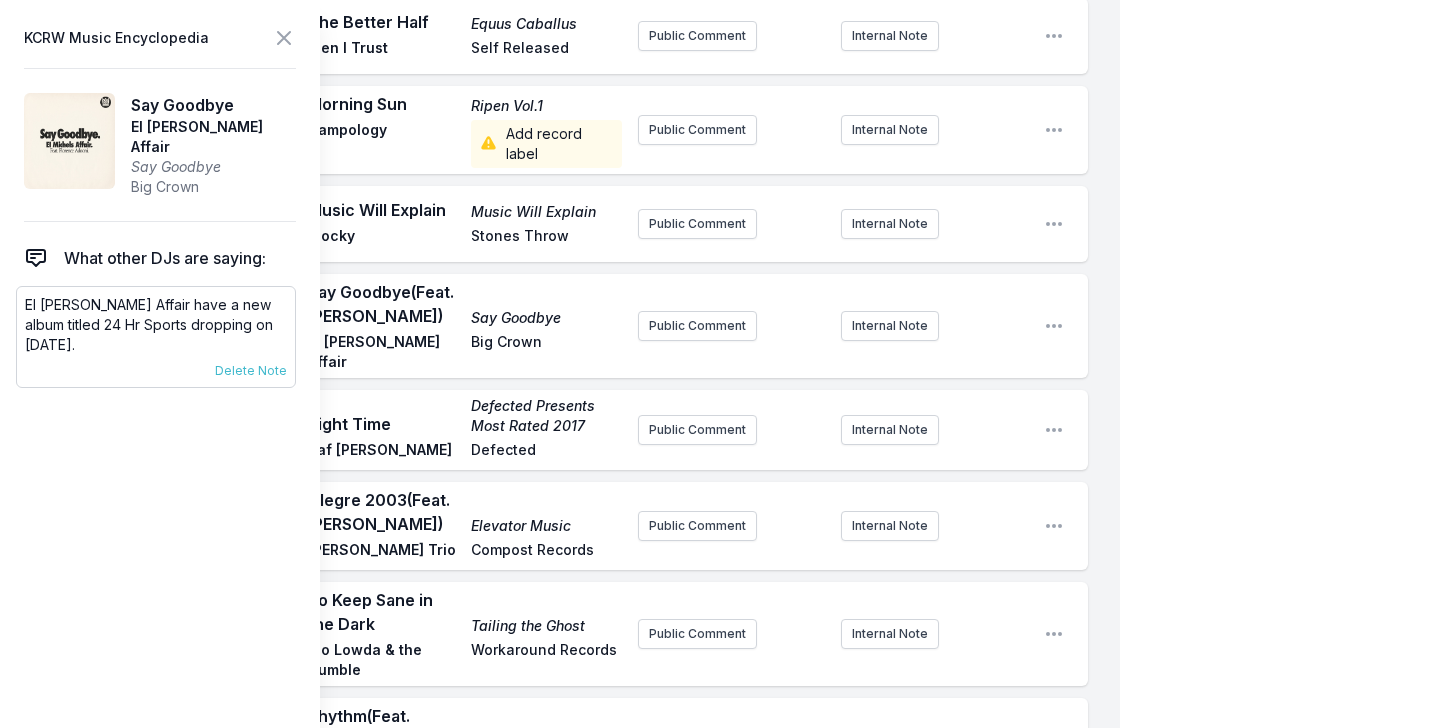 drag, startPoint x: 129, startPoint y: 334, endPoint x: 23, endPoint y: 300, distance: 111.31936 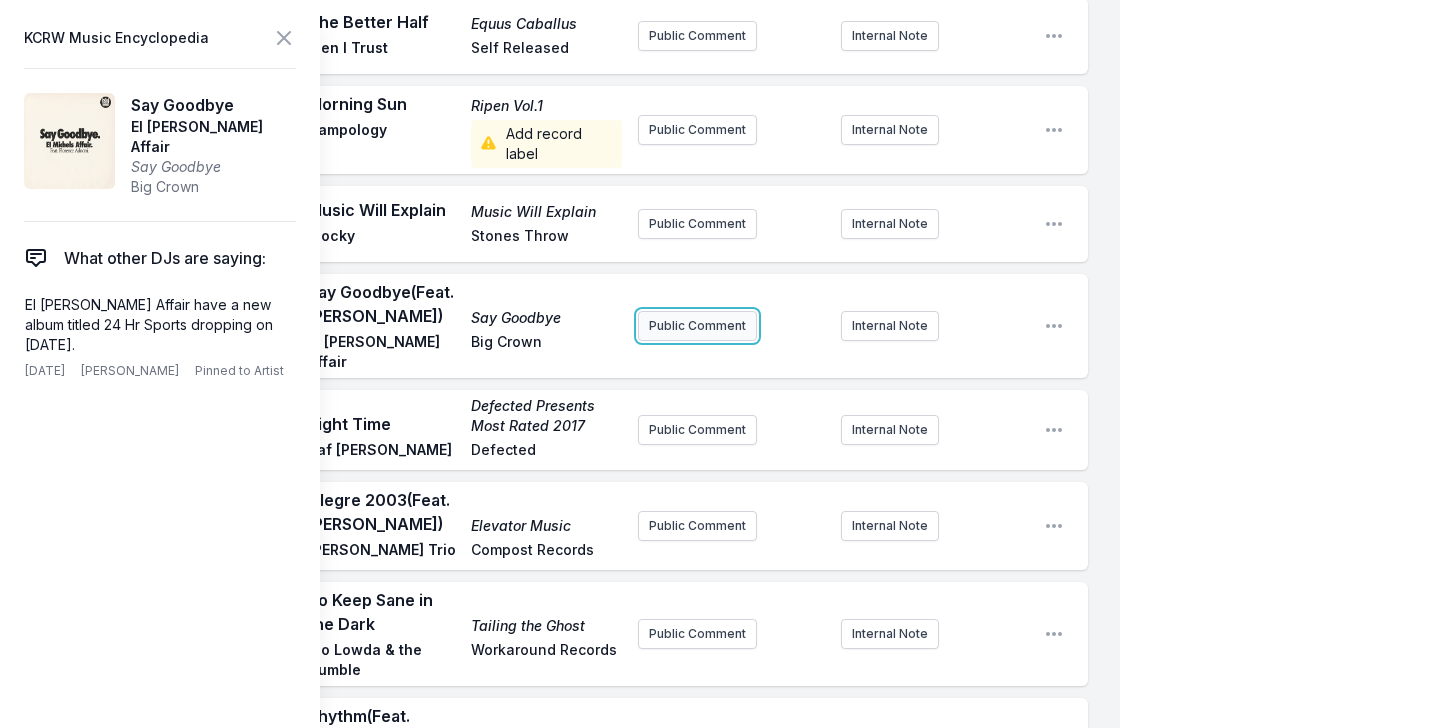 click on "Public Comment" at bounding box center (697, 326) 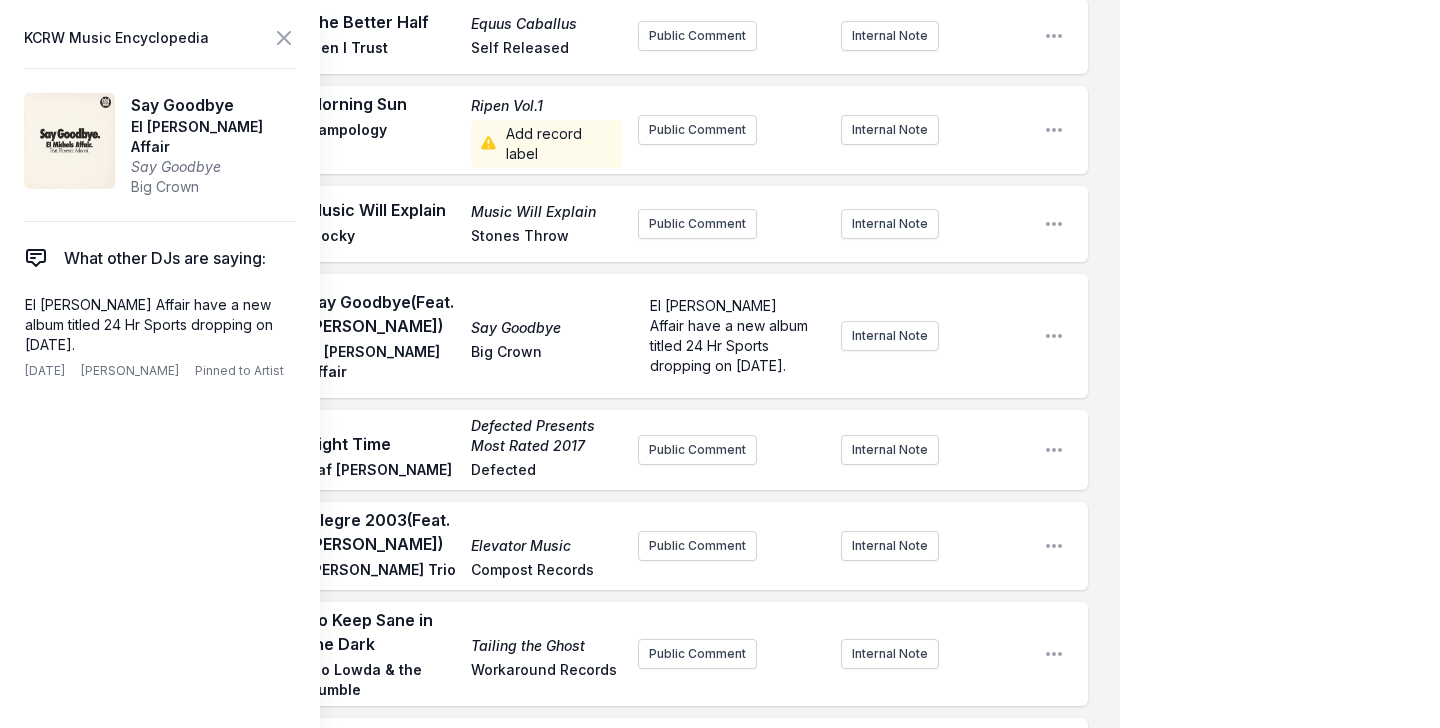 click on "Play Say Goodbye  (Feat. Florence Adooni) Say Goodbye El Michels Affair Big Crown El Michels Affair have a new album titled 24 Hr Sports dropping on September 5th. Internal Note Open playlist item options" at bounding box center [576, 336] 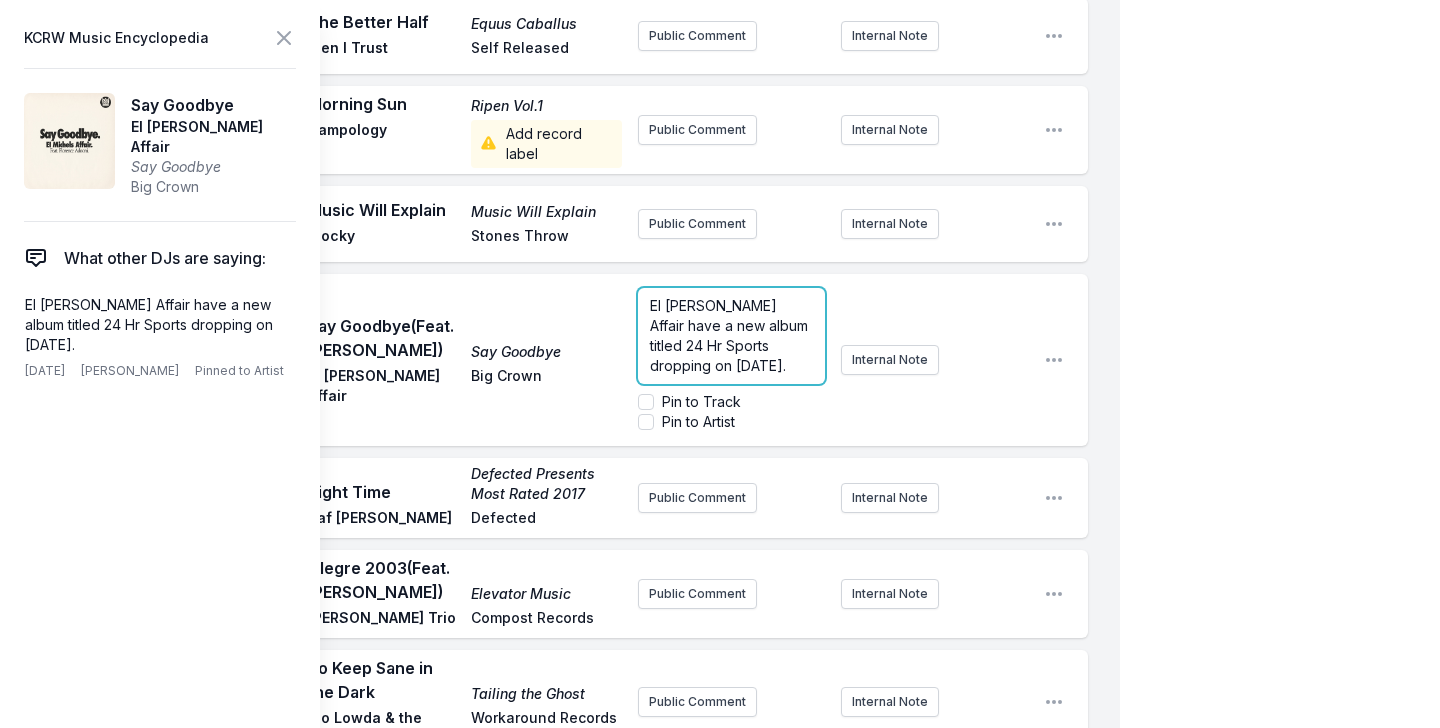 click on "El Michels Affair have a new album titled 24 Hr Sports dropping on September 5th." at bounding box center (731, 335) 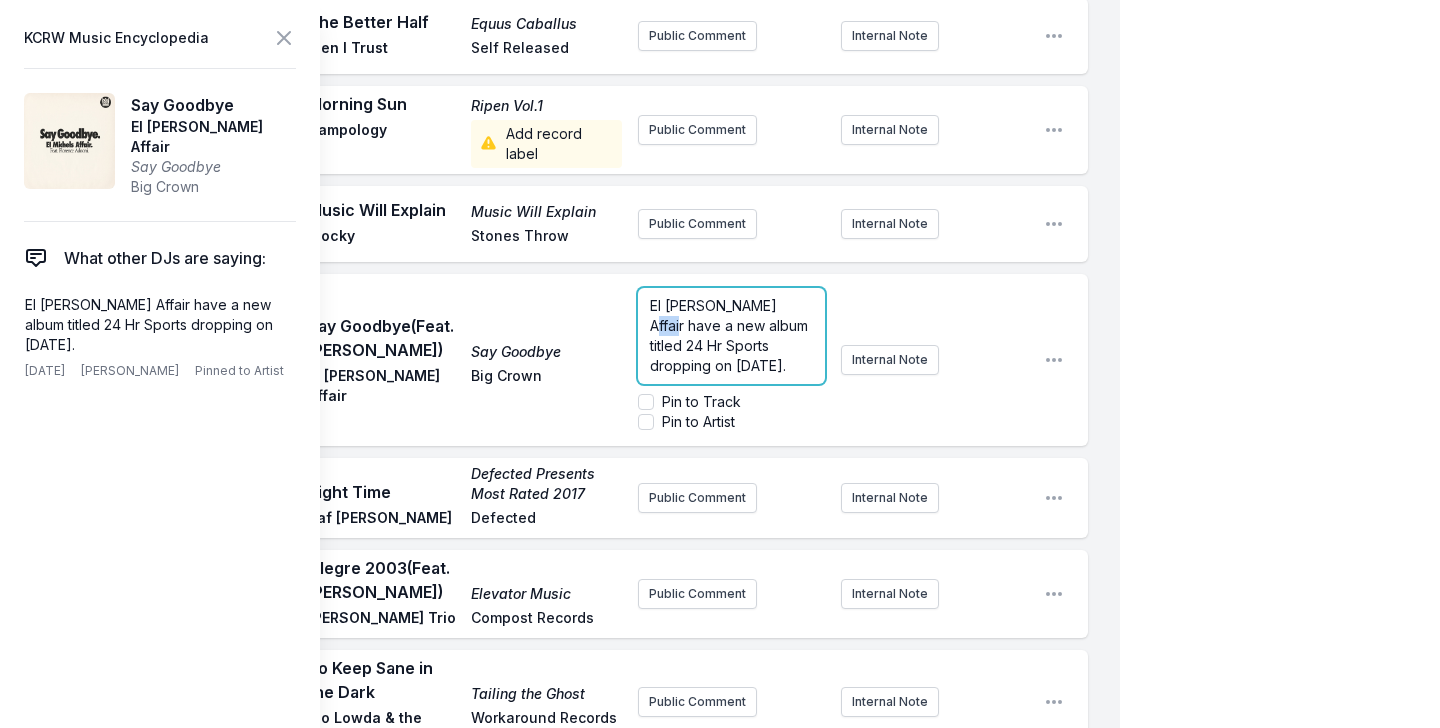 click on "El Michels Affair have a new album titled 24 Hr Sports dropping on September 5th." at bounding box center [731, 335] 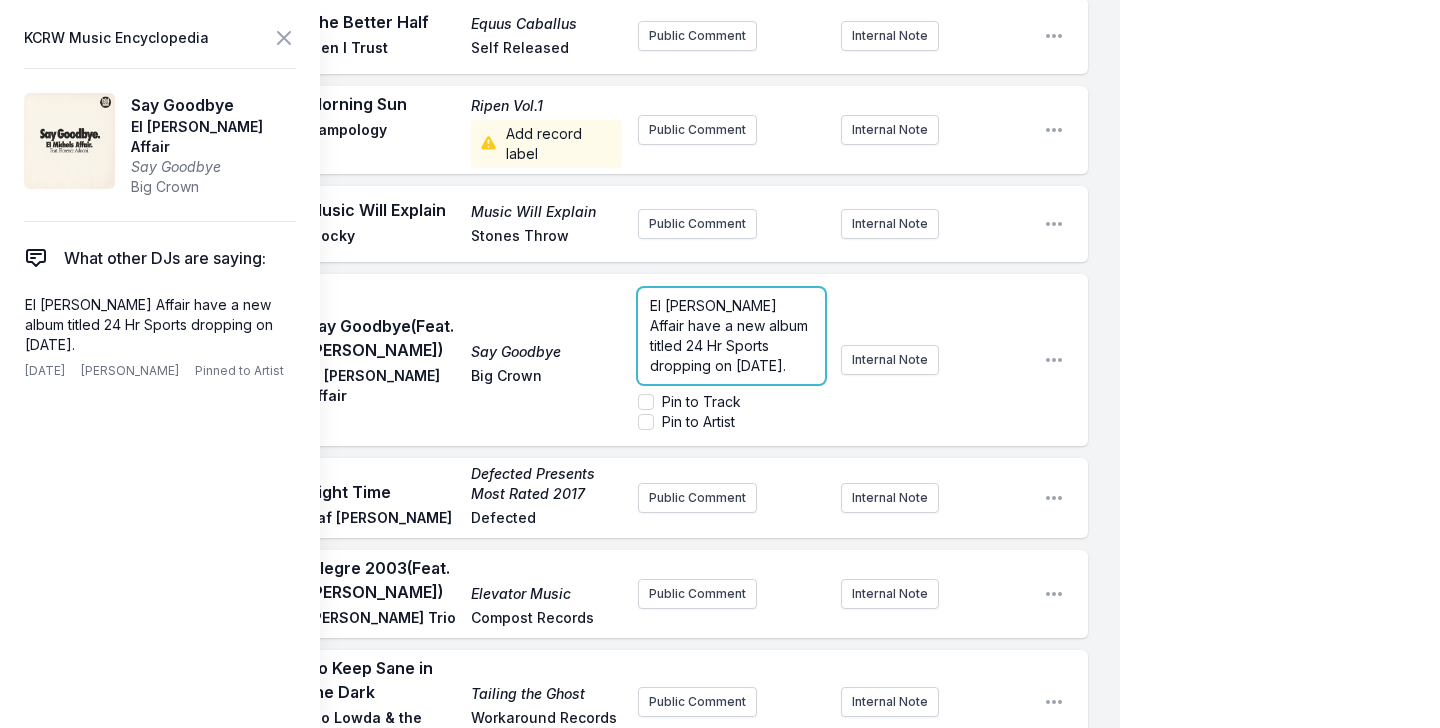 type 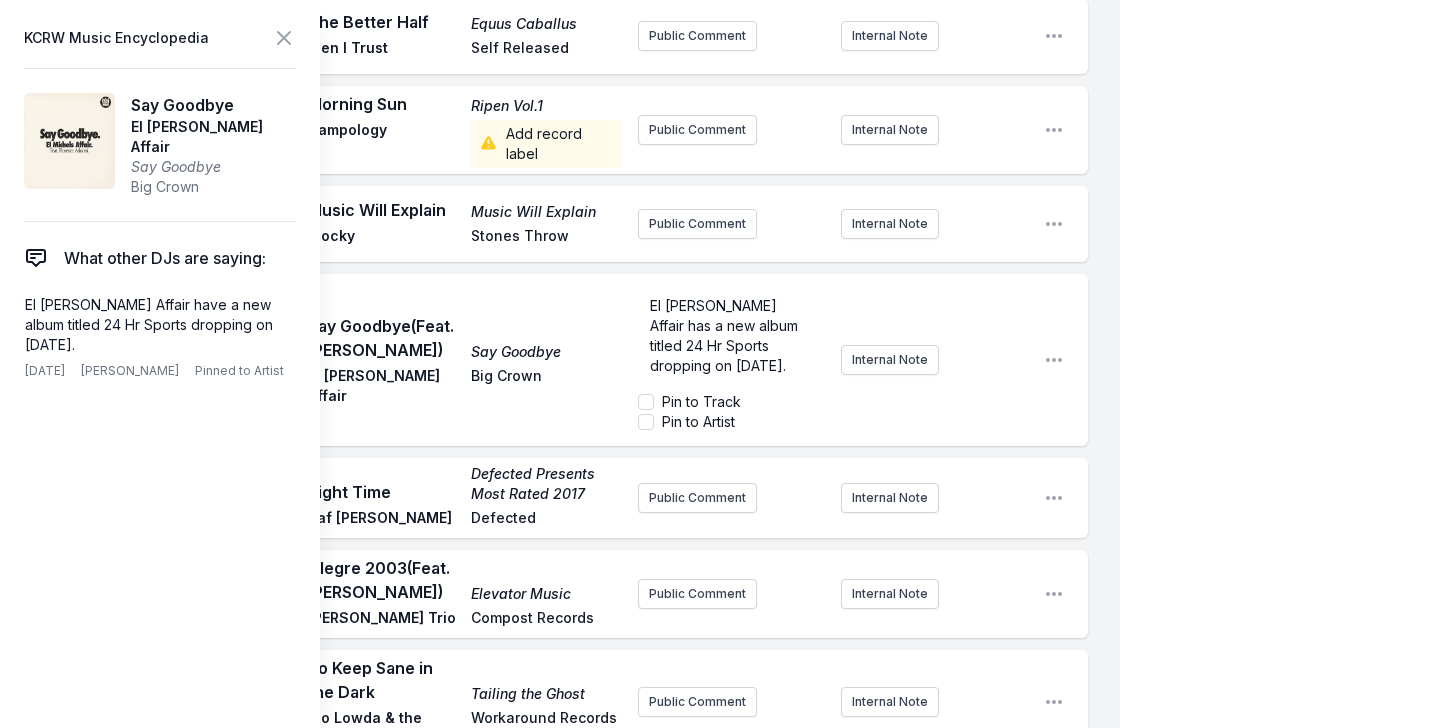 click on "Say Goodbye  (Feat. Florence Adooni) Say Goodbye El Michels Affair Big Crown" at bounding box center (465, 360) 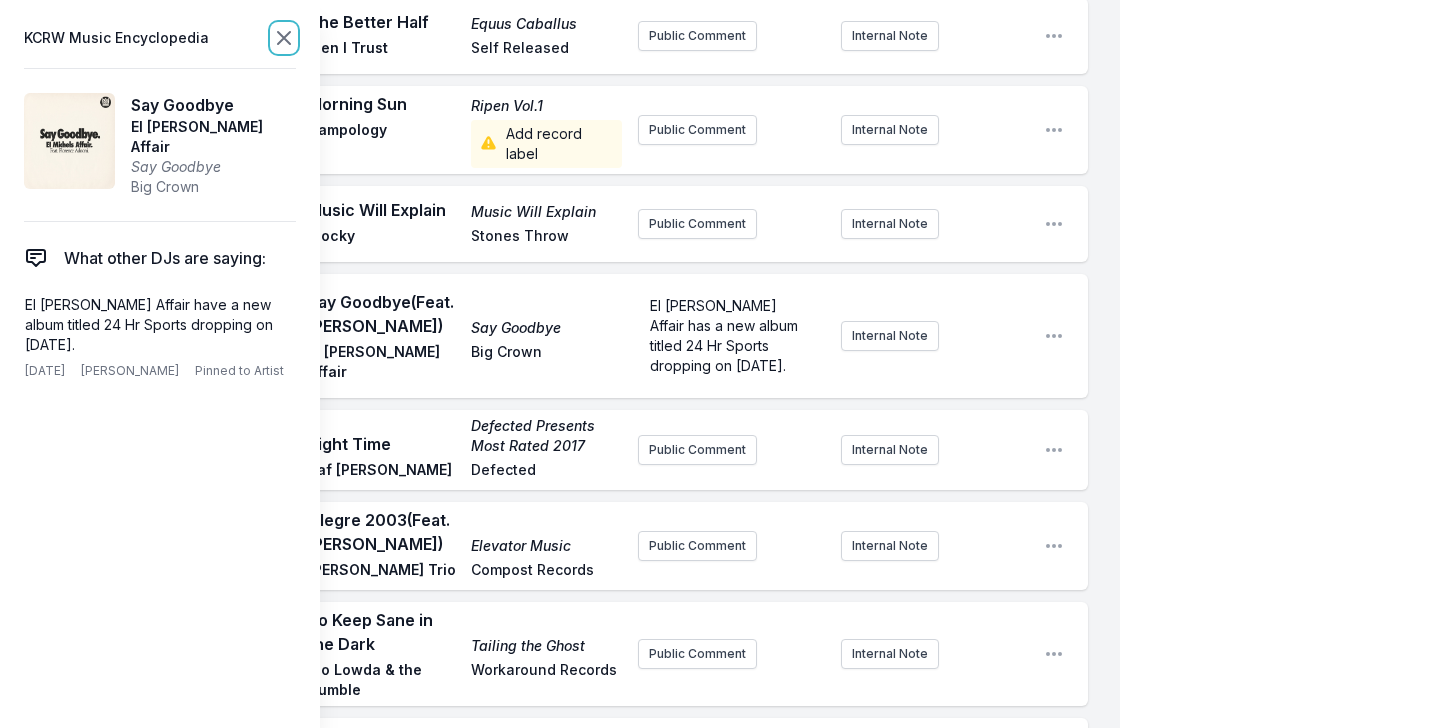 click 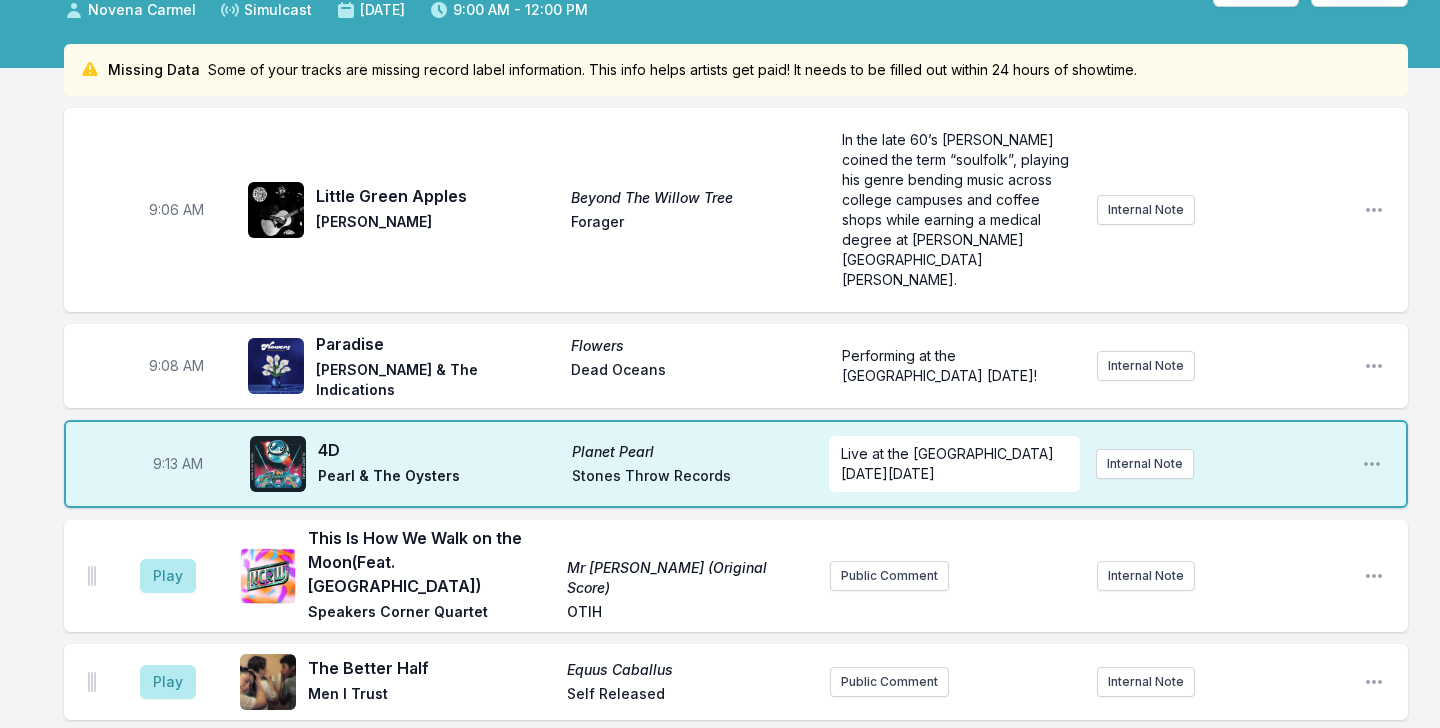 scroll, scrollTop: 0, scrollLeft: 0, axis: both 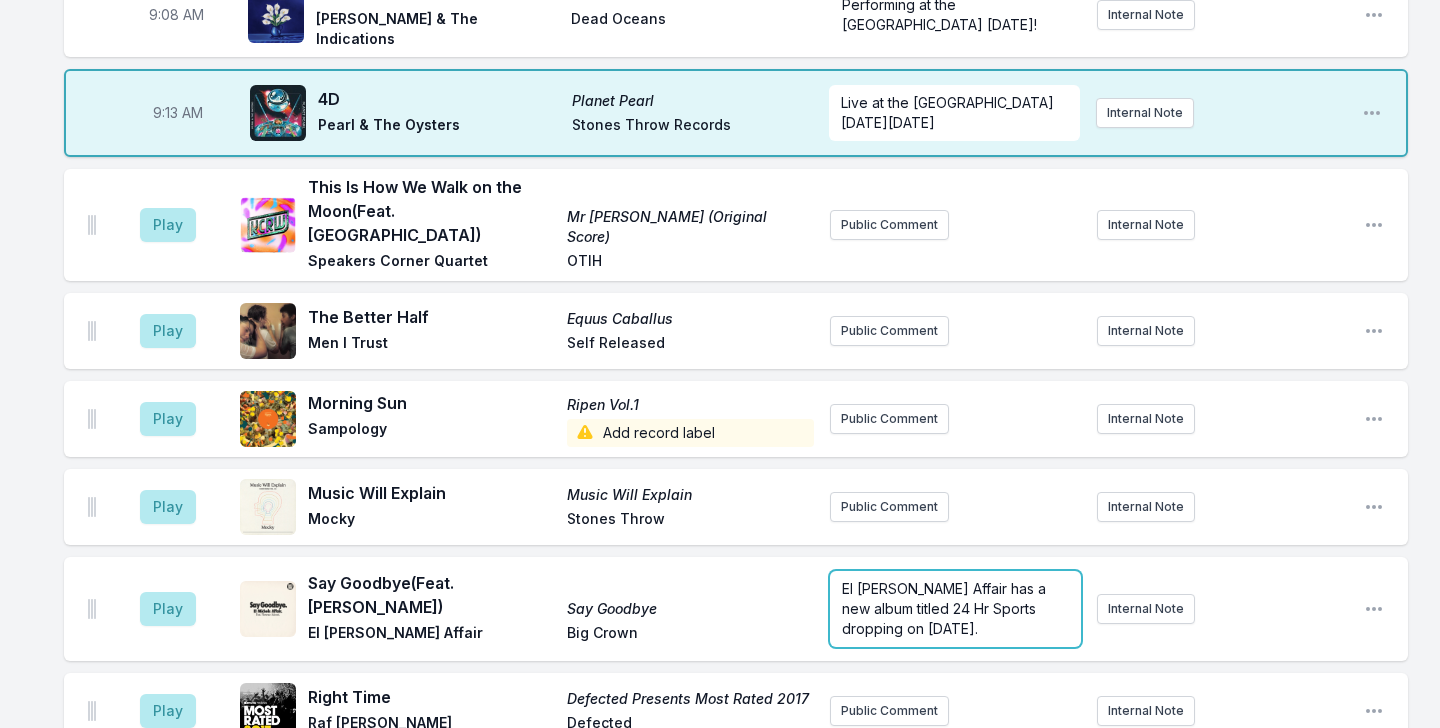 click on "El Michels Affair has a new album titled 24 Hr Sports dropping on September 5th." at bounding box center (946, 608) 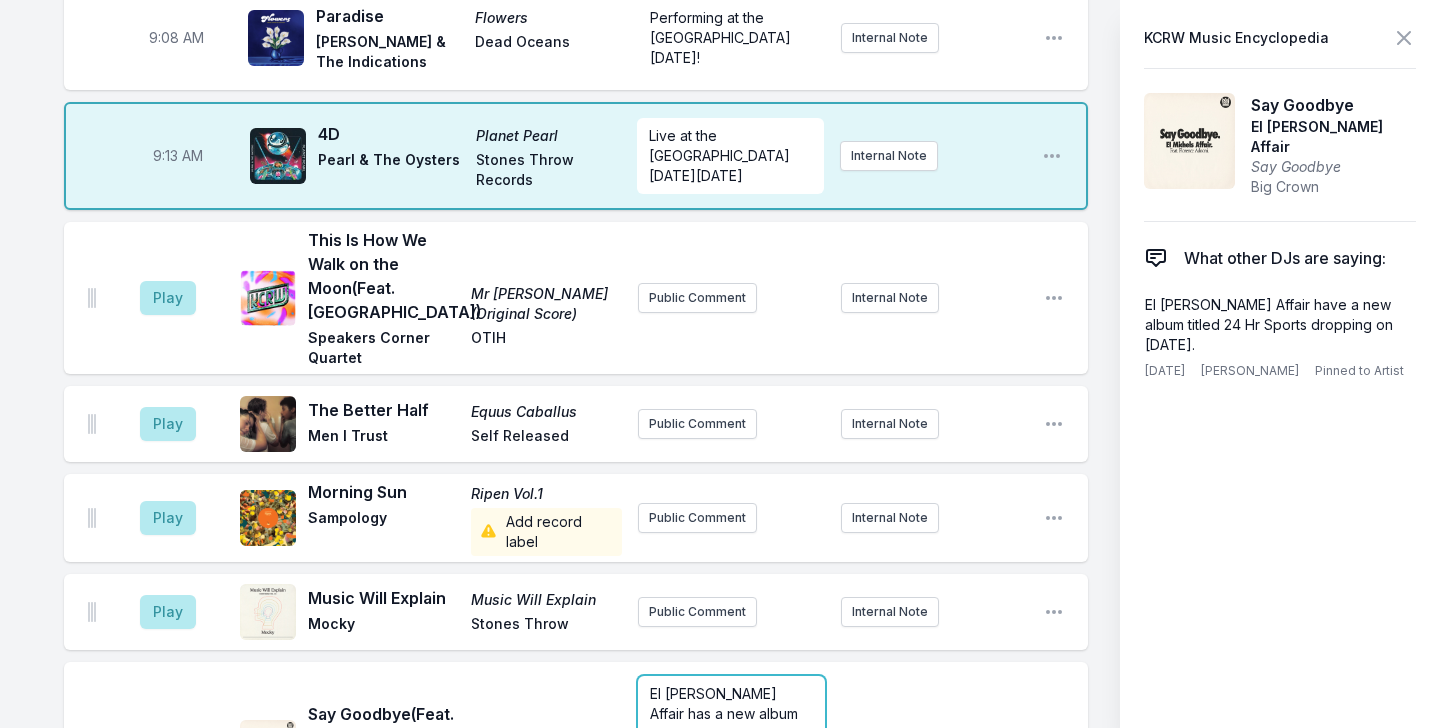 scroll, scrollTop: 627, scrollLeft: 0, axis: vertical 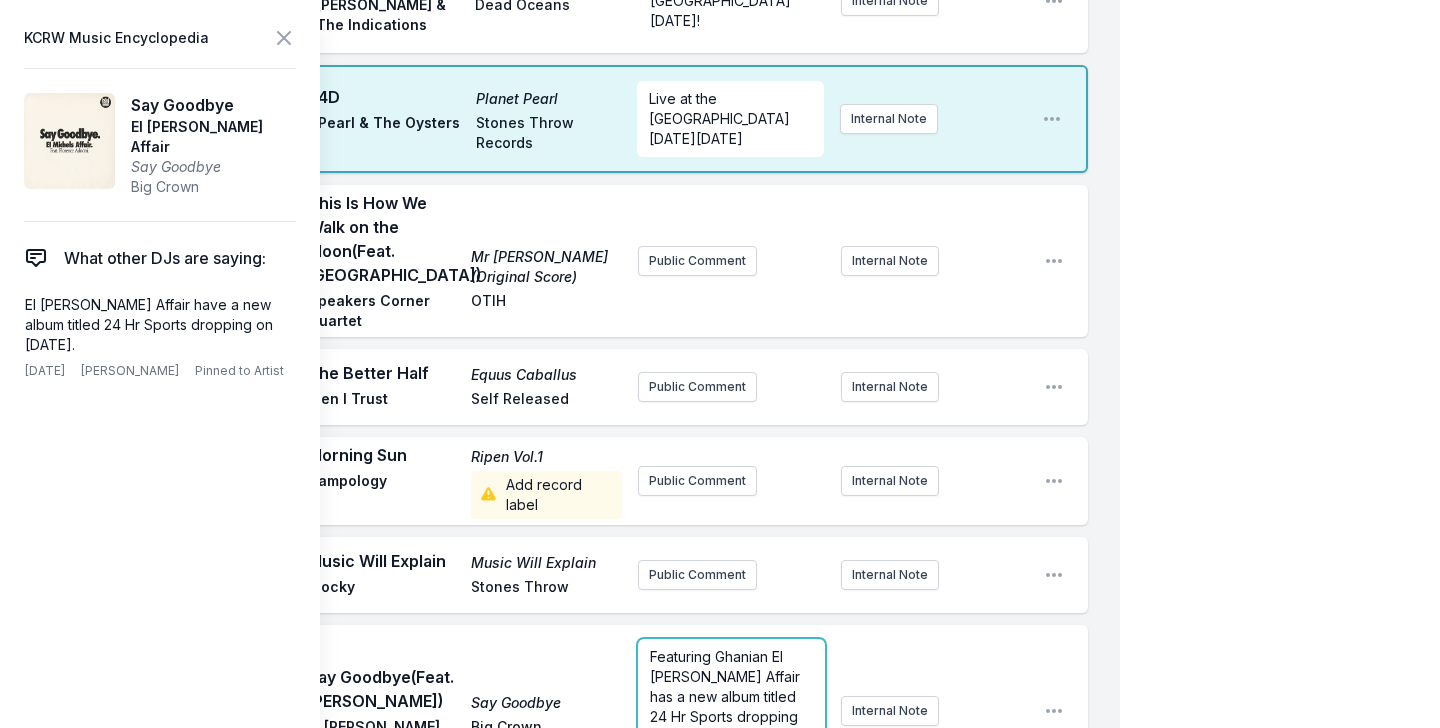 click on "Featuring Ghanian El Michels Affair has a new album titled 24 Hr Sports dropping on September 5th." at bounding box center (727, 696) 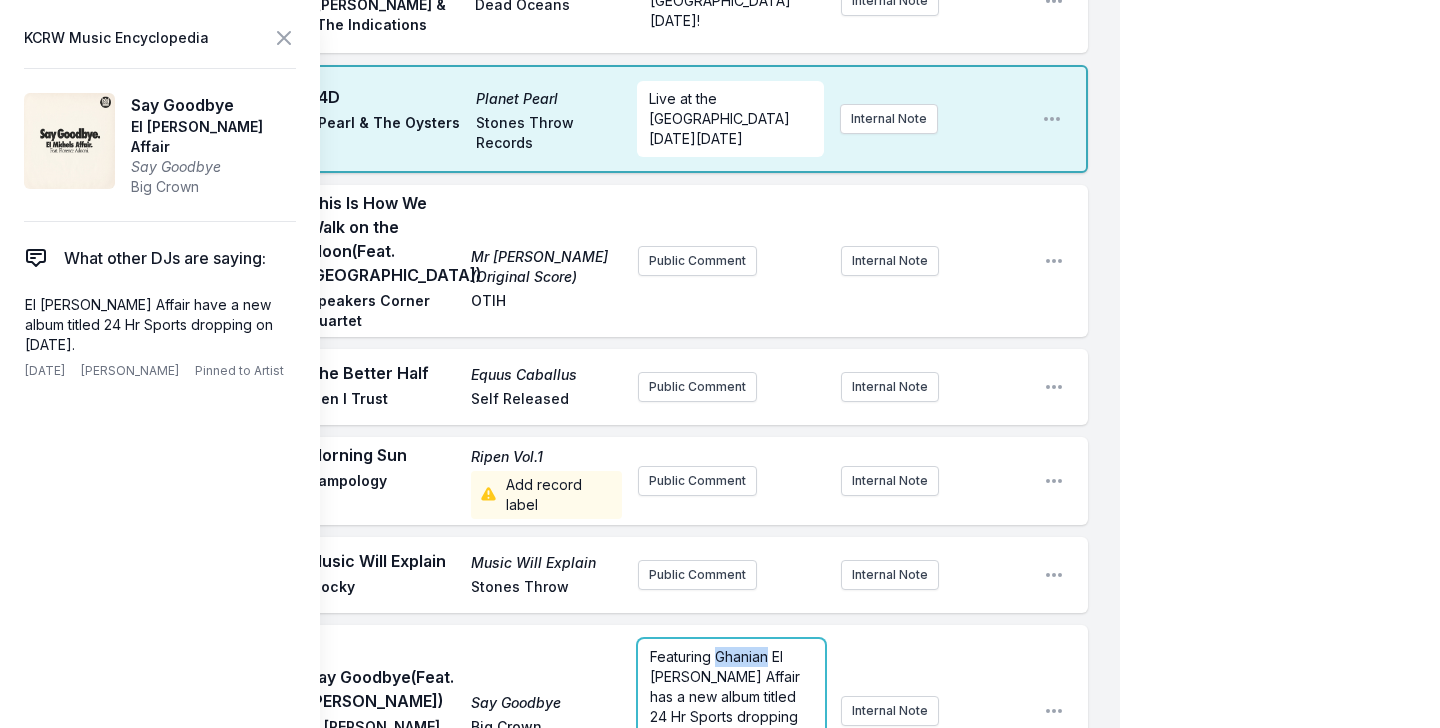 click on "Featuring Ghanian El Michels Affair has a new album titled 24 Hr Sports dropping on September 5th." at bounding box center [727, 696] 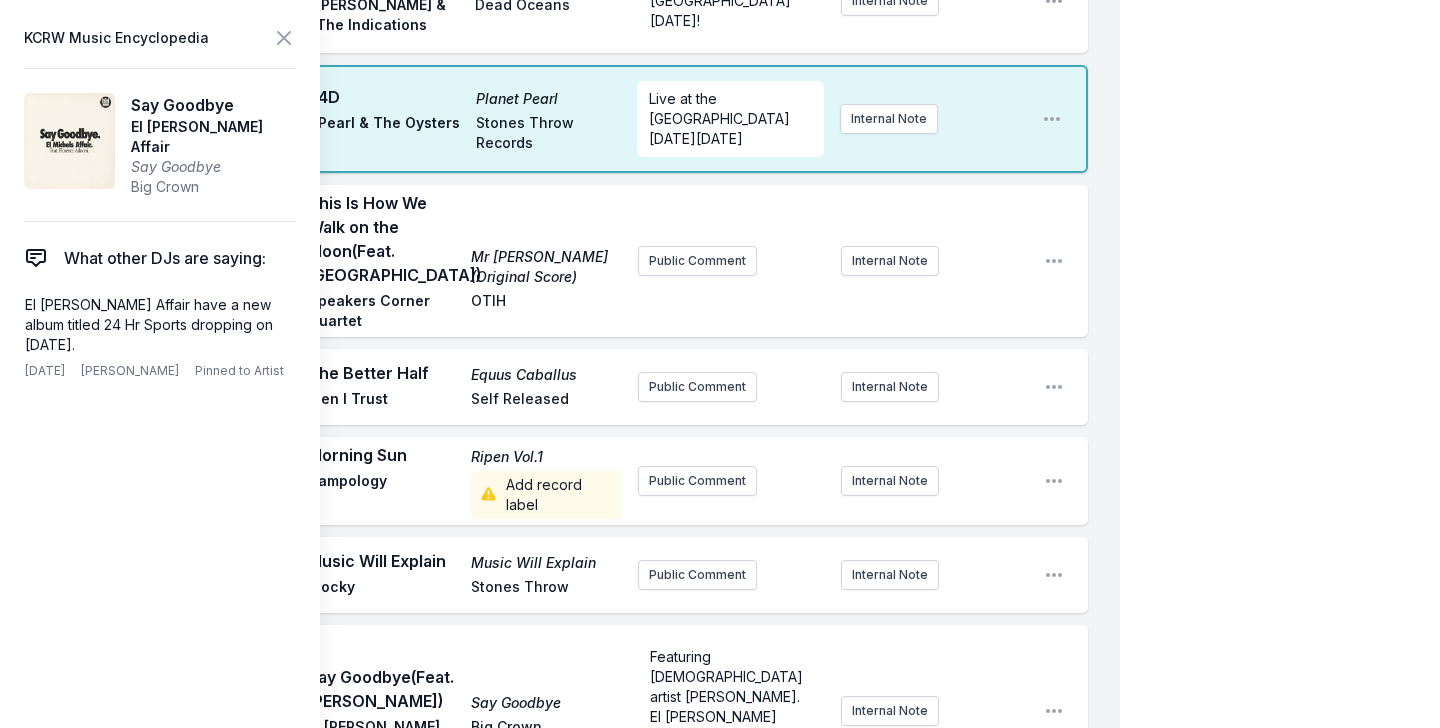 click on "Play Say Goodbye  (Feat. Florence Adooni) Say Goodbye El Michels Affair Big Crown Featuring Ghanaian artist Florence Adooni. El Michels Affair has a new album titled 24 Hr Sports dropping on September 5th. Pin to Track Pin to Artist Internal Note Open playlist item options" at bounding box center (576, 711) 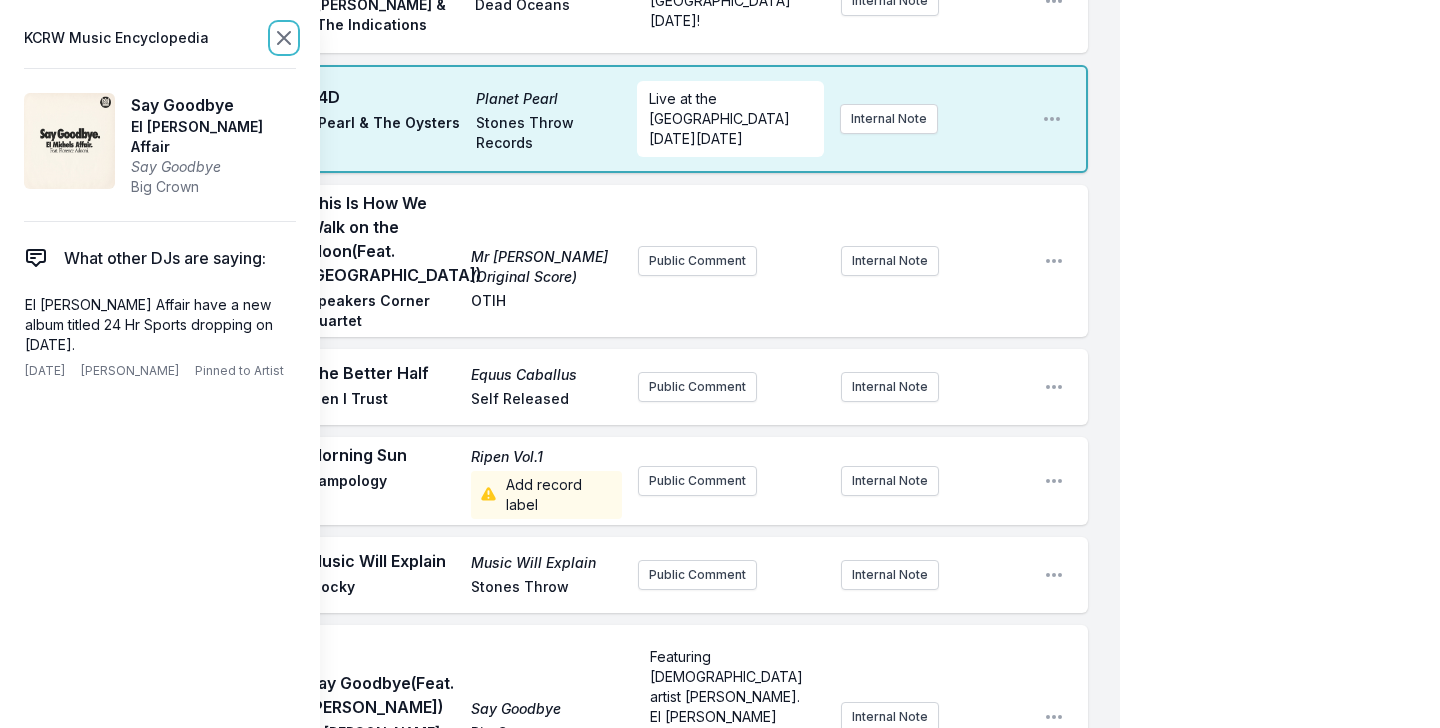 click 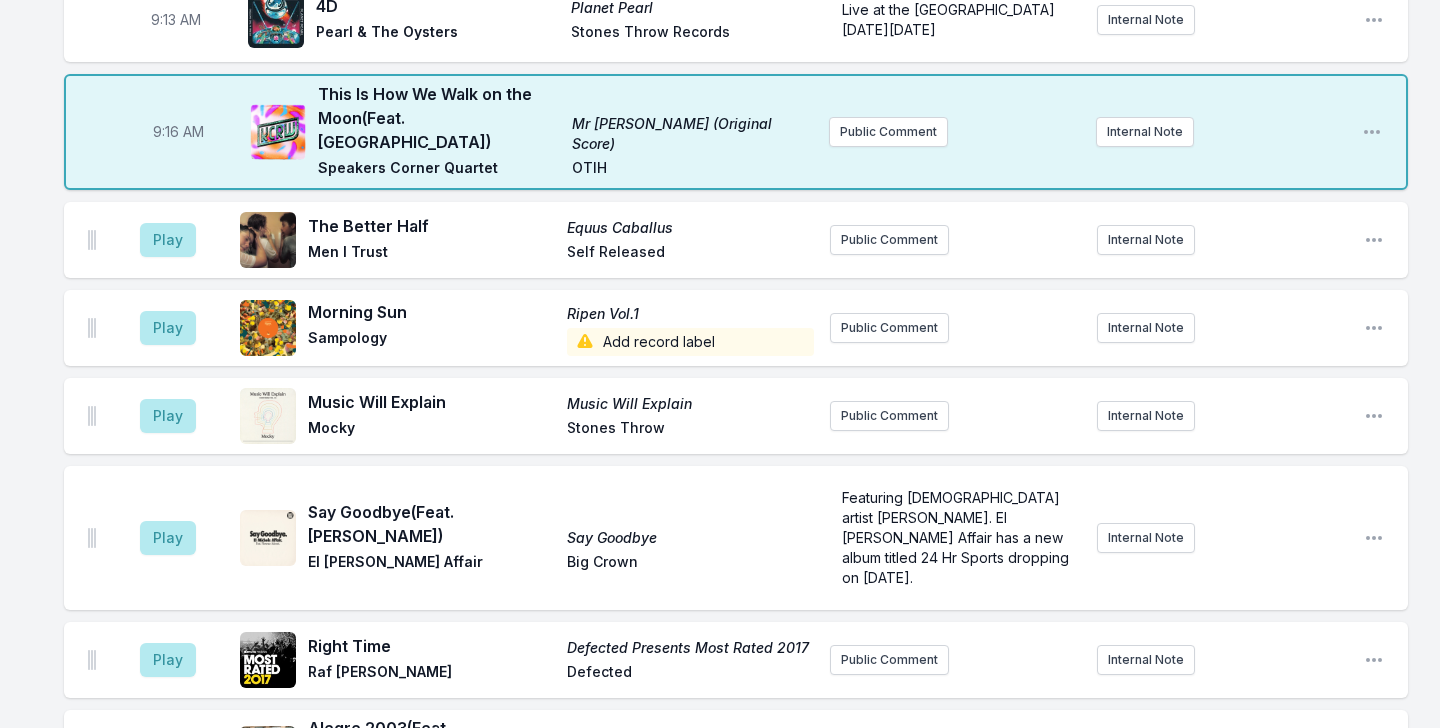 scroll, scrollTop: 592, scrollLeft: 0, axis: vertical 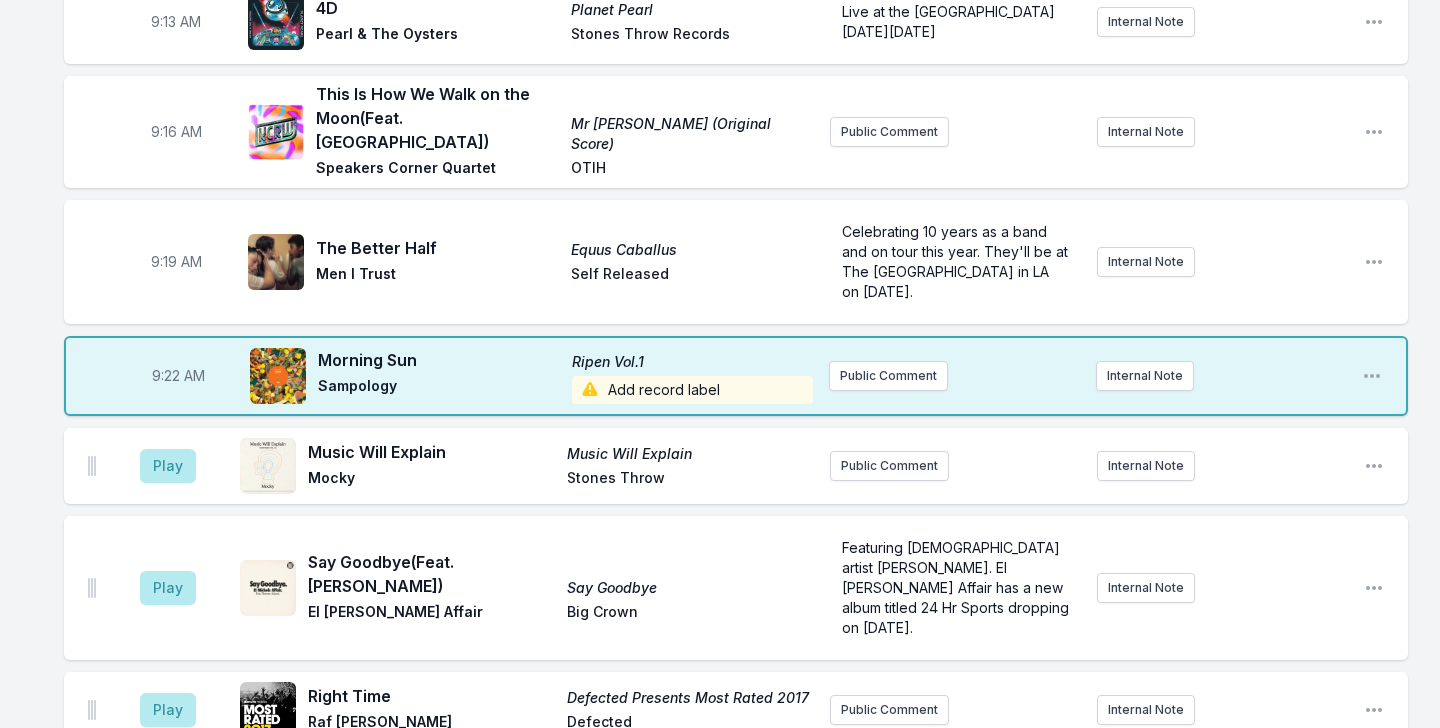 click on "Morning Sun" at bounding box center (439, 360) 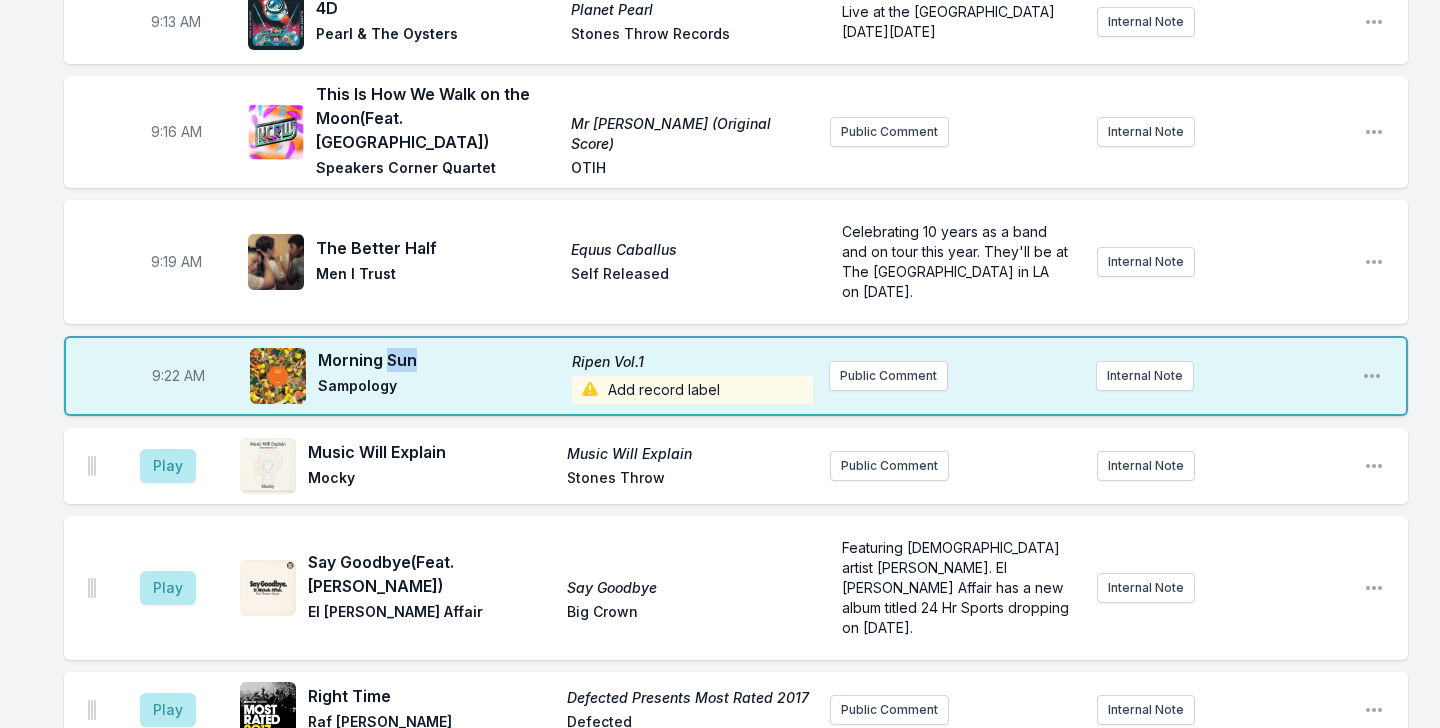 click on "Morning Sun" at bounding box center [439, 360] 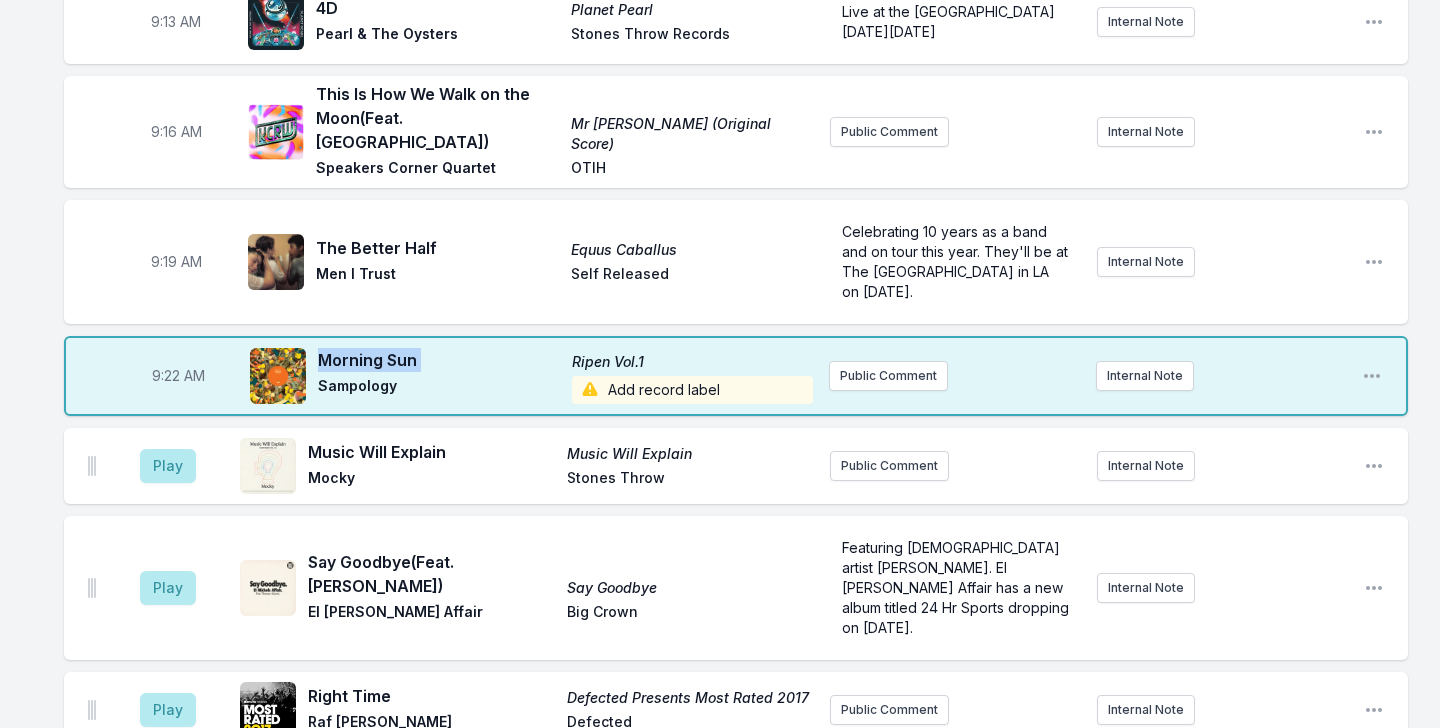 click on "Morning Sun" at bounding box center [439, 360] 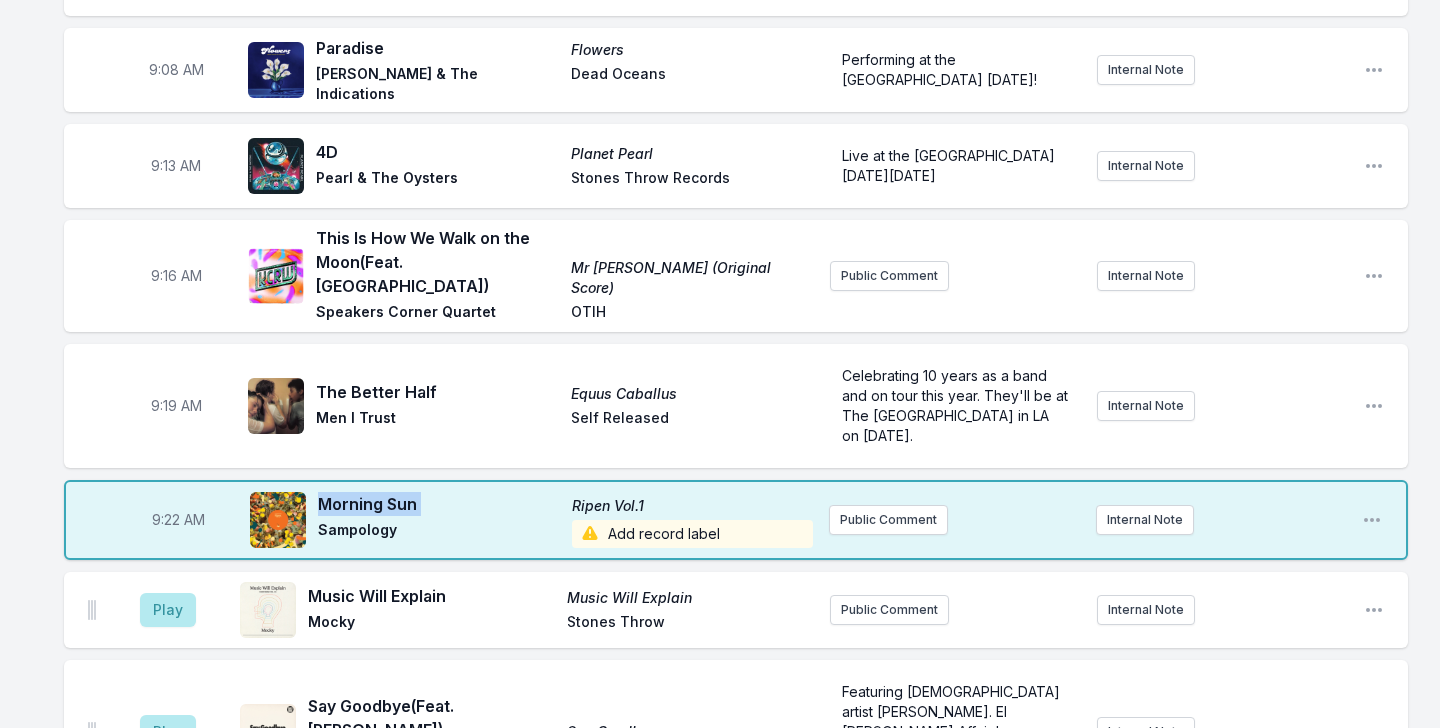 scroll, scrollTop: 452, scrollLeft: 0, axis: vertical 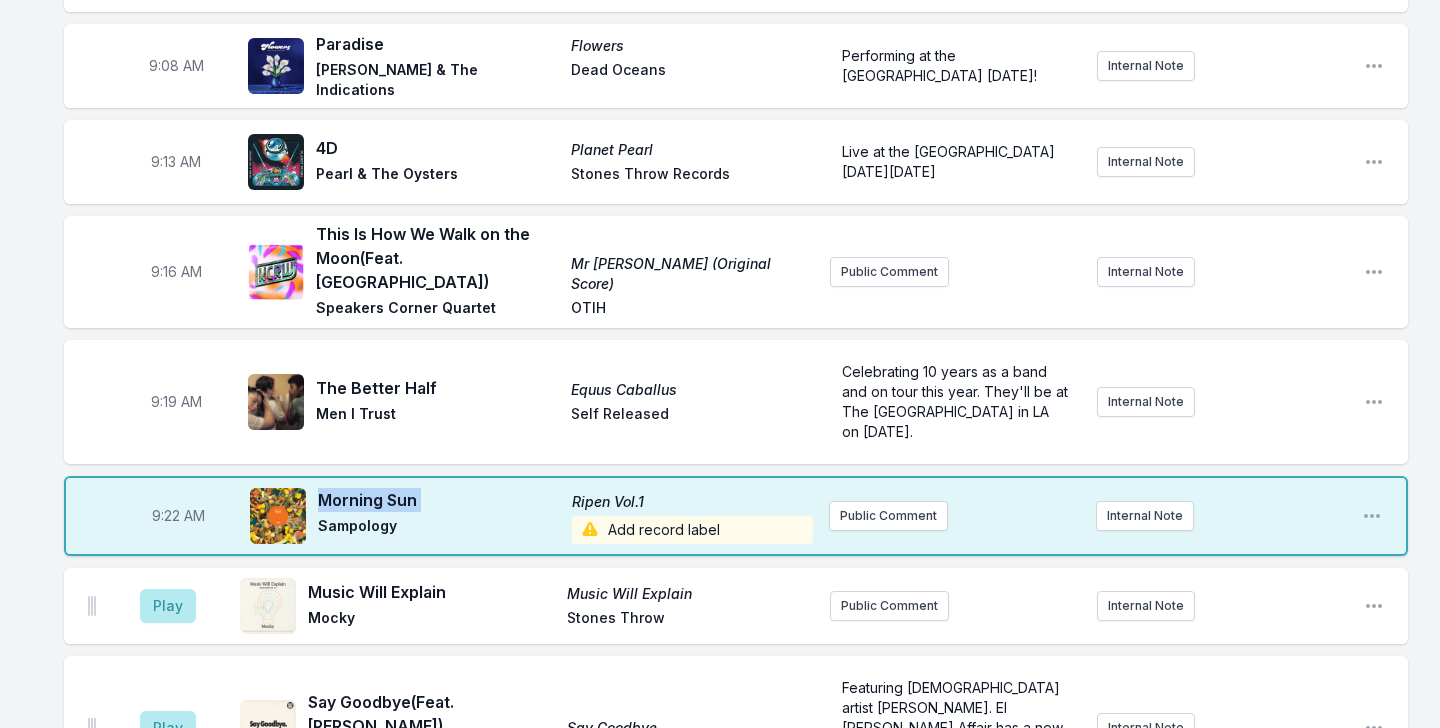 copy on "Morning Sun" 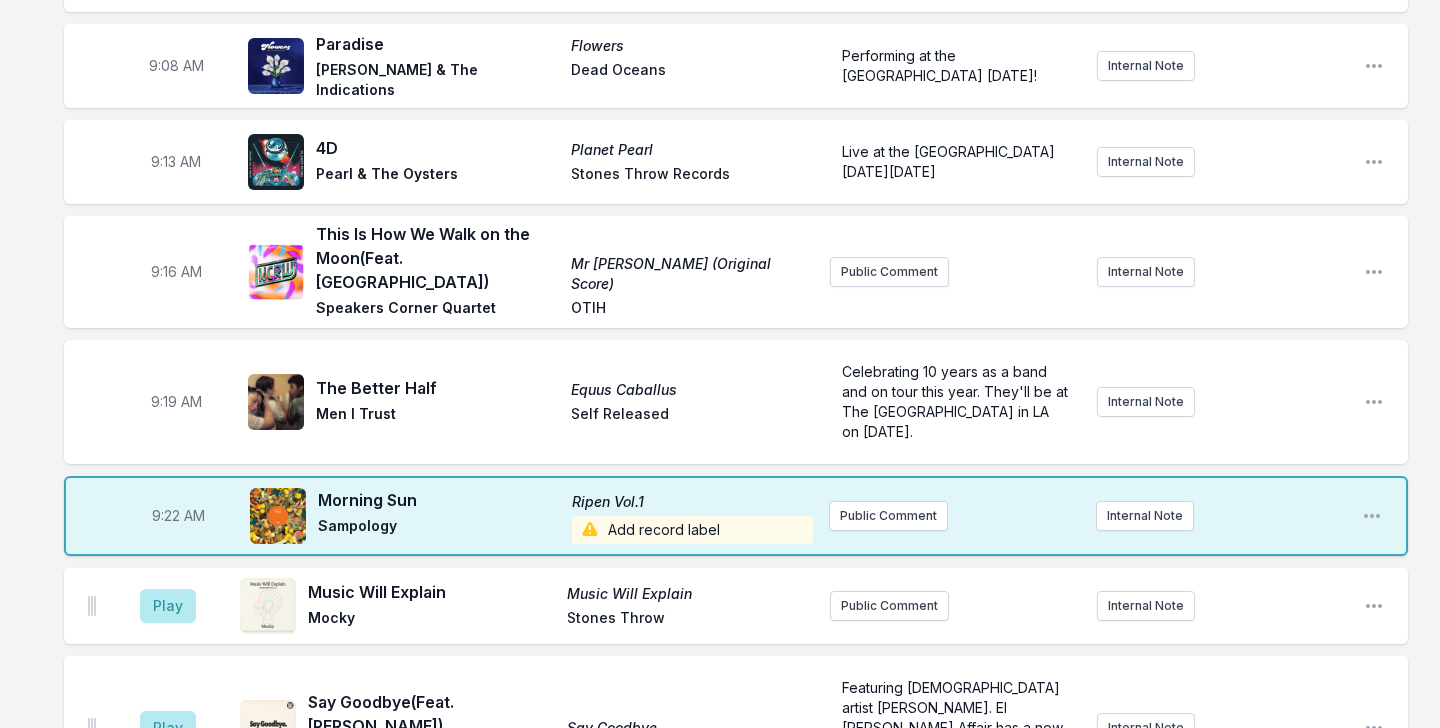 click on "Morning Sun Ripen Vol.1 Sampology Add record label" at bounding box center (565, 516) 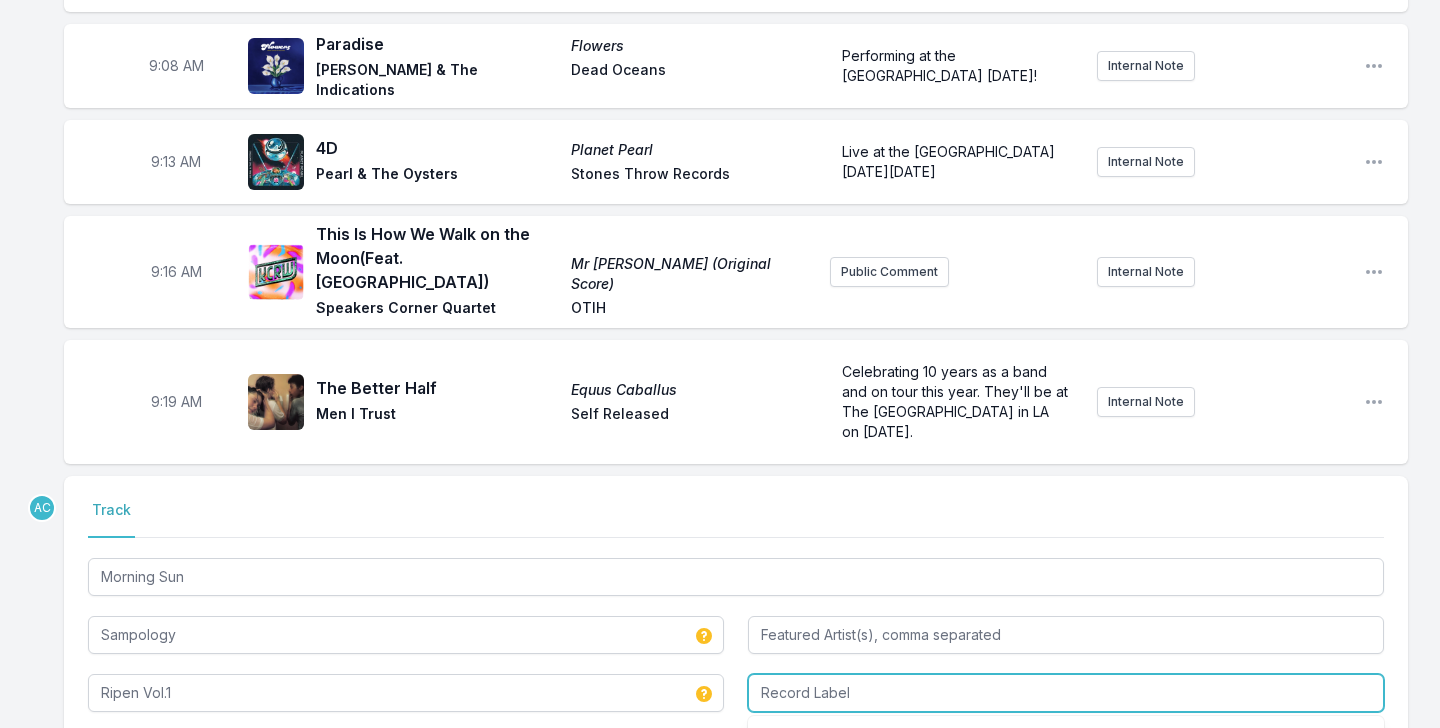 click at bounding box center (1066, 693) 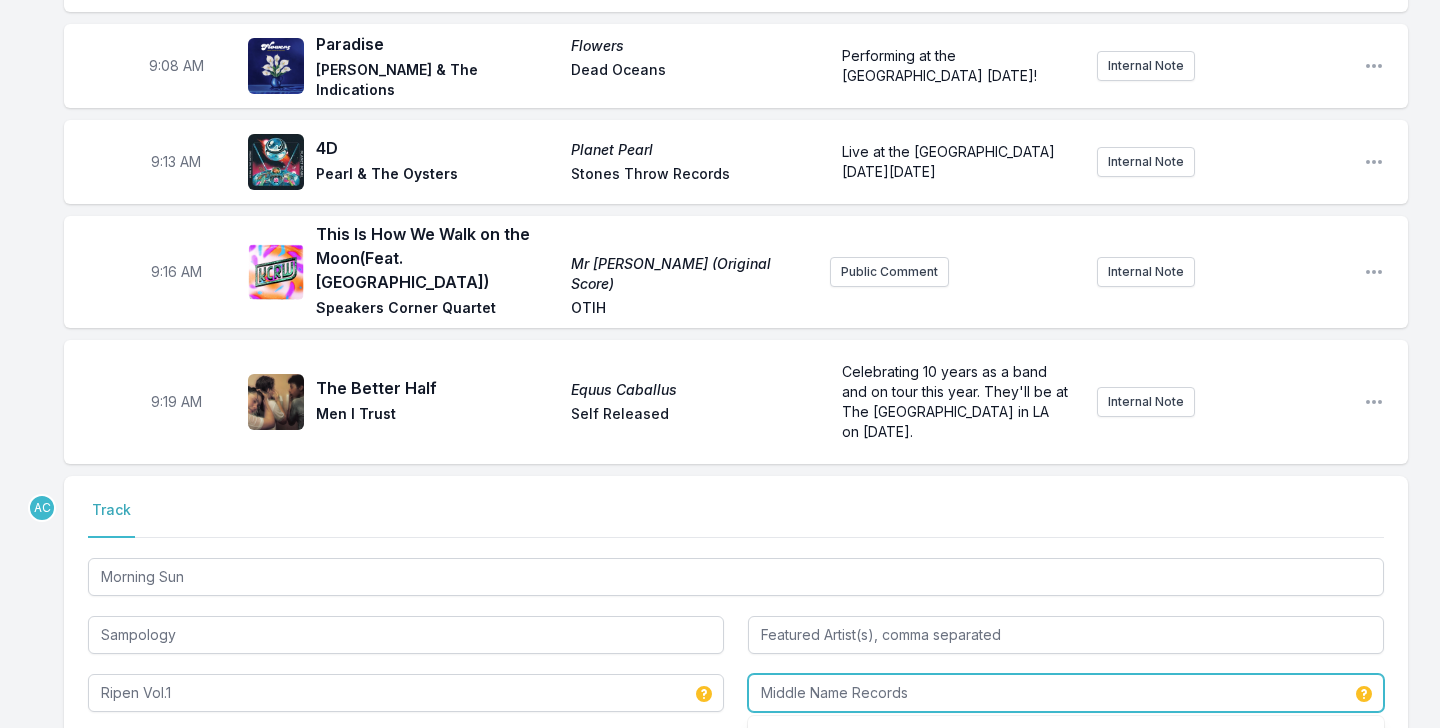 type on "Middle Name Records" 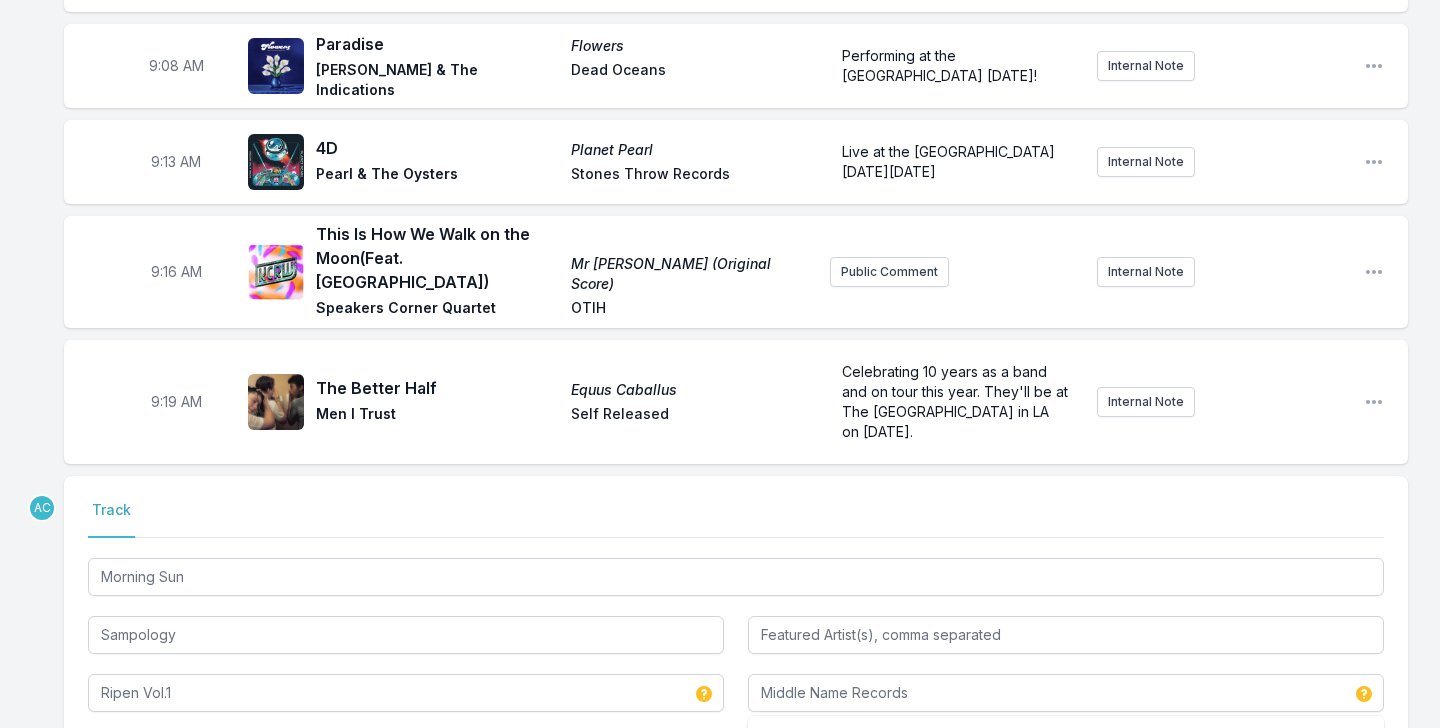 click on "Select a tab Track Track Morning Sun Sampology Ripen Vol.1 Middle Name Records No results found" at bounding box center (736, 606) 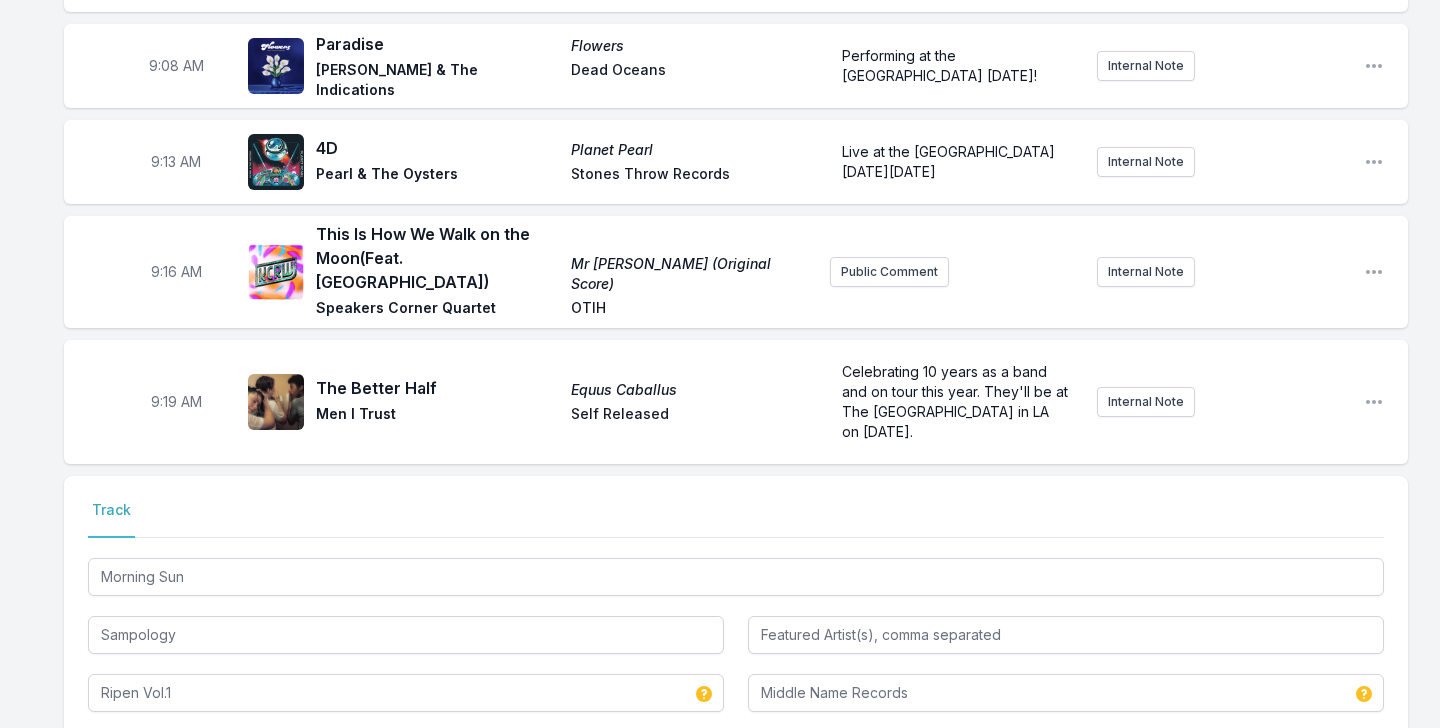 click on "Save & Override" at bounding box center [1310, 767] 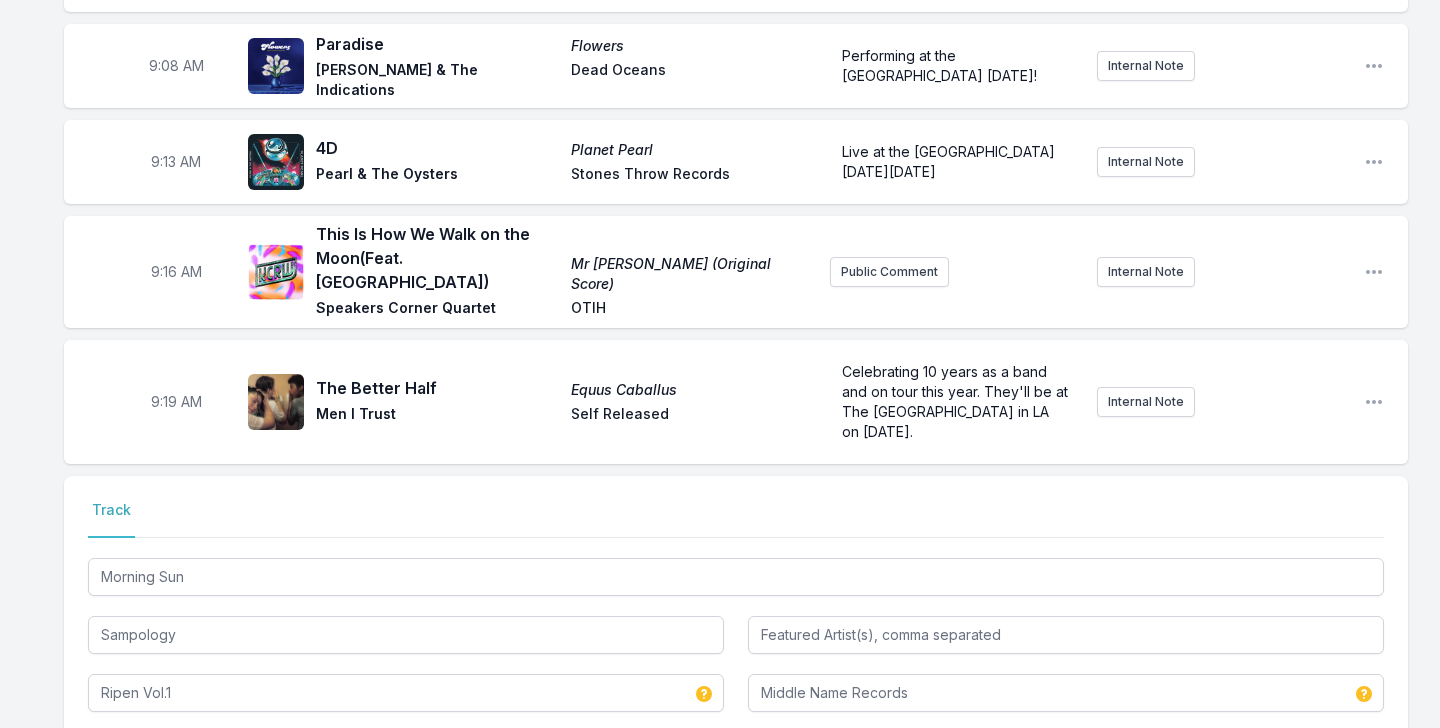 type 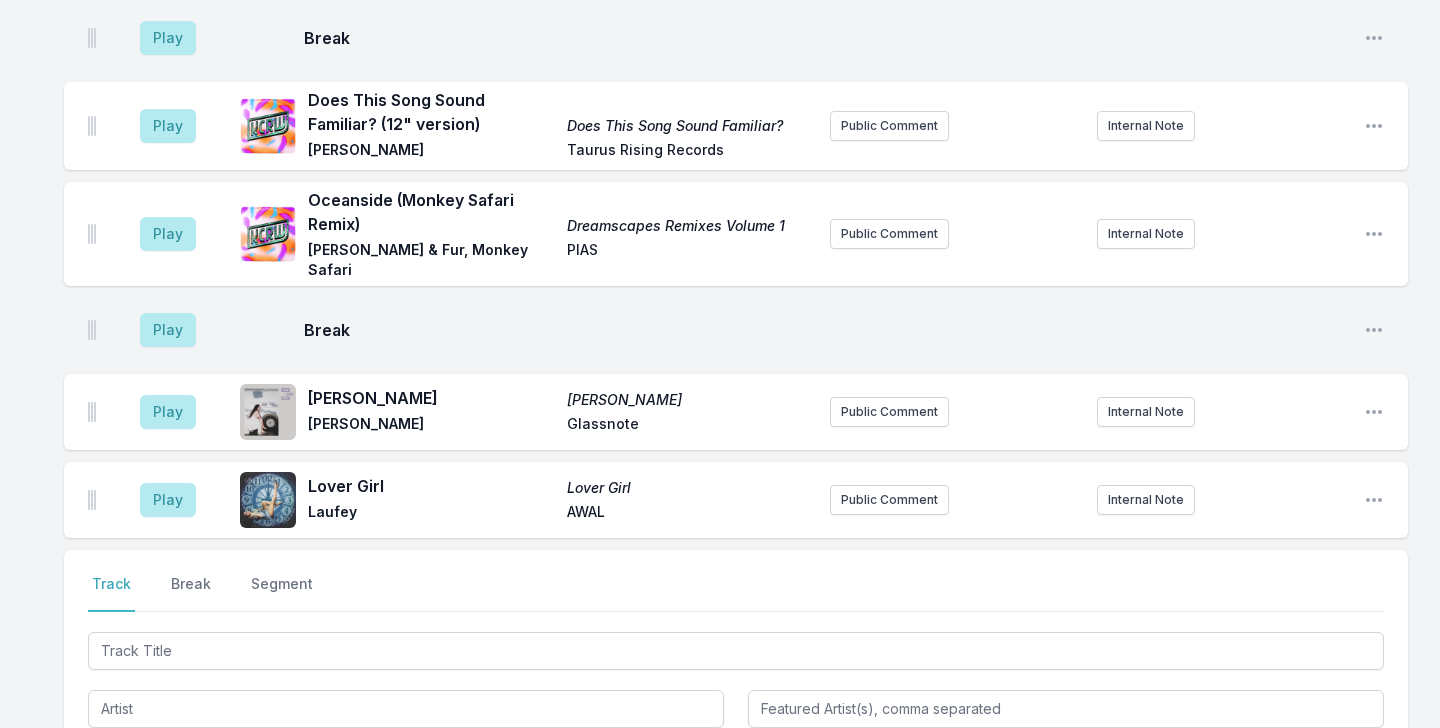 scroll, scrollTop: 5818, scrollLeft: 0, axis: vertical 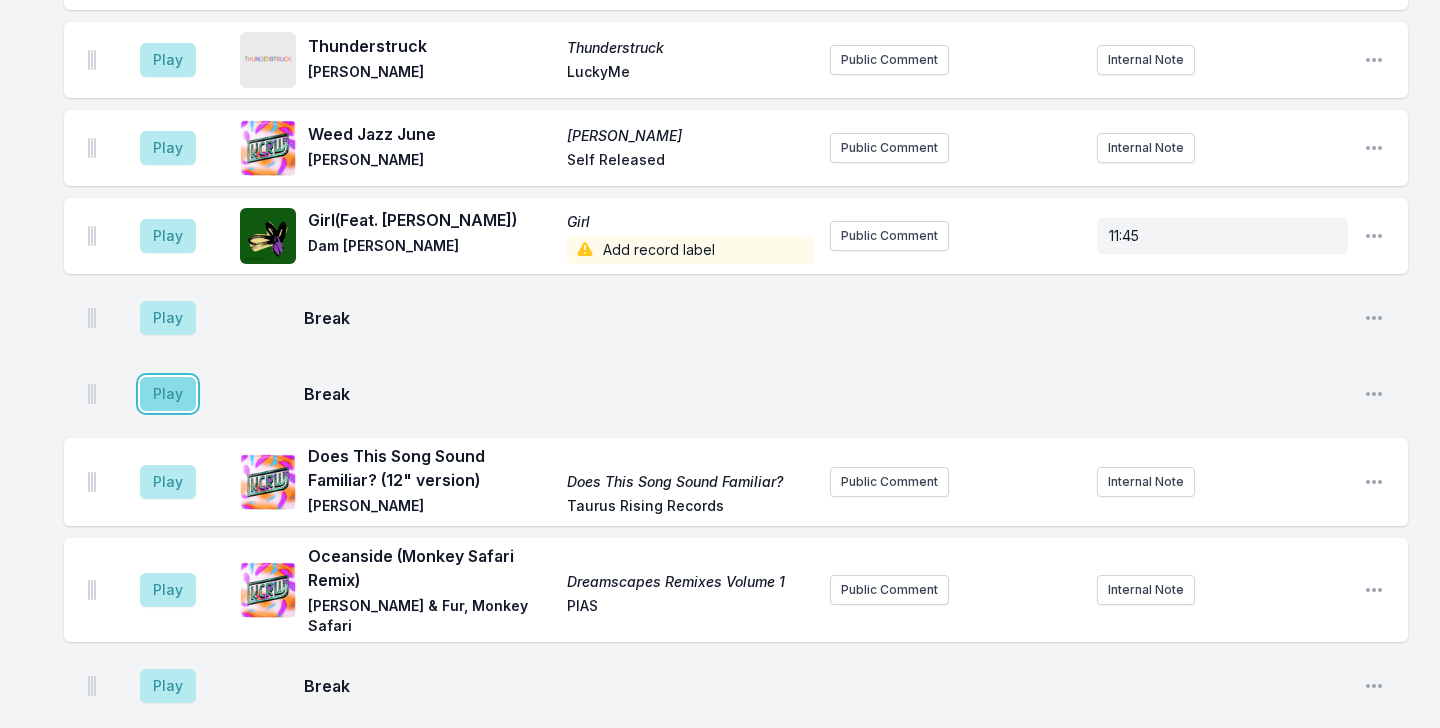 click on "Play" at bounding box center [168, 394] 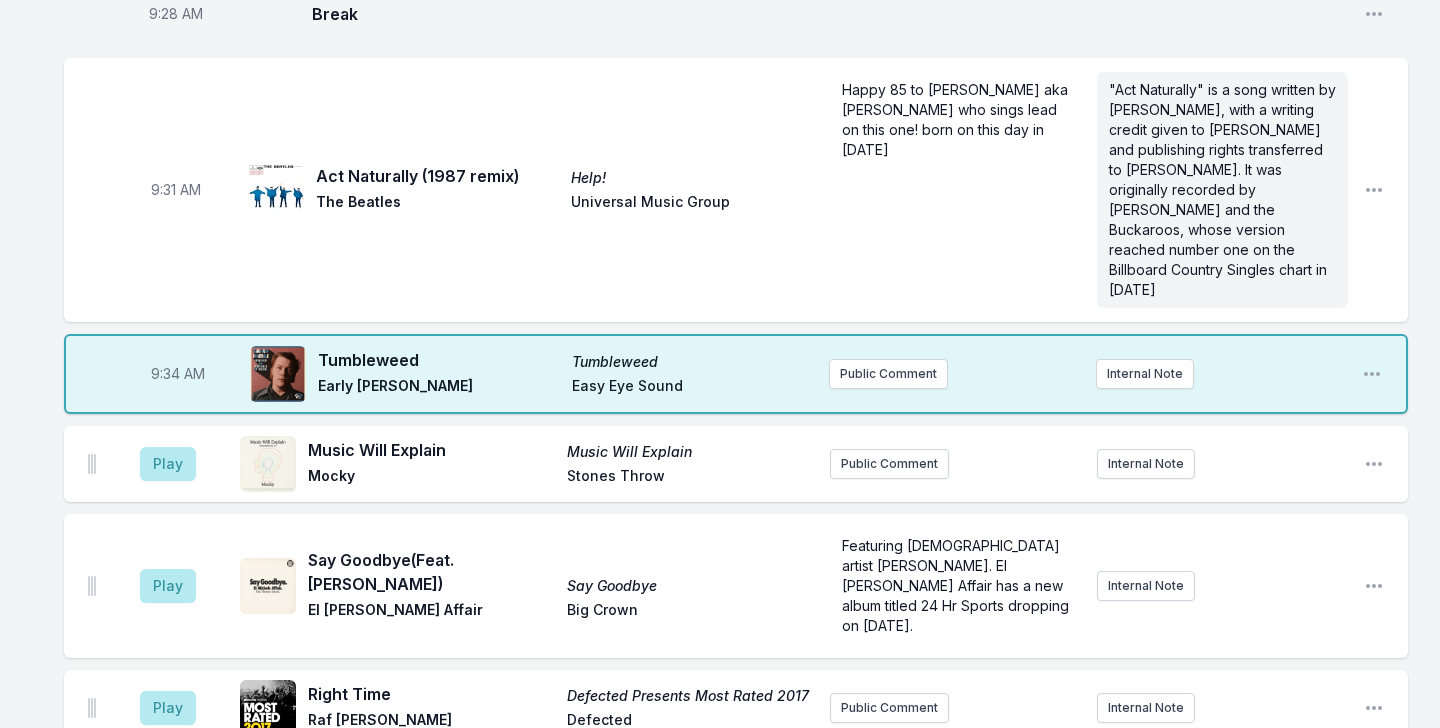 scroll, scrollTop: 1047, scrollLeft: 0, axis: vertical 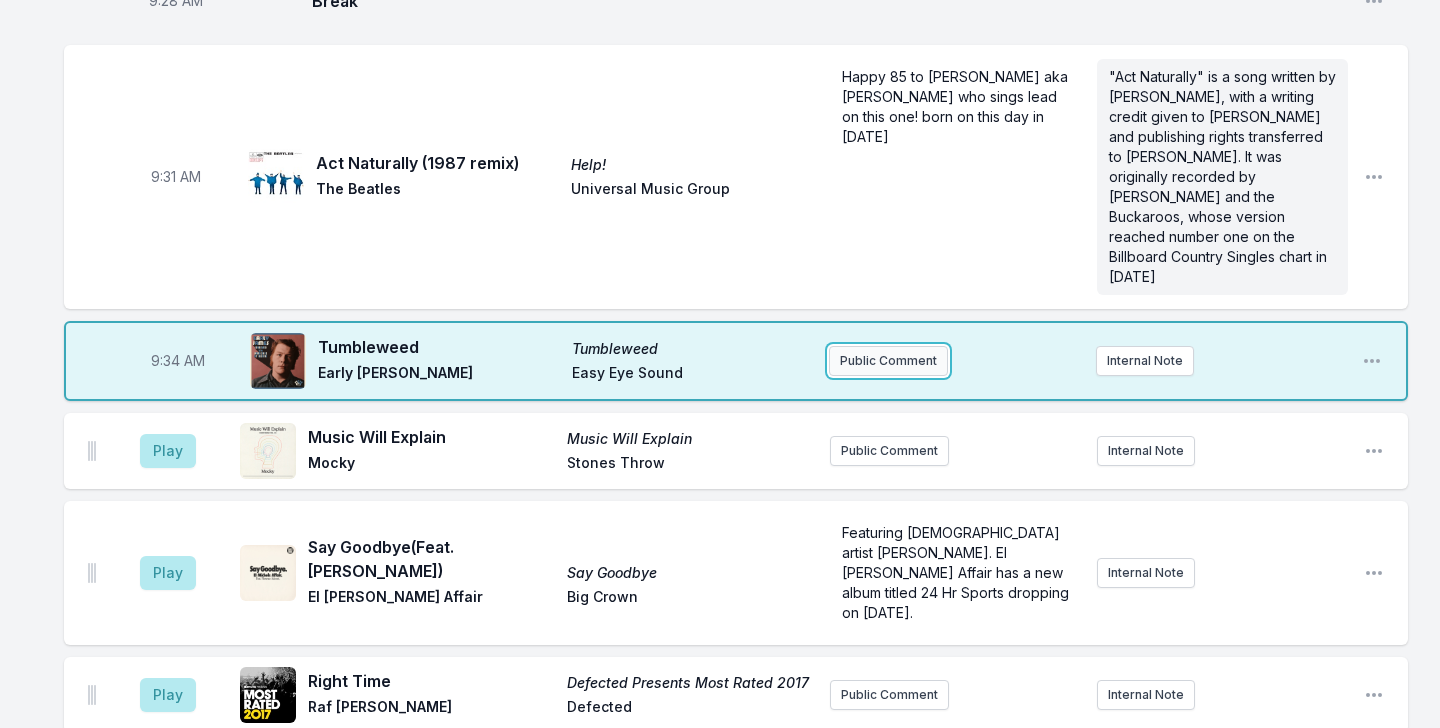 click on "Public Comment" at bounding box center [888, 361] 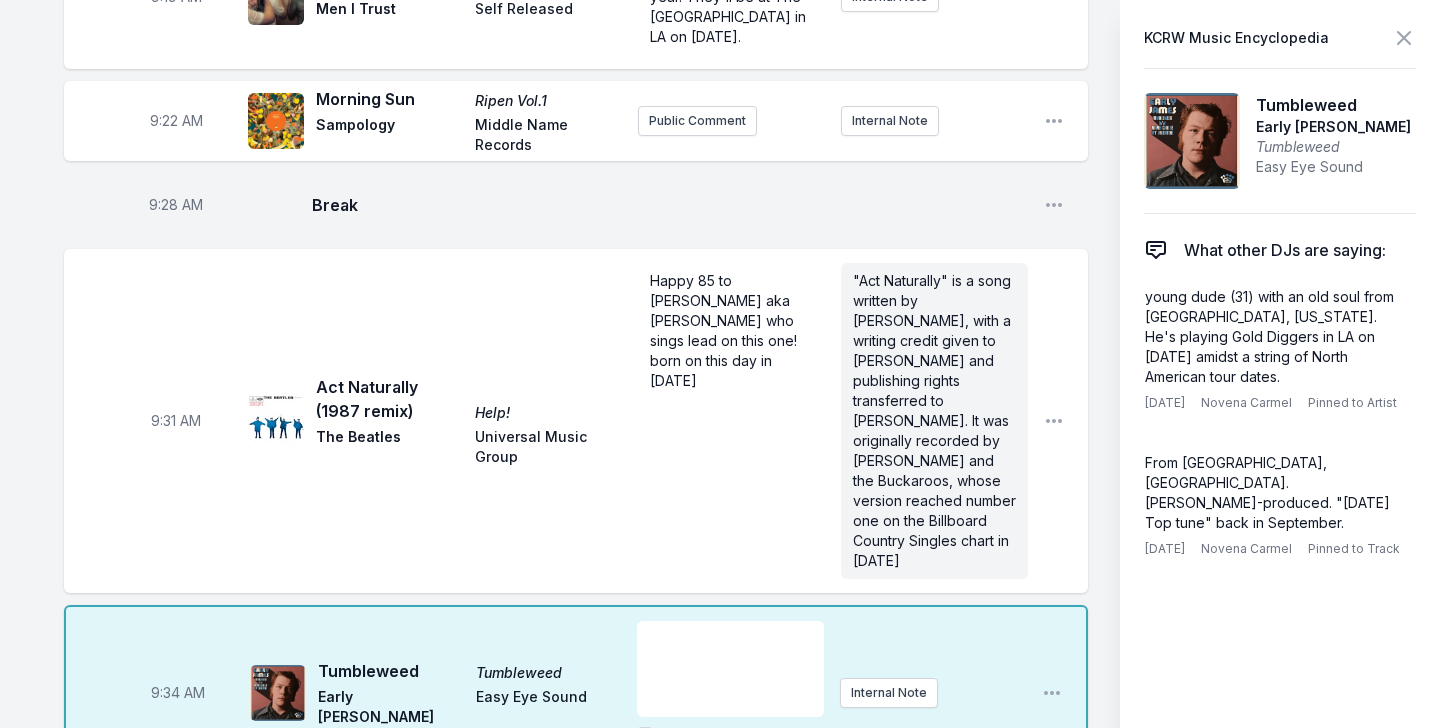 scroll, scrollTop: 1190, scrollLeft: 0, axis: vertical 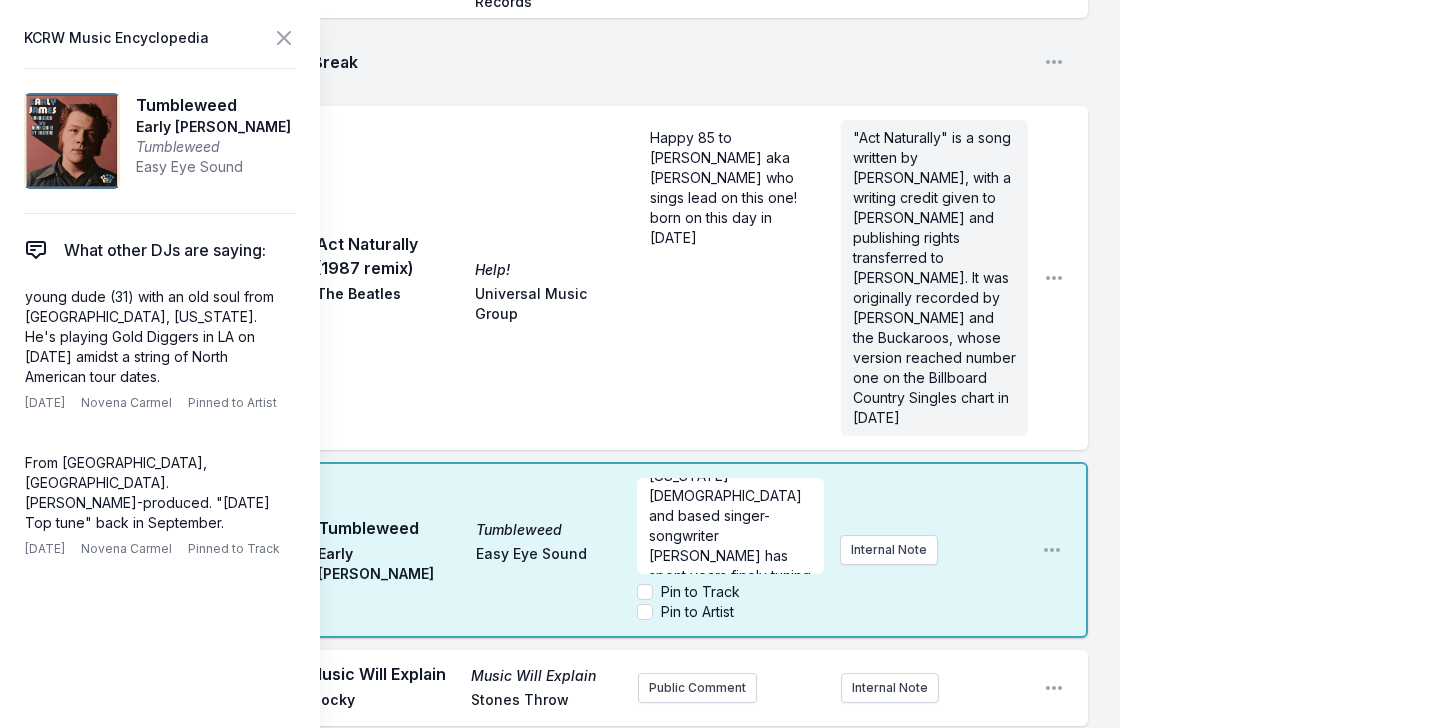 click on "9:34 AM Tumbleweed Tumbleweed Early James Easy Eye Sound Alabama-born and based singer-songwriter Early James has spent years finely tuning his Americana roots sound. Pin to Track Pin to Artist Internal Note Open playlist item options" at bounding box center [576, 550] 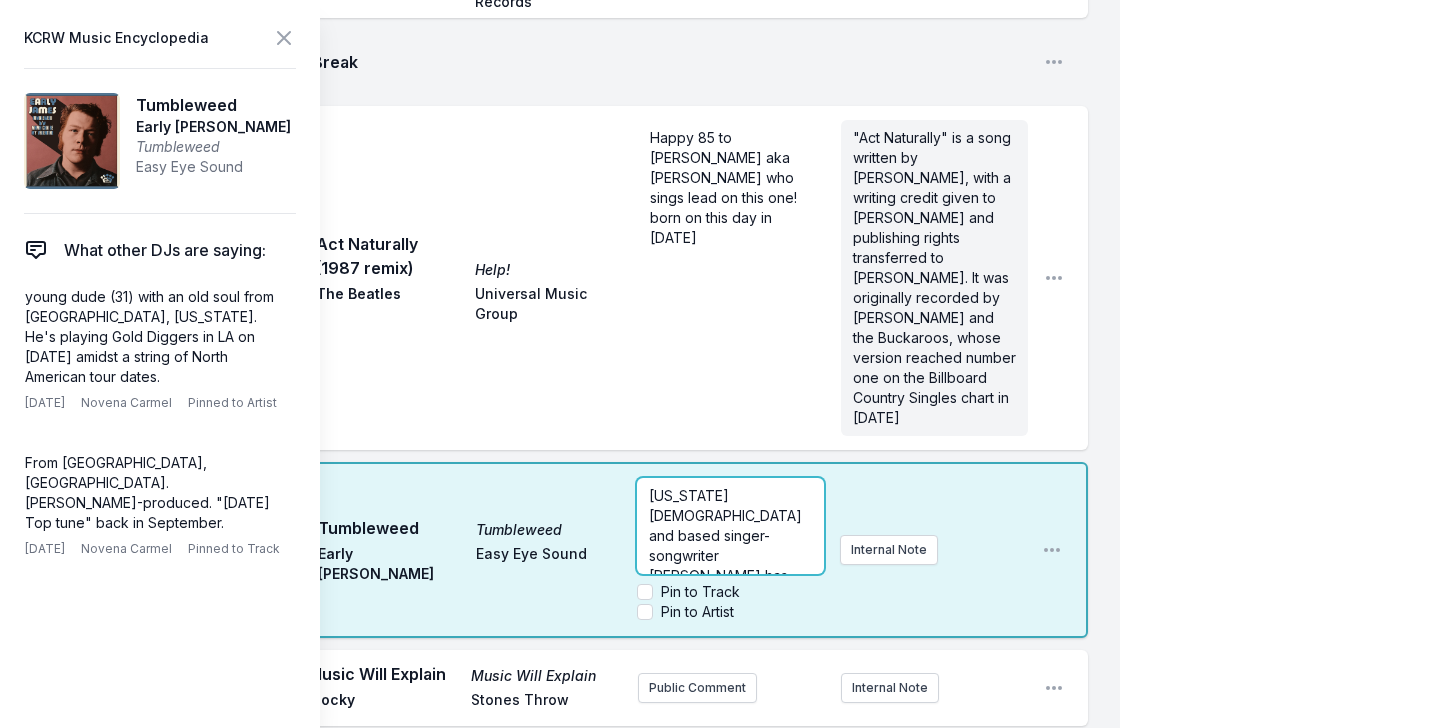click on "Alabama-born and based singer-songwriter Early James has spent years finely tuning his Americana roots sound." at bounding box center (732, 565) 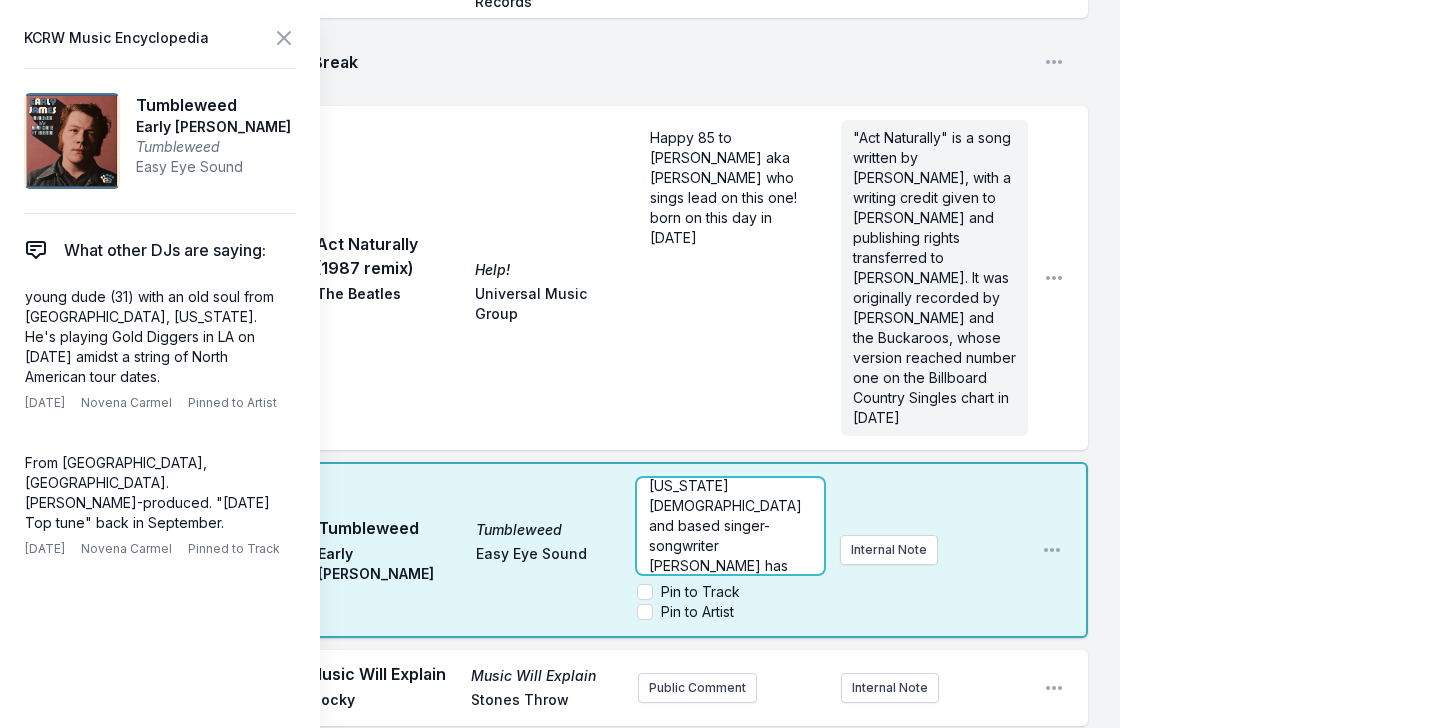 scroll, scrollTop: 16, scrollLeft: 0, axis: vertical 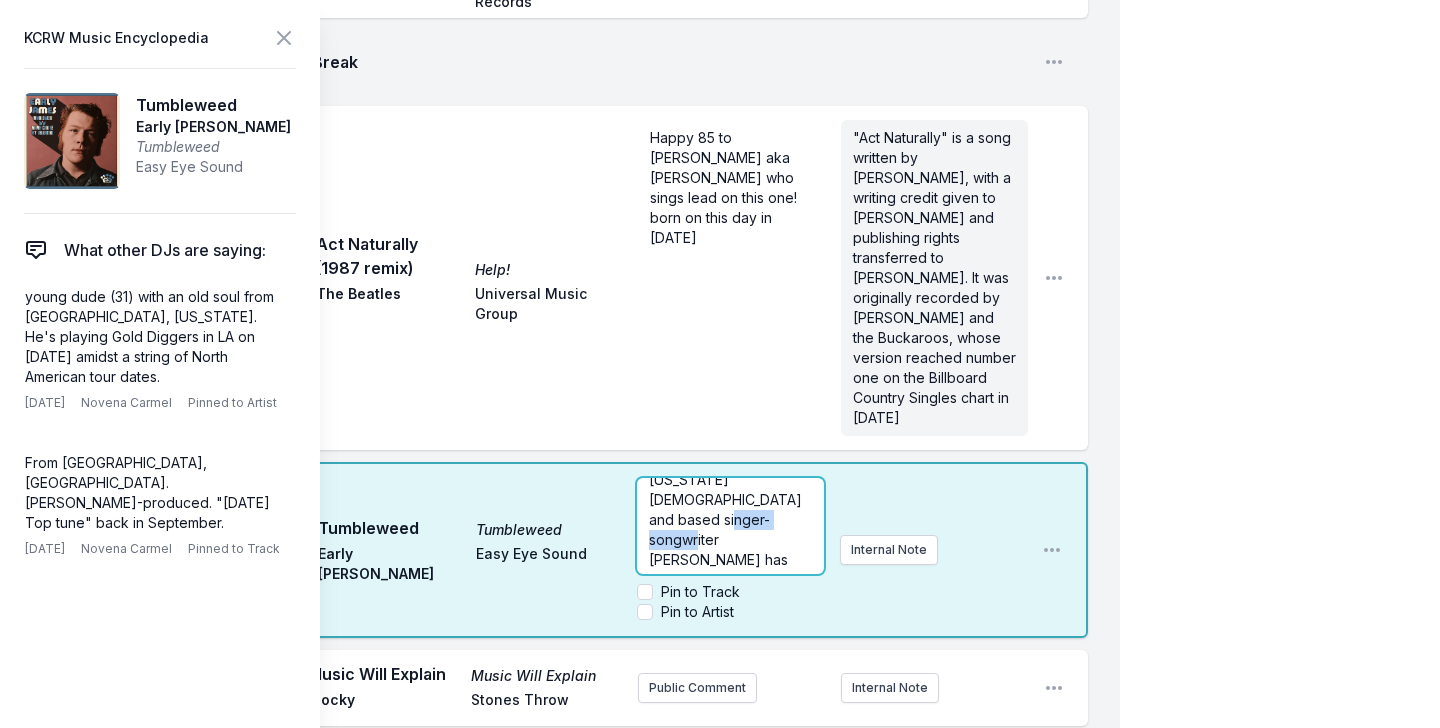 drag, startPoint x: 648, startPoint y: 378, endPoint x: 728, endPoint y: 383, distance: 80.1561 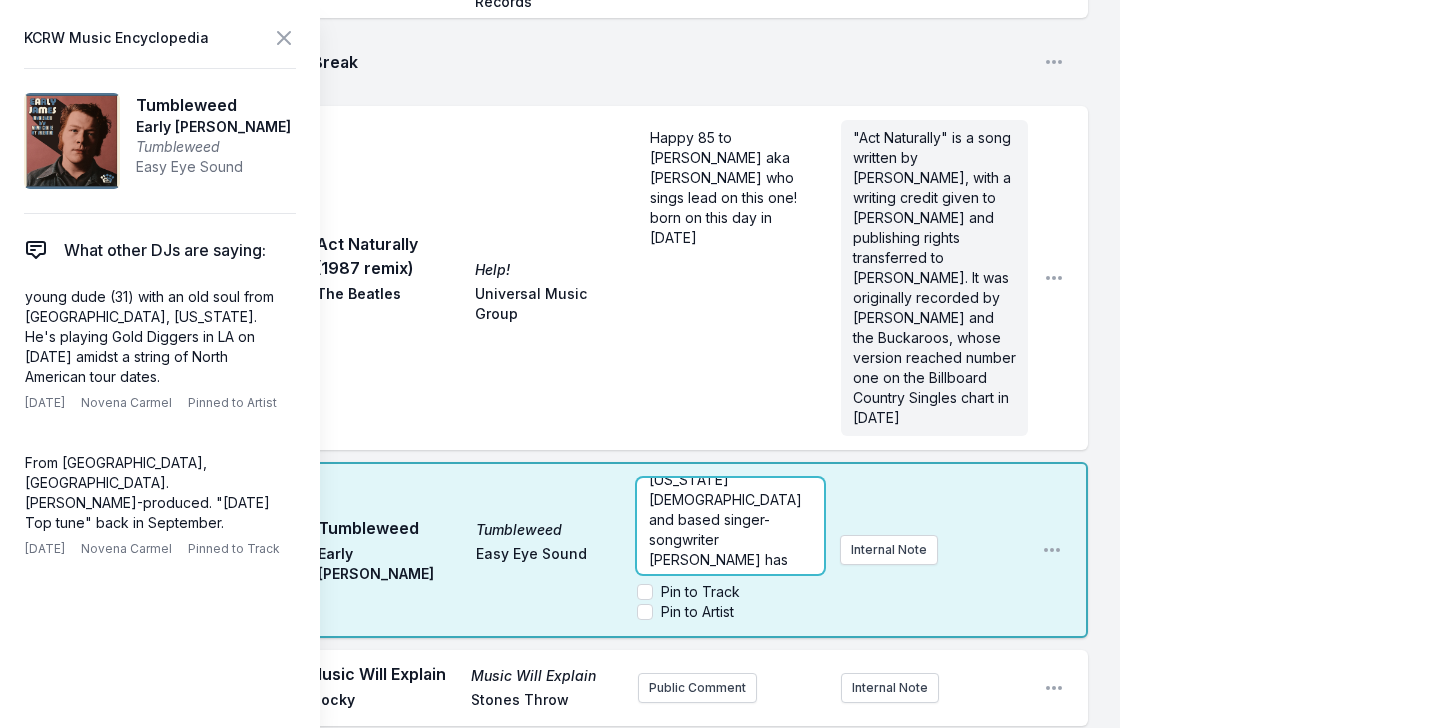 scroll, scrollTop: 19, scrollLeft: 0, axis: vertical 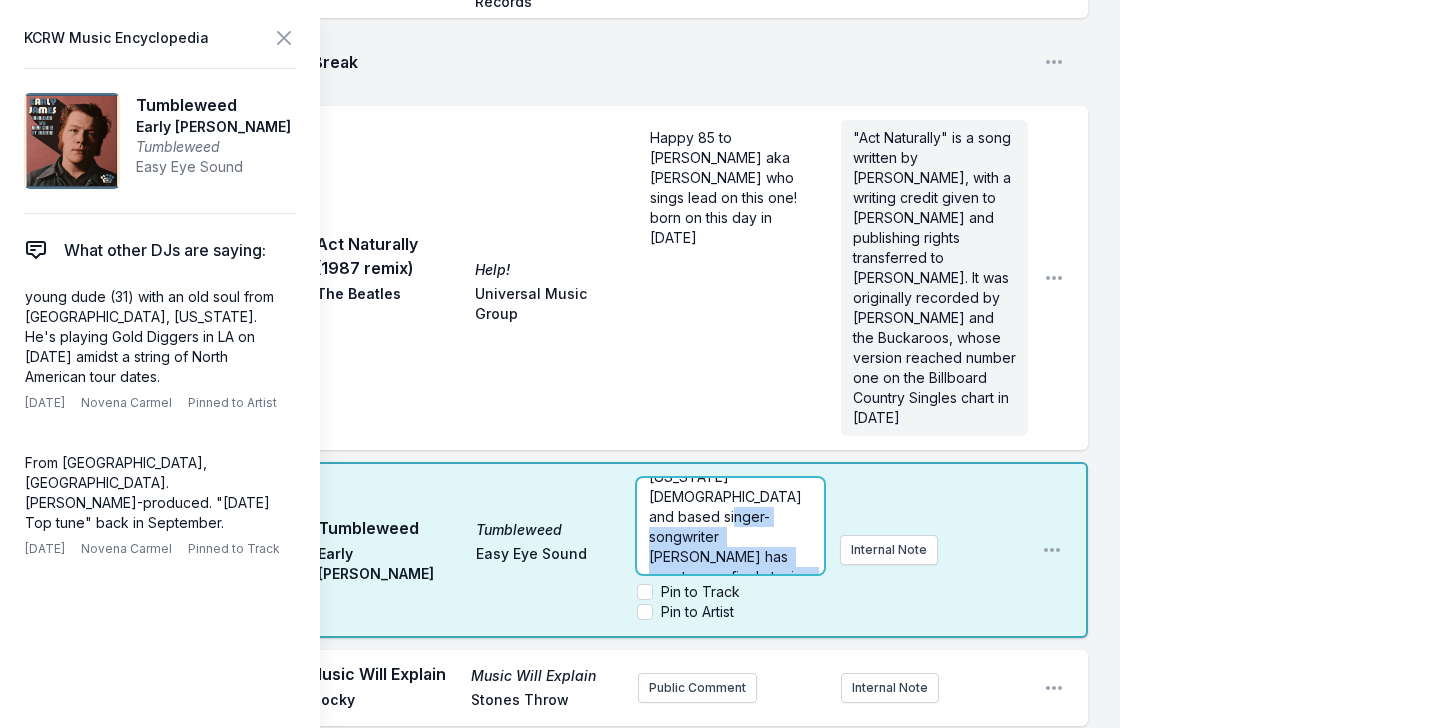 drag, startPoint x: 648, startPoint y: 374, endPoint x: 816, endPoint y: 417, distance: 173.41568 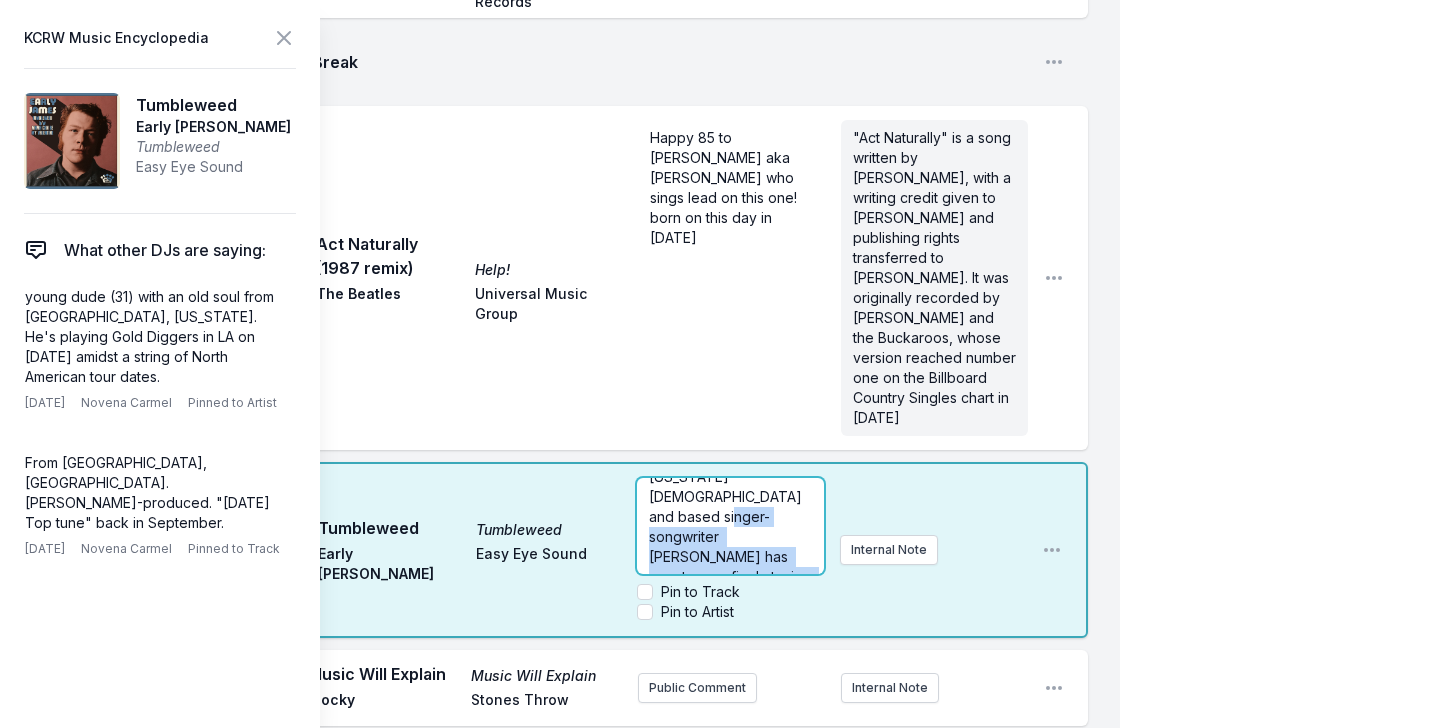 click on "Alabama-born and based singer-songwriter Early James has spent years finely tuning his Americana roots sound." at bounding box center (730, 526) 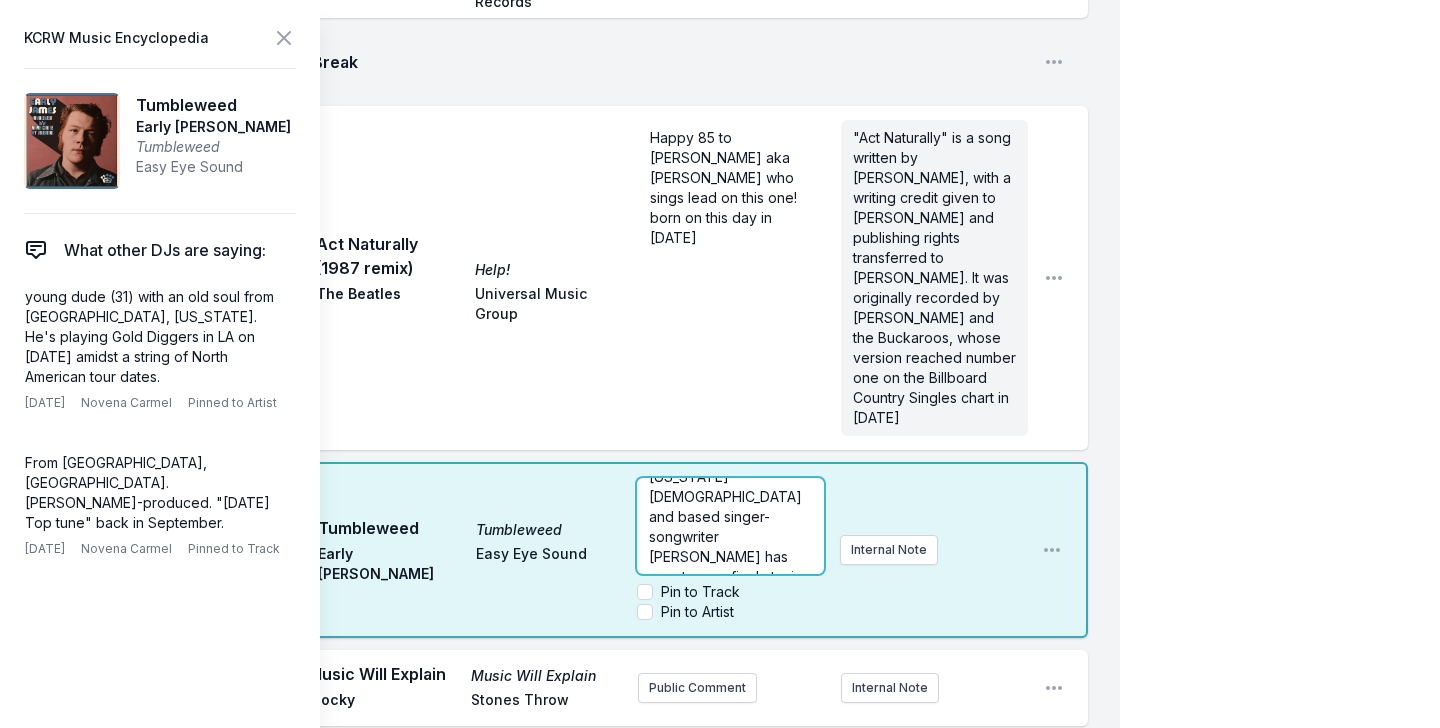scroll, scrollTop: 0, scrollLeft: 0, axis: both 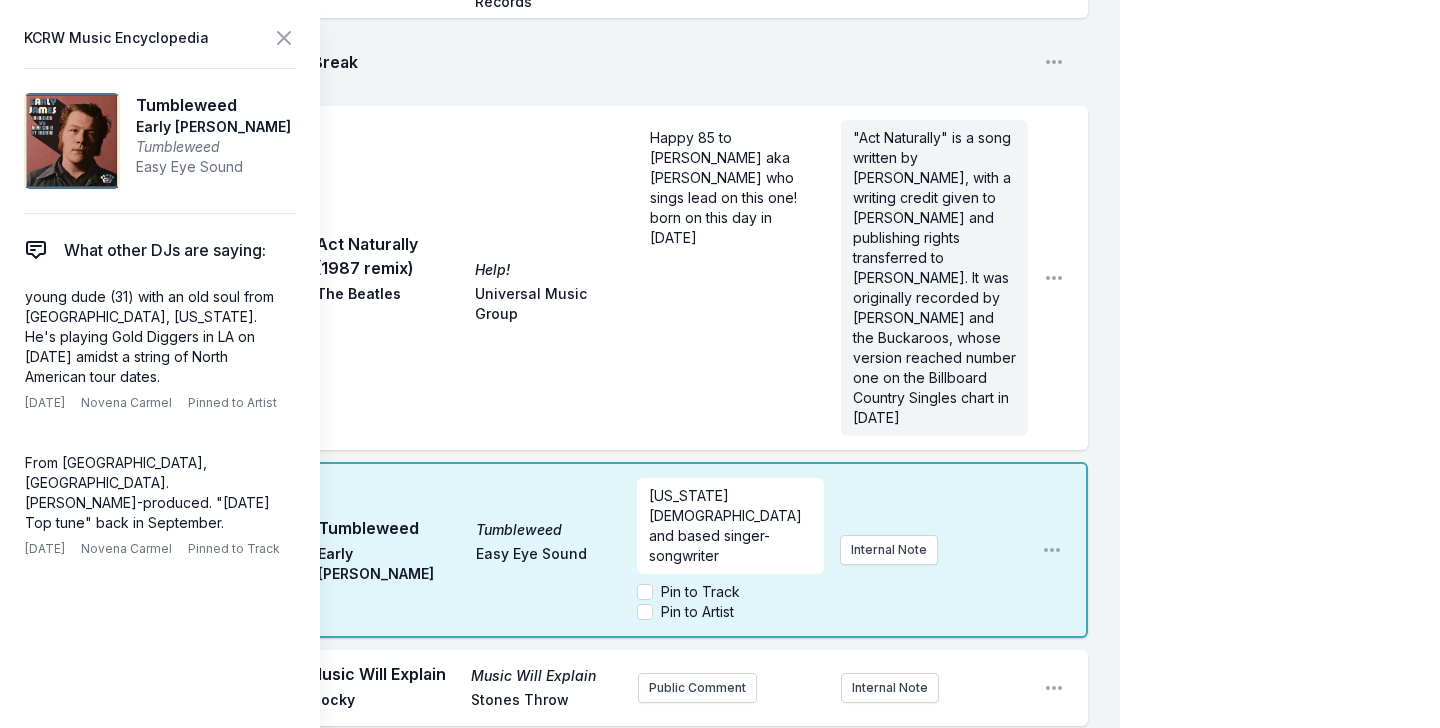 click on "9:34 AM Tumbleweed Tumbleweed Early James Easy Eye Sound Alabama-born and based singer-songwriter  Pin to Track Pin to Artist Internal Note Open playlist item options" at bounding box center [576, 550] 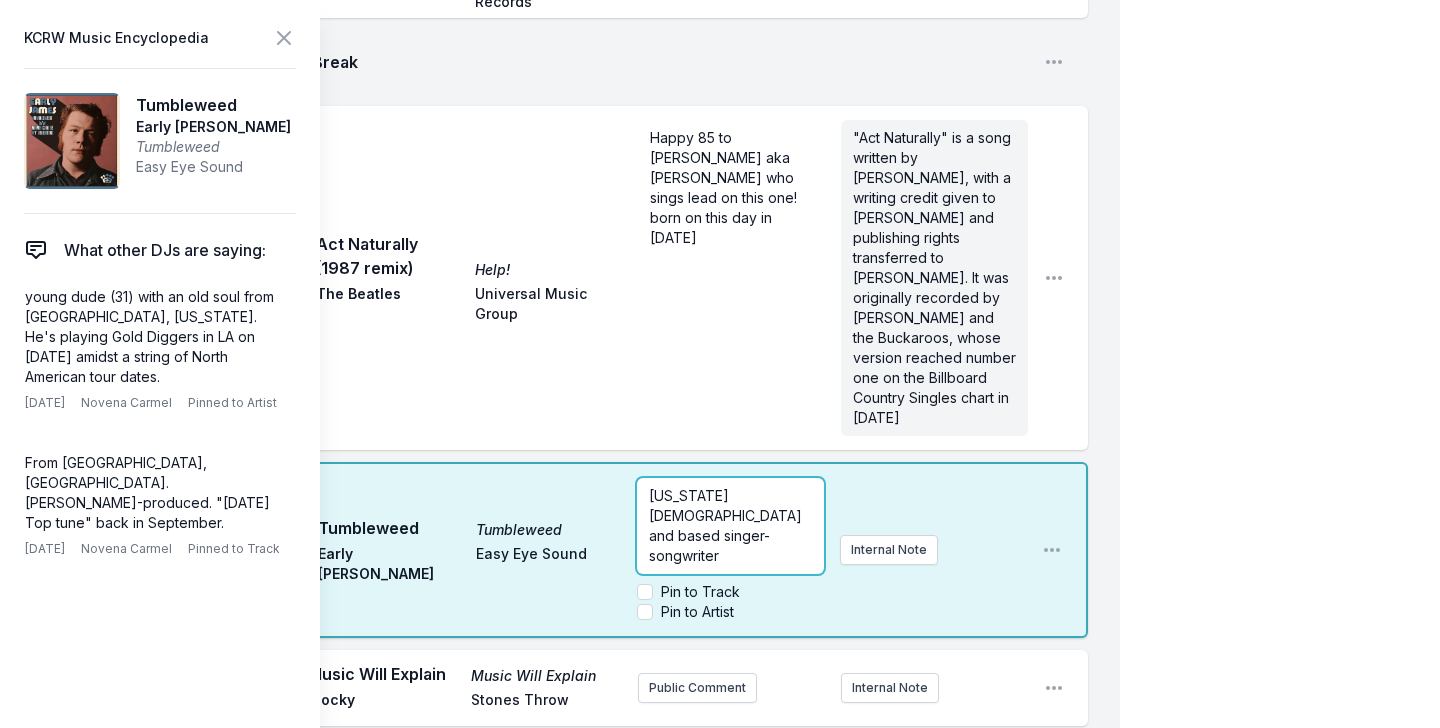 click on "Alabama-born and based singer-songwriter" at bounding box center [727, 525] 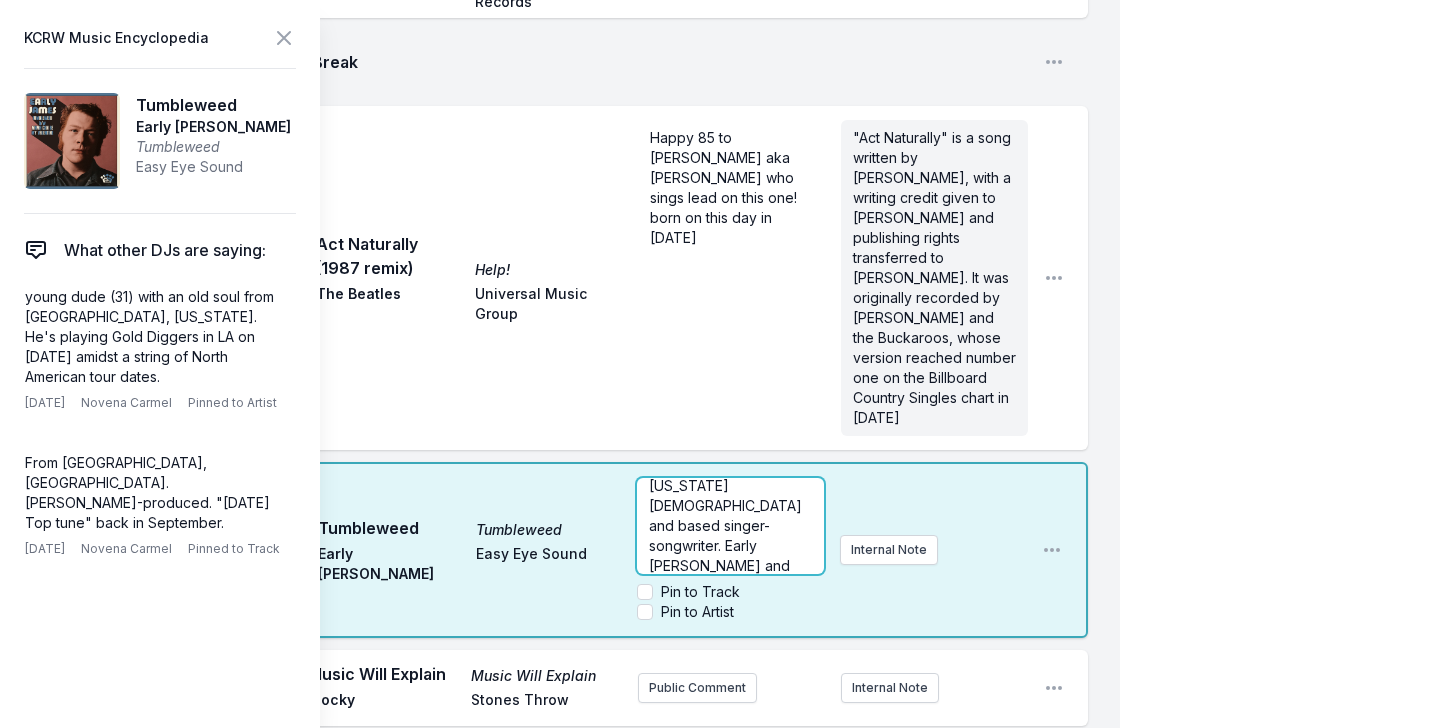 scroll, scrollTop: 30, scrollLeft: 0, axis: vertical 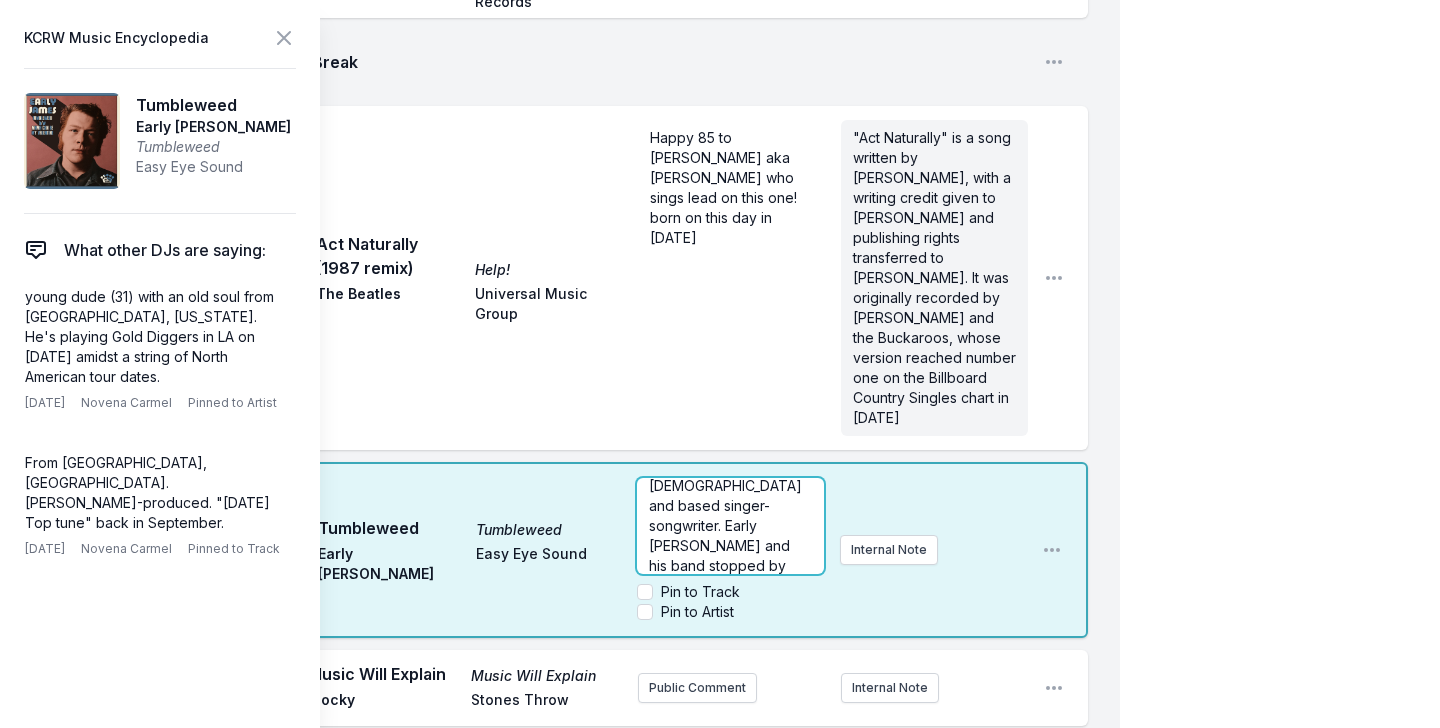 click on "Alabama-born and based singer-songwriter. Early James and his band stopped by MBE earlier this year for a guest DJ set" at bounding box center [730, 535] 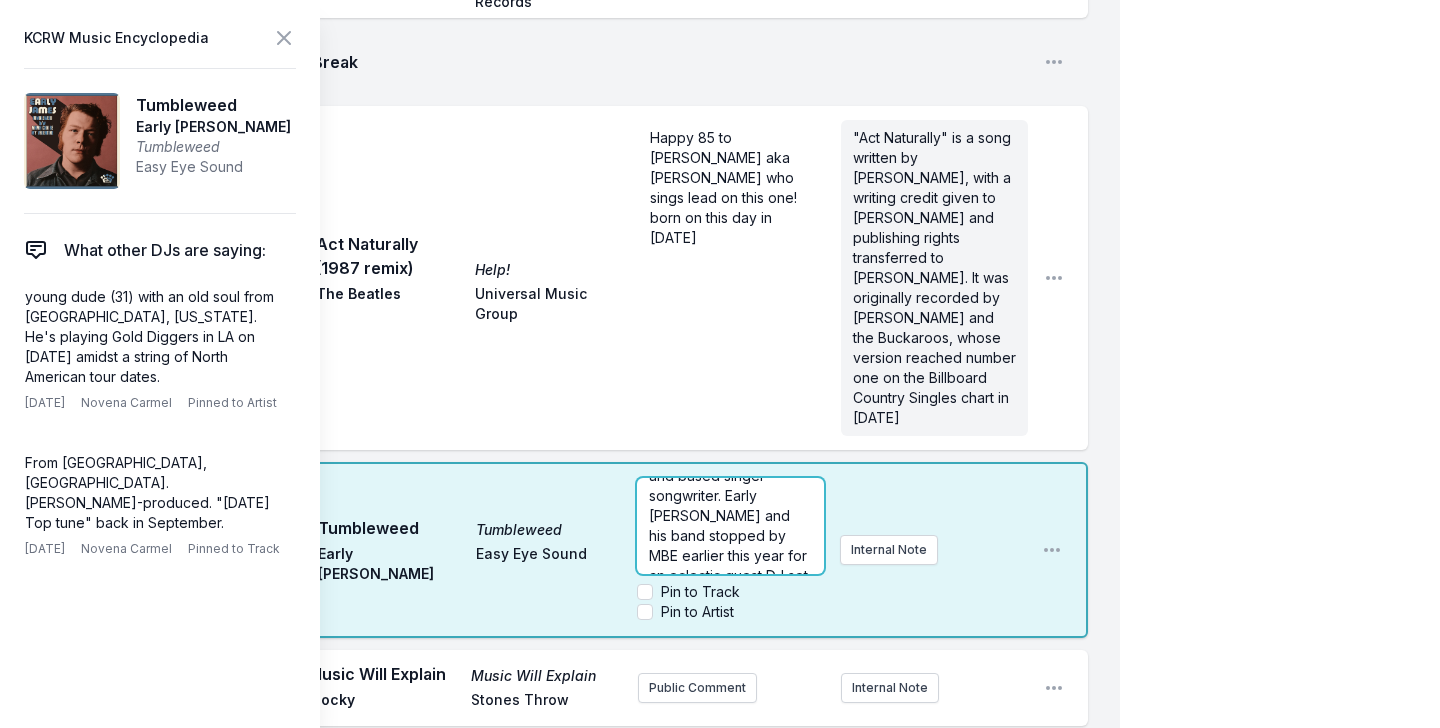 click on "Alabama-born and based singer-songwriter. Early James and his band stopped by MBE earlier this year for an eclectic guest DJ set" at bounding box center (730, 506) 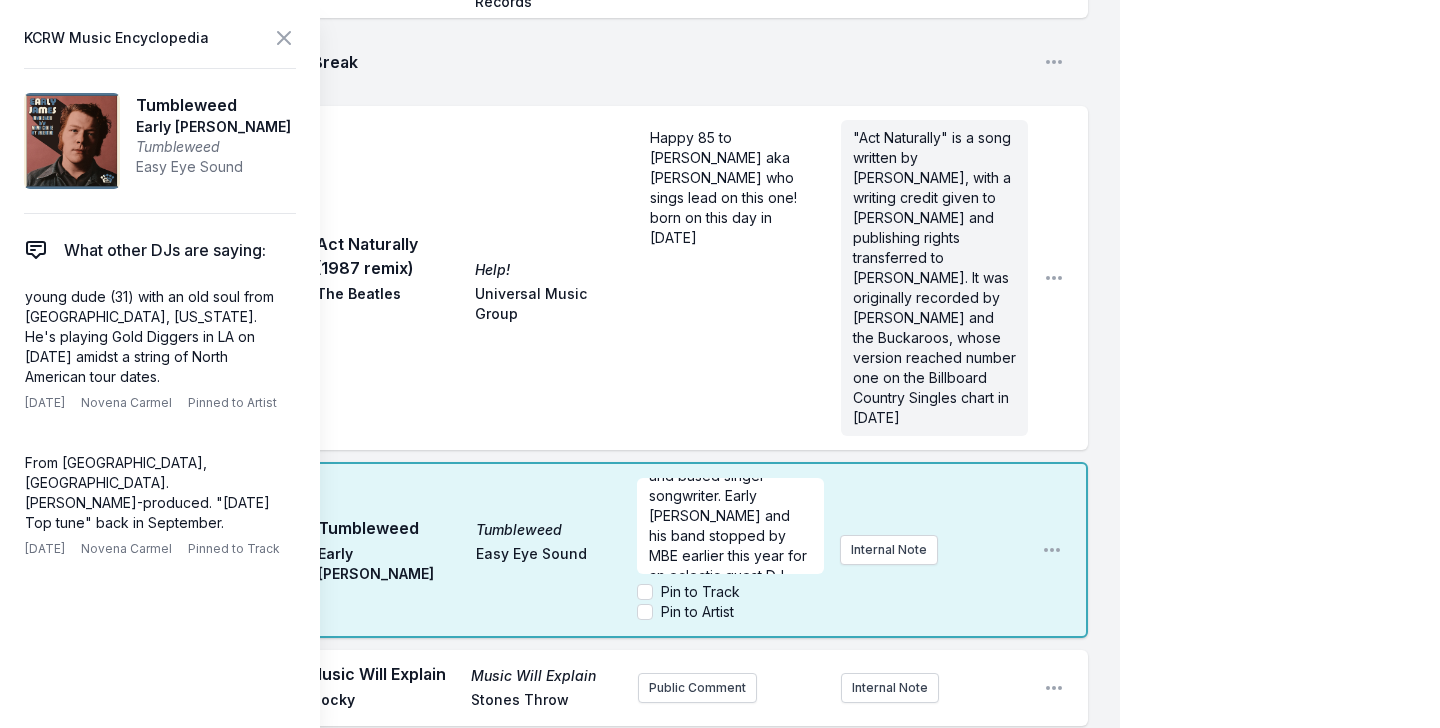 click on "My Playlist KCRW Playlist Directory Reports AC NC User Guide Report Bug Sign out Morning Becomes Eclectic Live Novena Carmel Simulcast [DATE] 9:00 AM - 12:00 PM Edit Open options View Missing Data Some of your tracks are missing record label information. This info helps artists get paid! It needs to be filled out within 24 hours of showtime. 9:06 AM Little Green Apples Beyond The Willow Tree [PERSON_NAME] In the late 60’s [PERSON_NAME] coined the term “soulfolk”, playing his genre bending music across college campuses and coffee shops while earning a medical degree at [PERSON_NAME] & [PERSON_NAME]. Internal Note Open playlist item options In the late 60’s [PERSON_NAME] coined the term “soulfolk”, playing his genre bending music across college campuses and coffee shops while earning a medical degree at [PERSON_NAME] & [PERSON_NAME]. 9:08 AM Paradise Flowers [PERSON_NAME] & The Indications Dead Oceans Performing at the [GEOGRAPHIC_DATA] [DATE]! Internal Note Open playlist item options 9:13 AM 4D Planet Pearl Internal Note" at bounding box center (720, 2879) 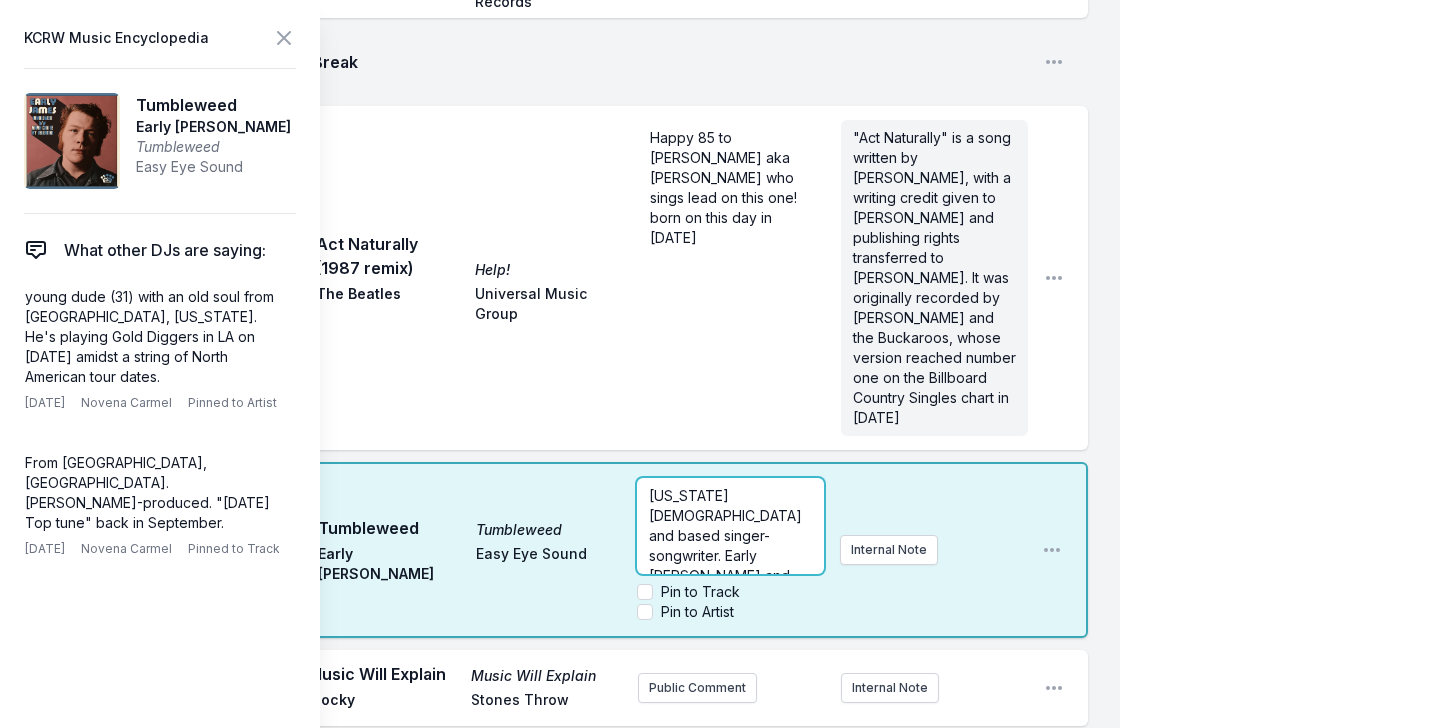 click on "Alabama-born and based singer-songwriter. Early James and his band stopped by MBE earlier this year for an eclectic guest DJ set... revisit here.  Pin to Track Pin to Artist" at bounding box center [730, 550] 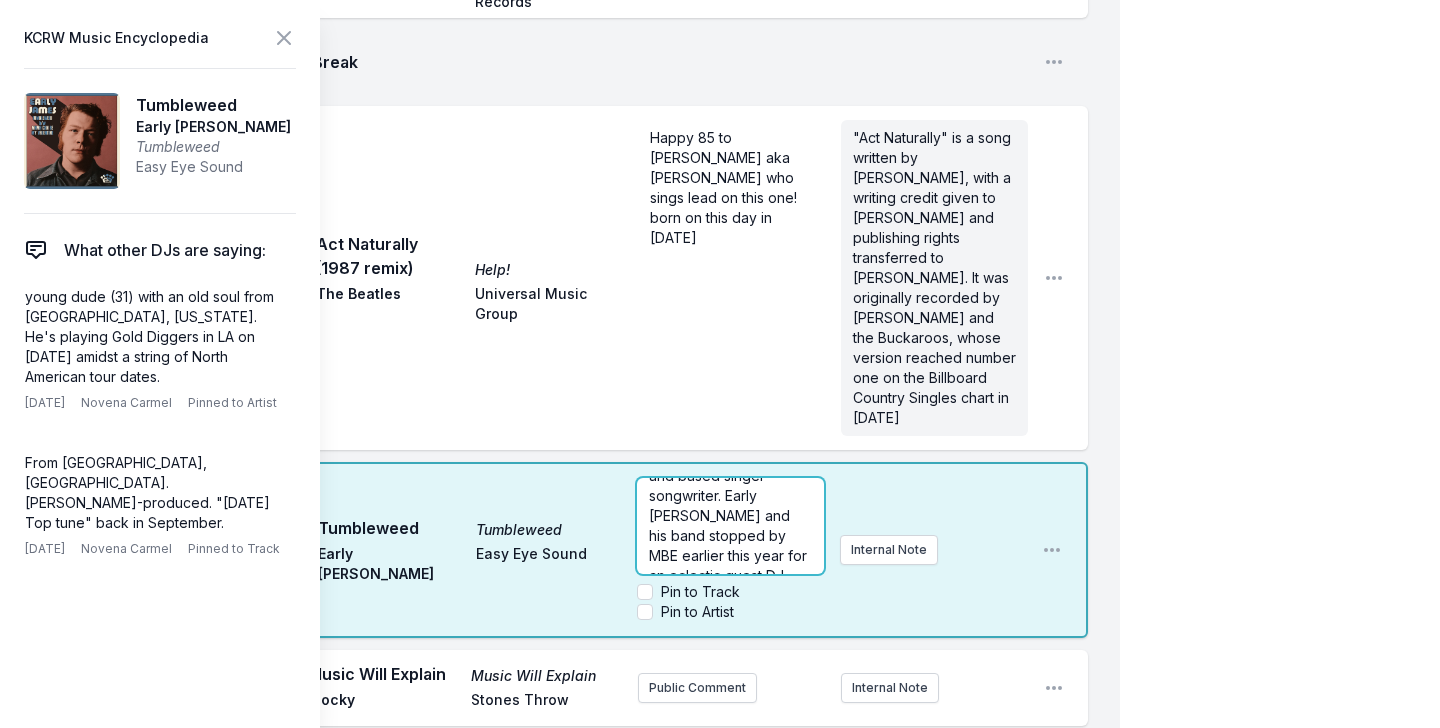 click on "Alabama-born and based singer-songwriter. Early James and his band stopped by MBE earlier this year for an eclectic guest DJ set... revisit here." at bounding box center [730, 515] 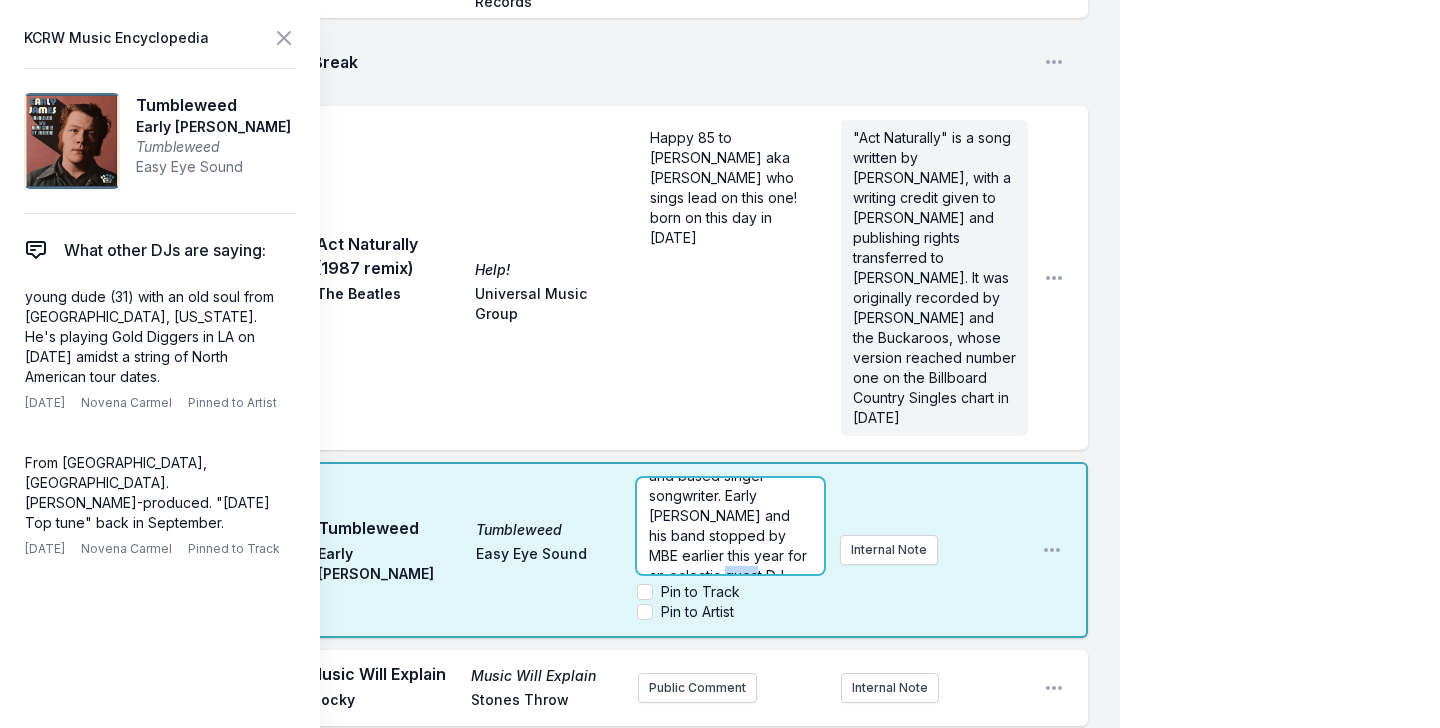 click on "Alabama-born and based singer-songwriter. Early James and his band stopped by MBE earlier this year for an eclectic guest DJ set... revisit here." at bounding box center [730, 515] 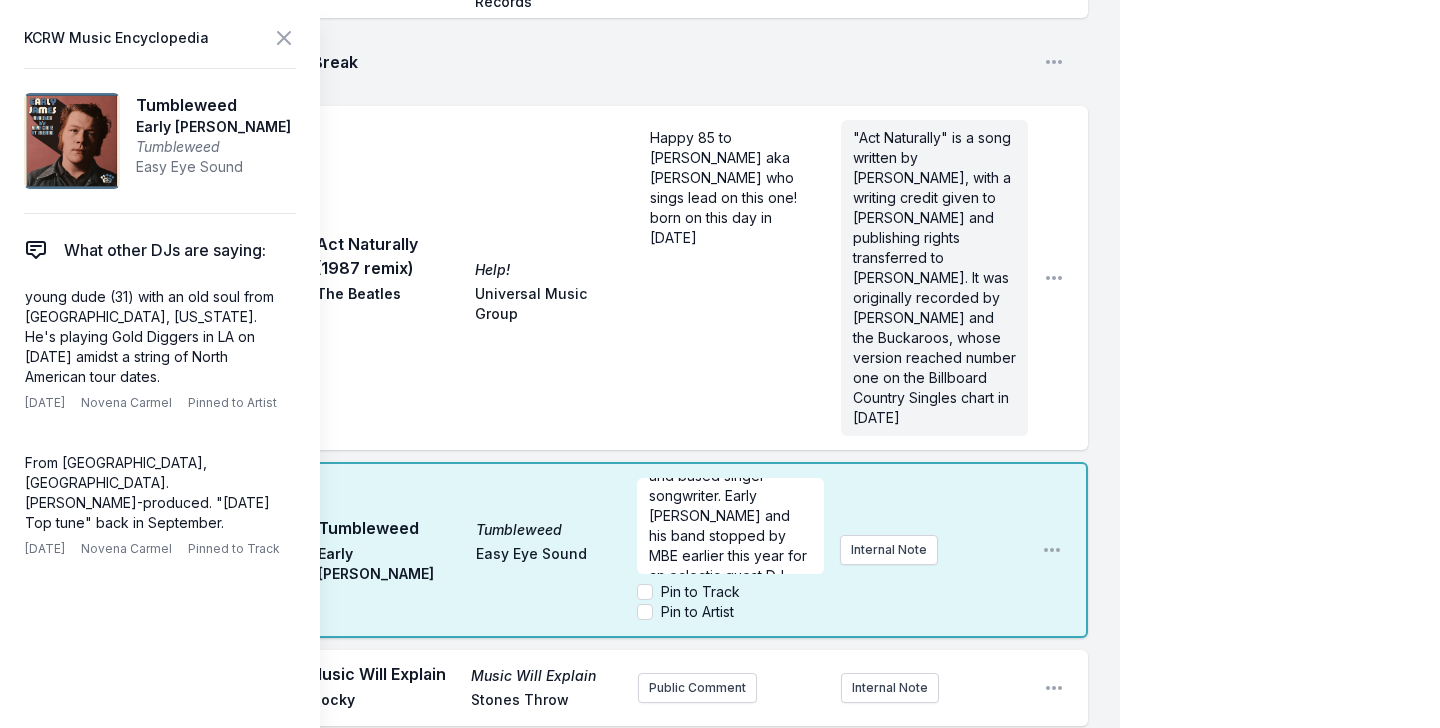 click on "Tumbleweed Tumbleweed Early James Easy Eye Sound" at bounding box center (435, 550) 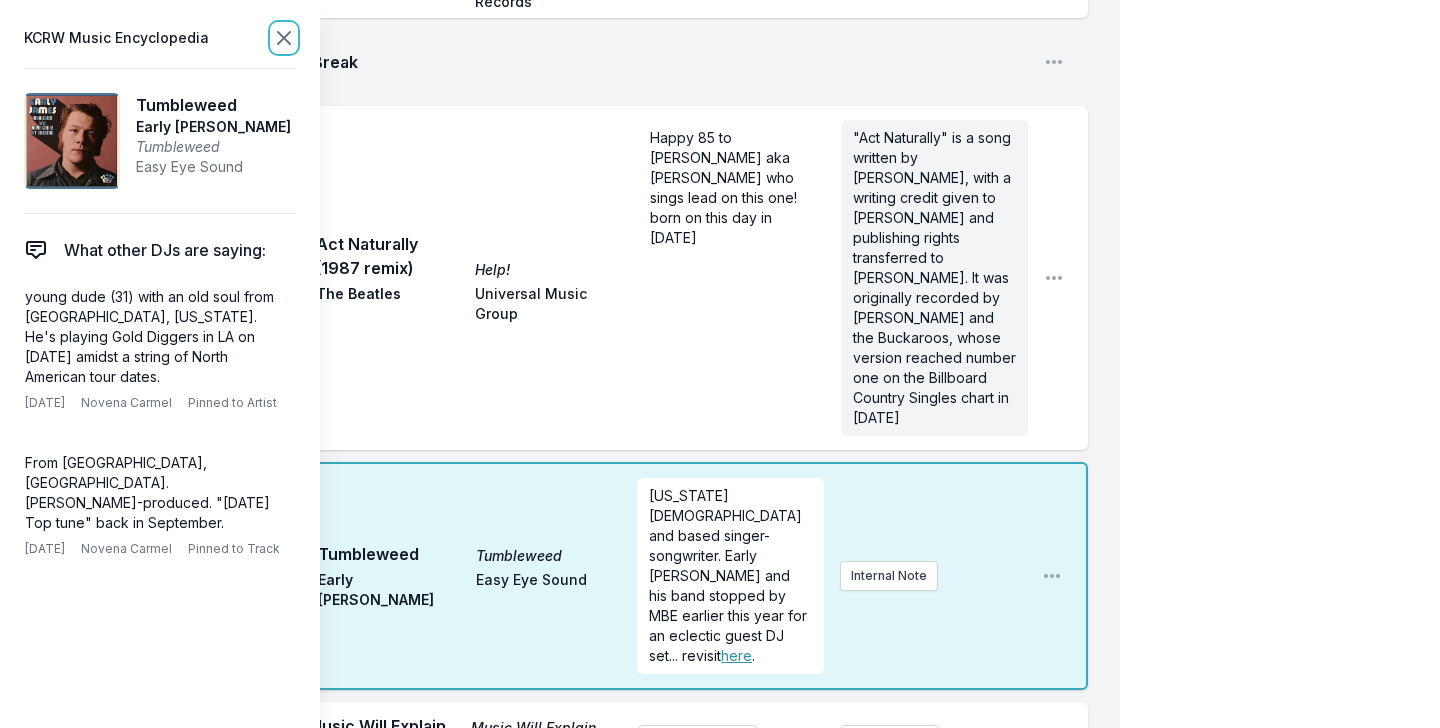 click 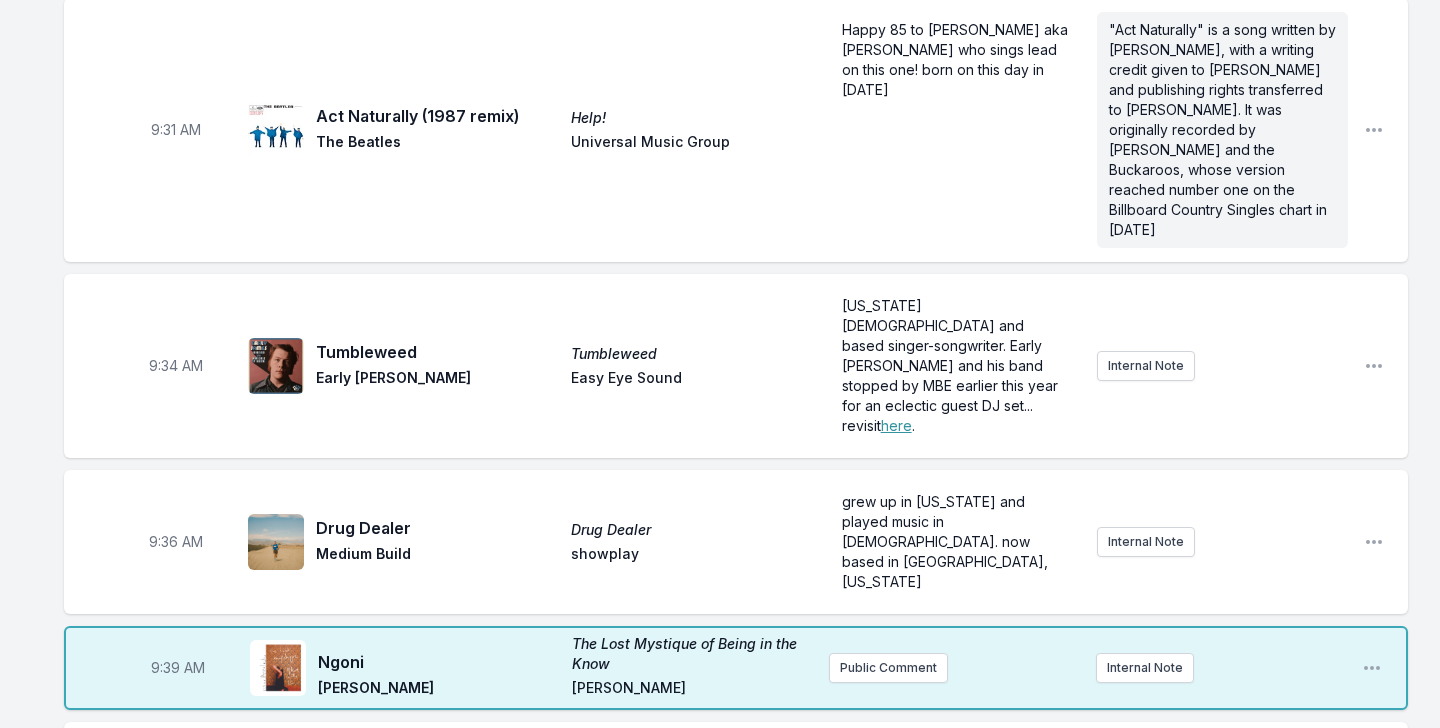 scroll, scrollTop: 1115, scrollLeft: 0, axis: vertical 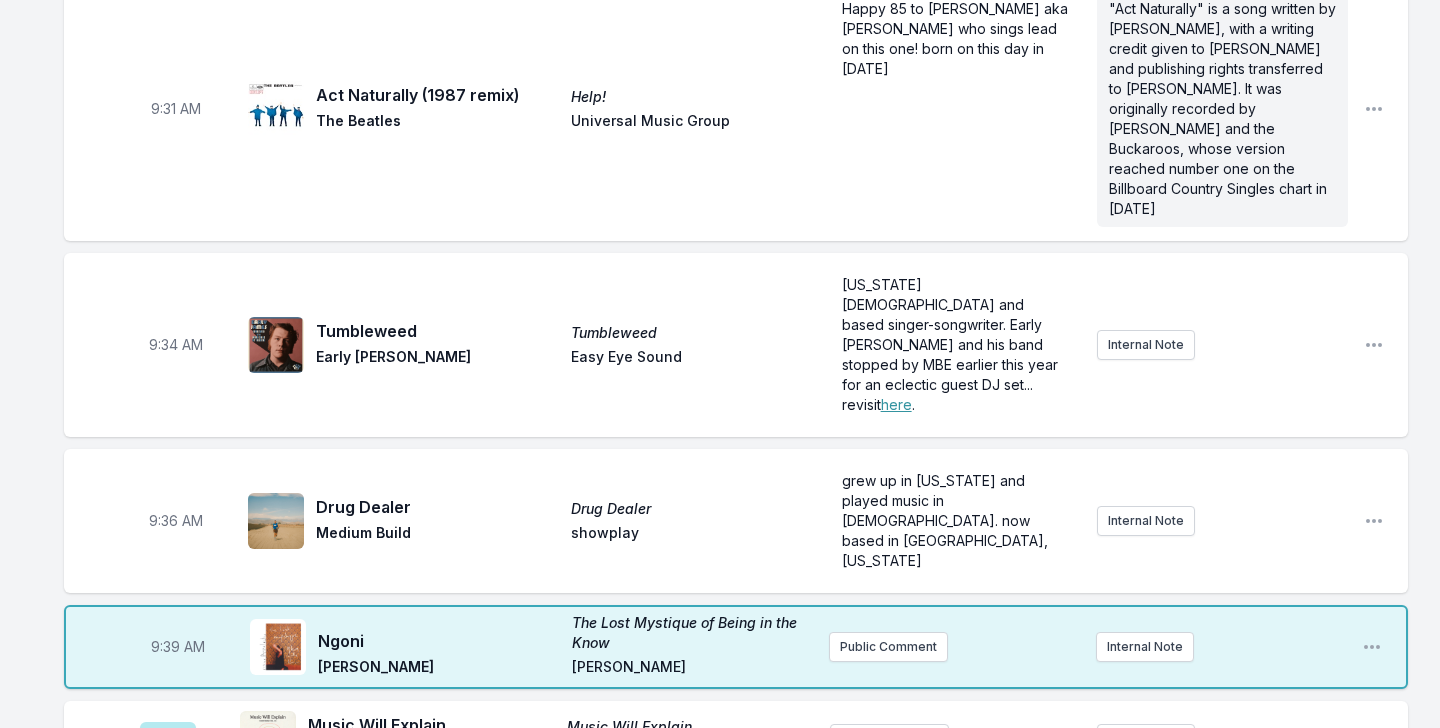 click on "[PERSON_NAME]" at bounding box center (439, 669) 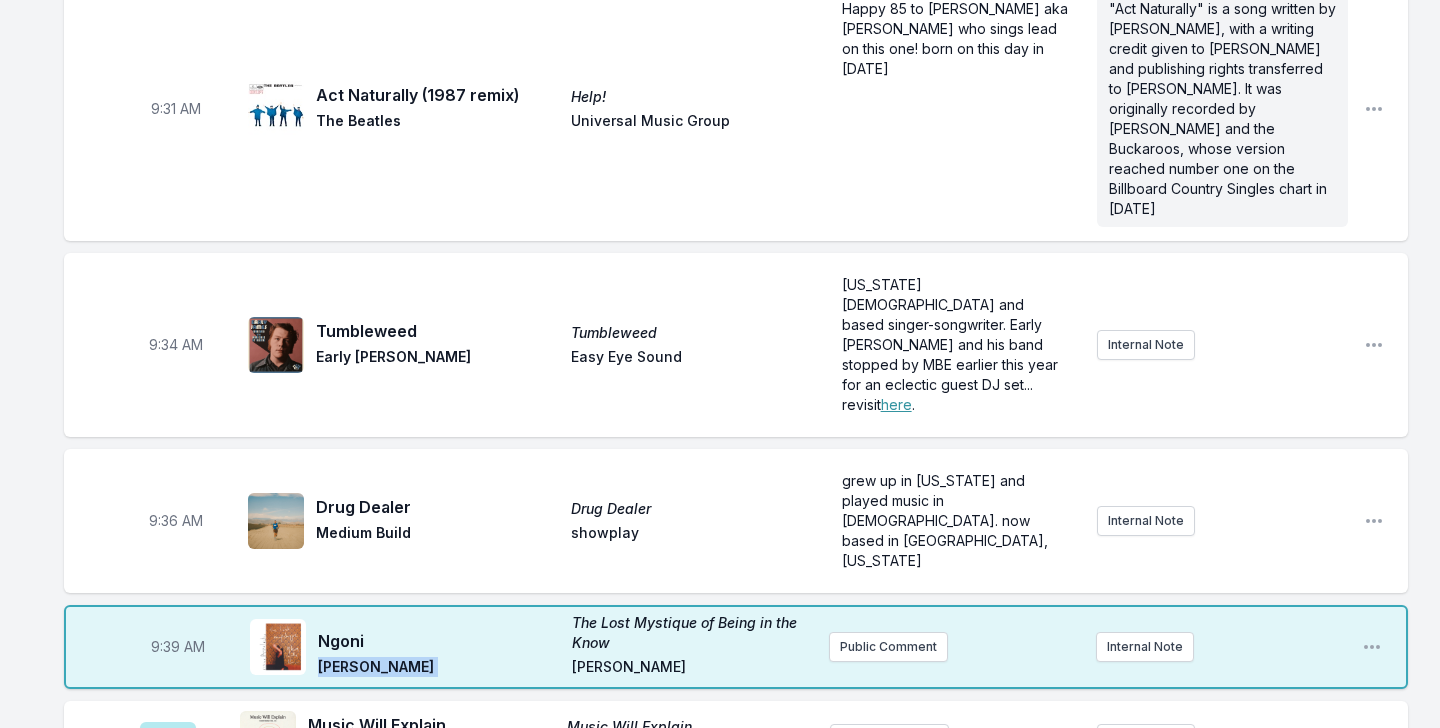 click on "[PERSON_NAME]" at bounding box center (439, 669) 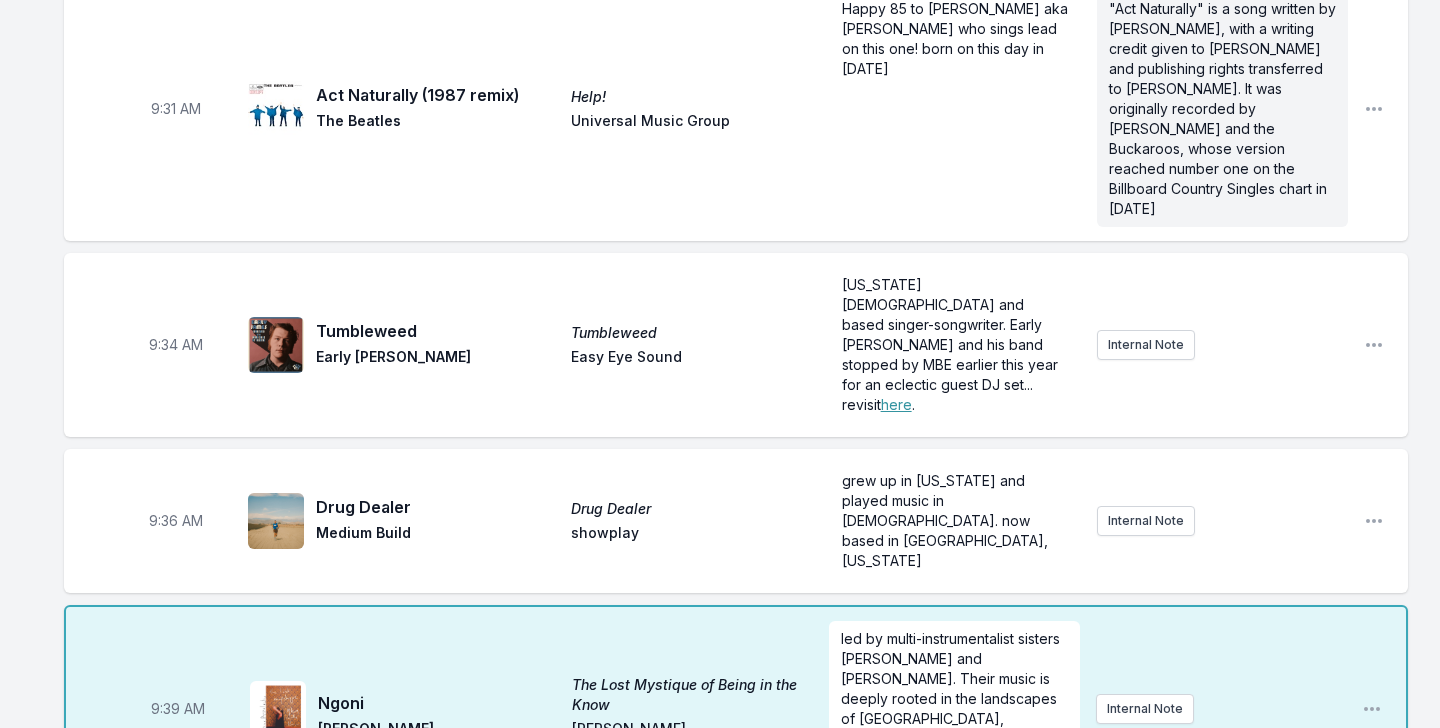 click on "Medium Build" at bounding box center [437, 535] 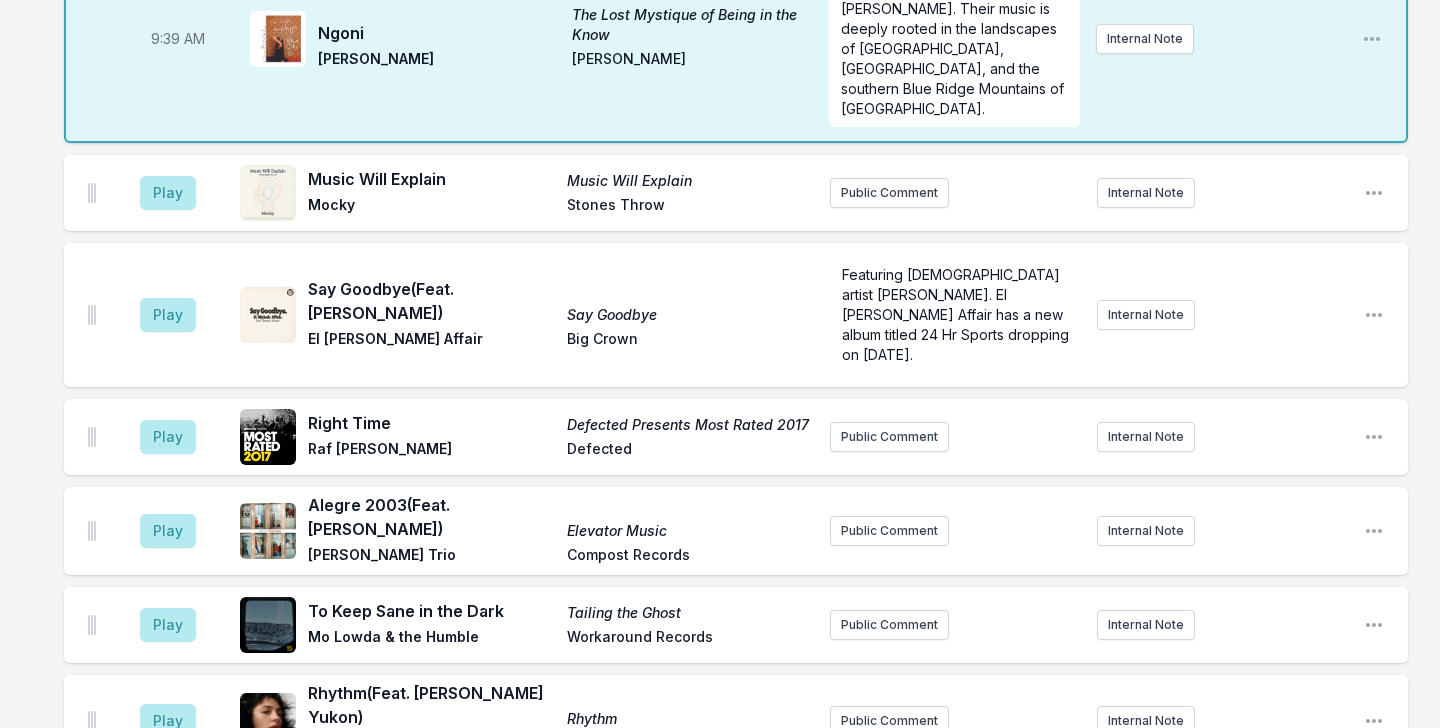 scroll, scrollTop: 0, scrollLeft: 0, axis: both 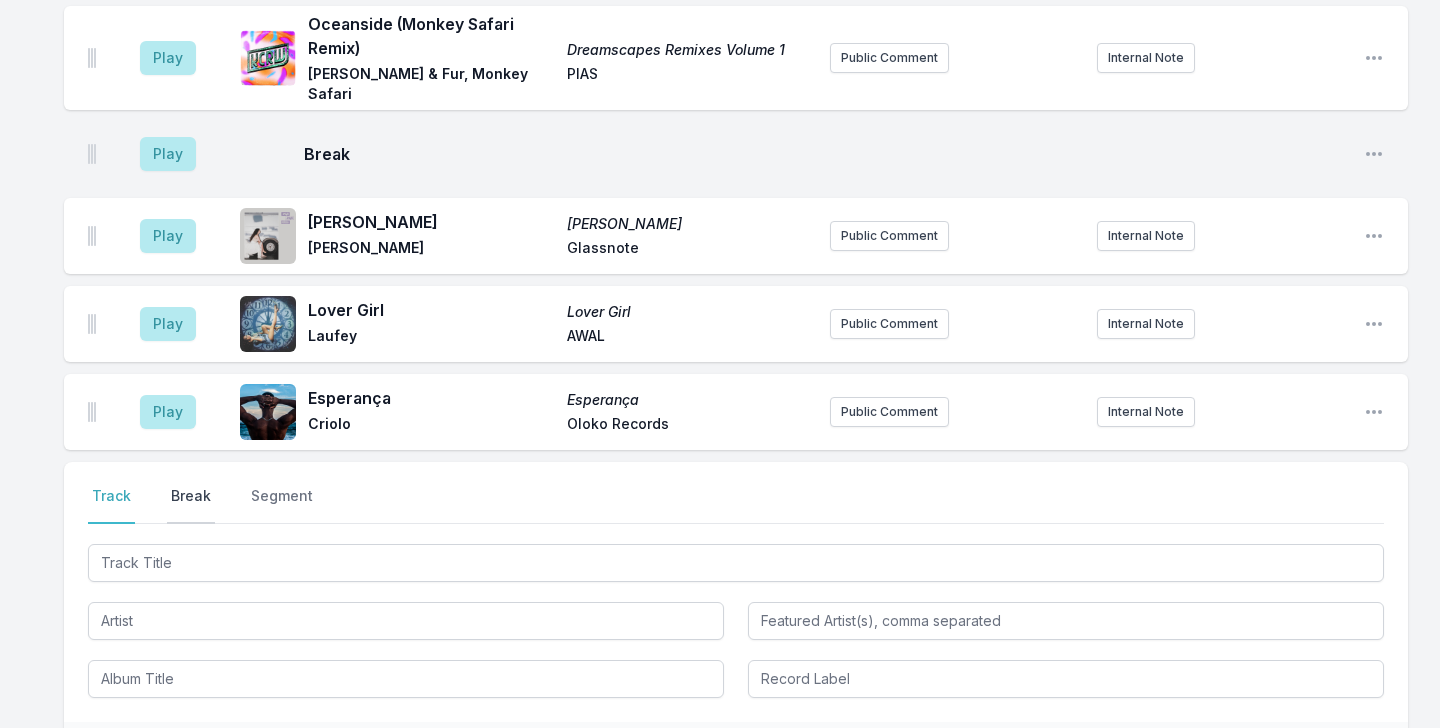click on "Break" at bounding box center (191, 505) 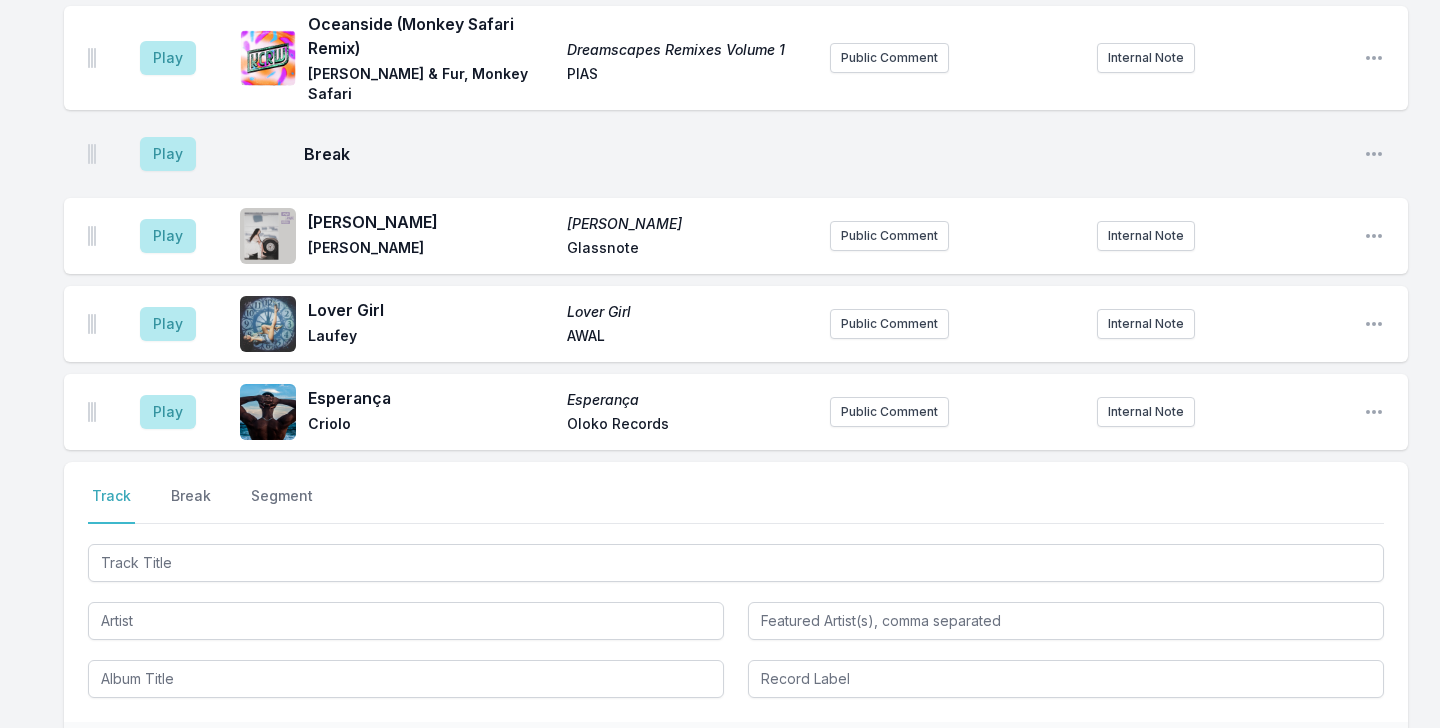 scroll, scrollTop: 6608, scrollLeft: 0, axis: vertical 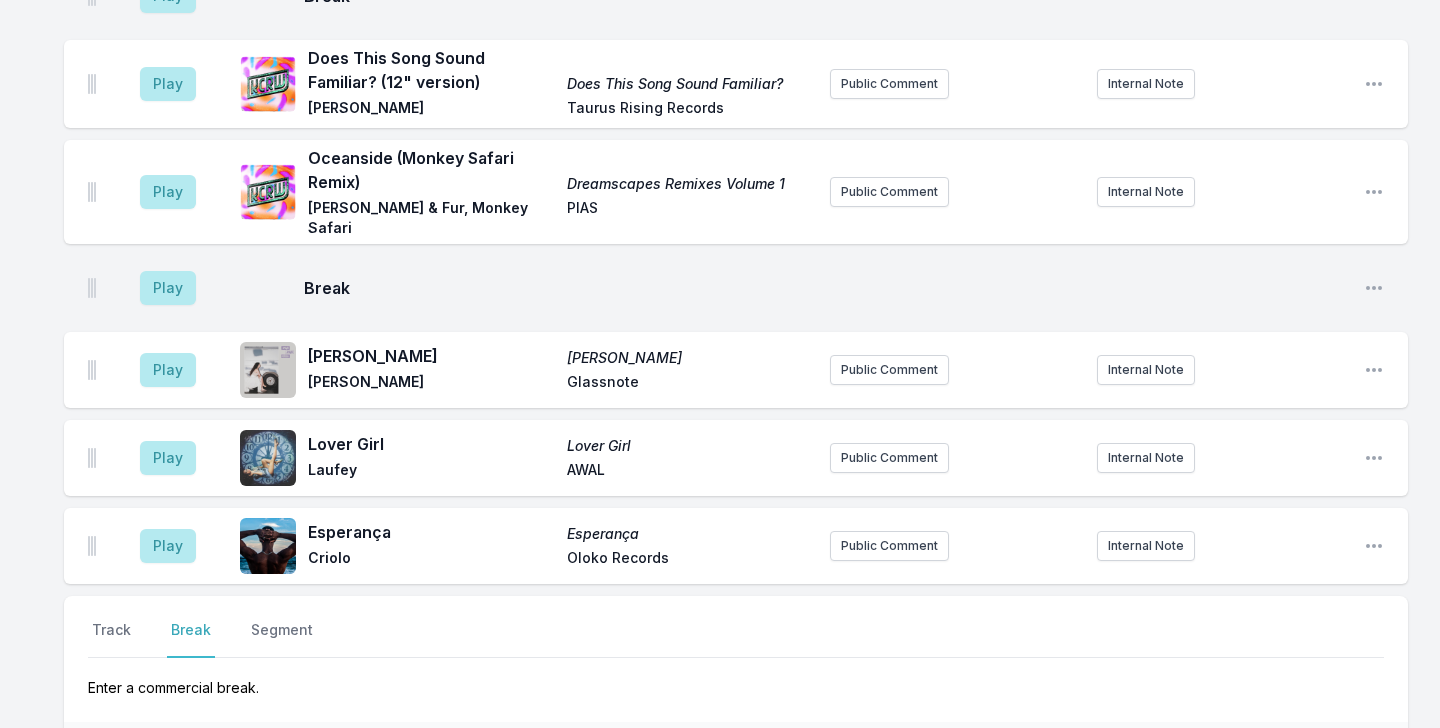 click on "Save" at bounding box center [1349, 753] 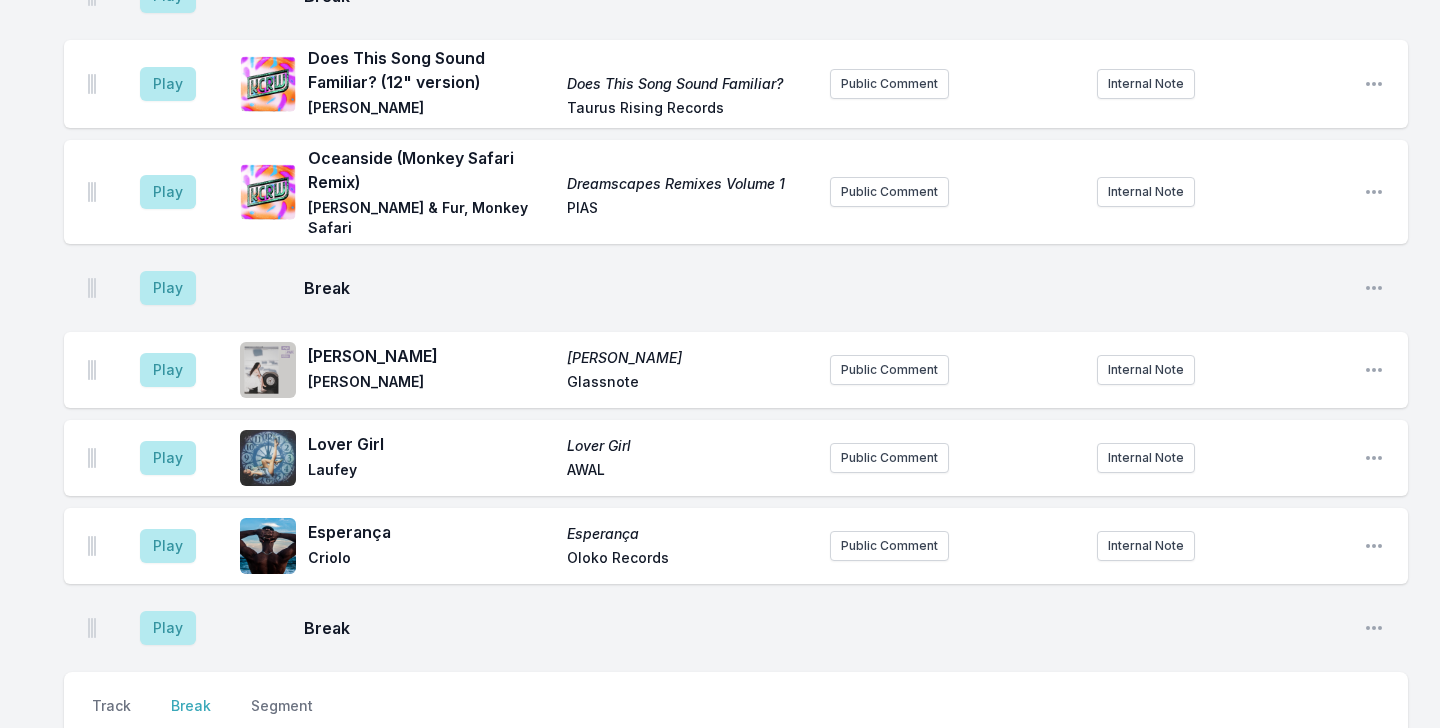 scroll, scrollTop: 6684, scrollLeft: 0, axis: vertical 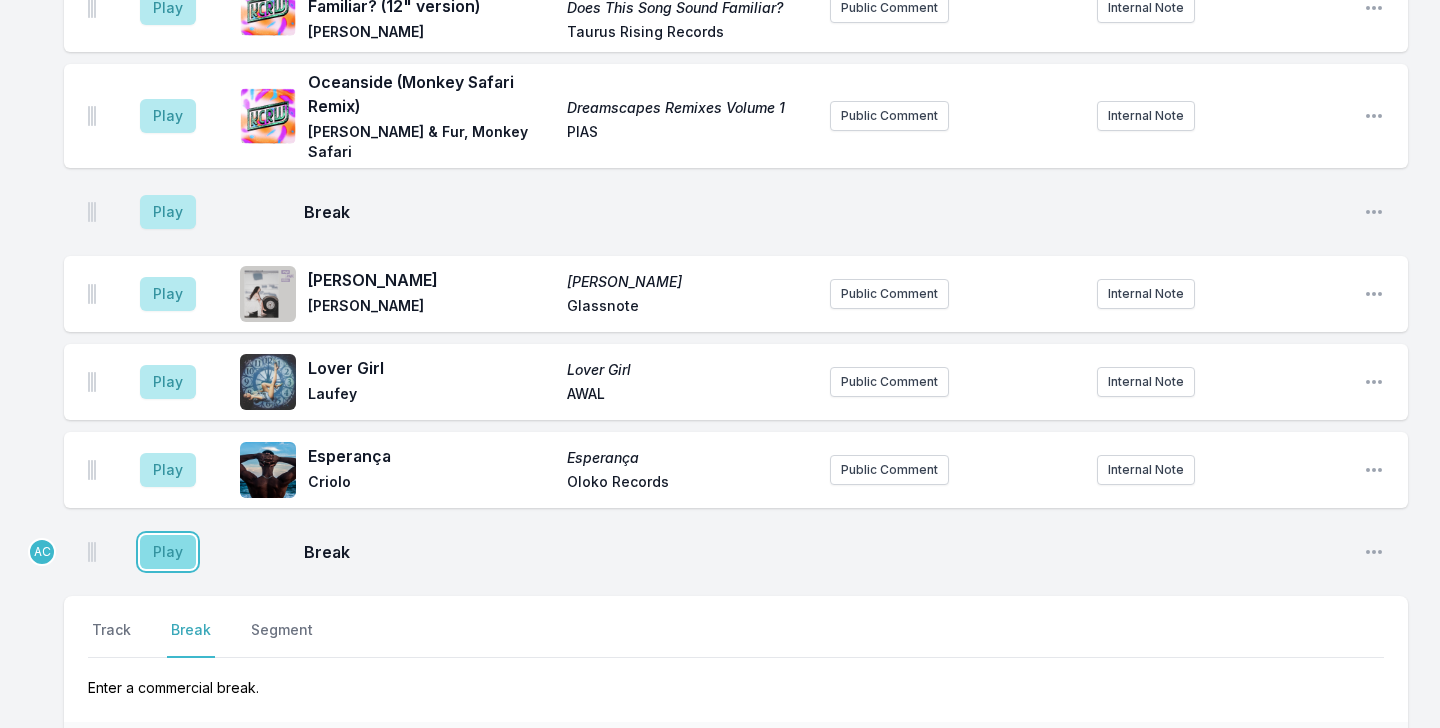 click on "Play" at bounding box center [168, 552] 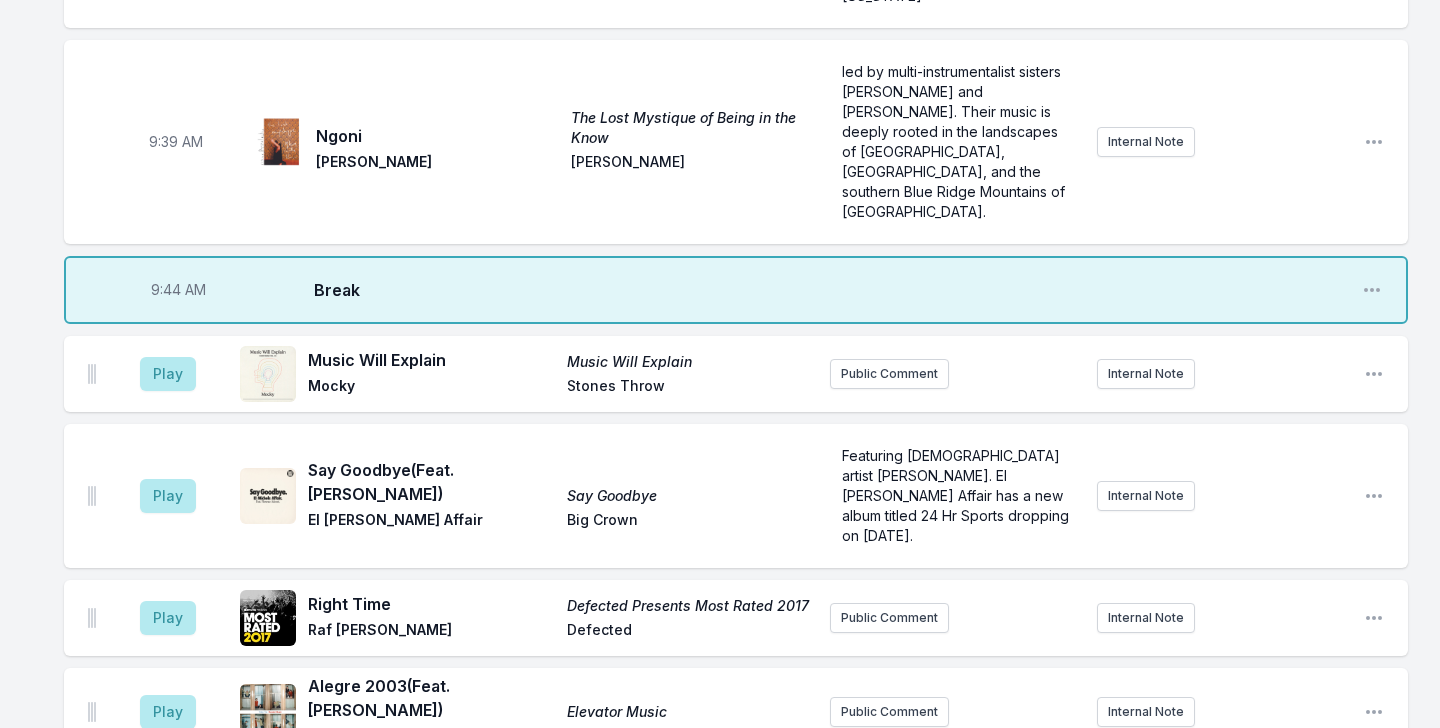 scroll, scrollTop: 1675, scrollLeft: 0, axis: vertical 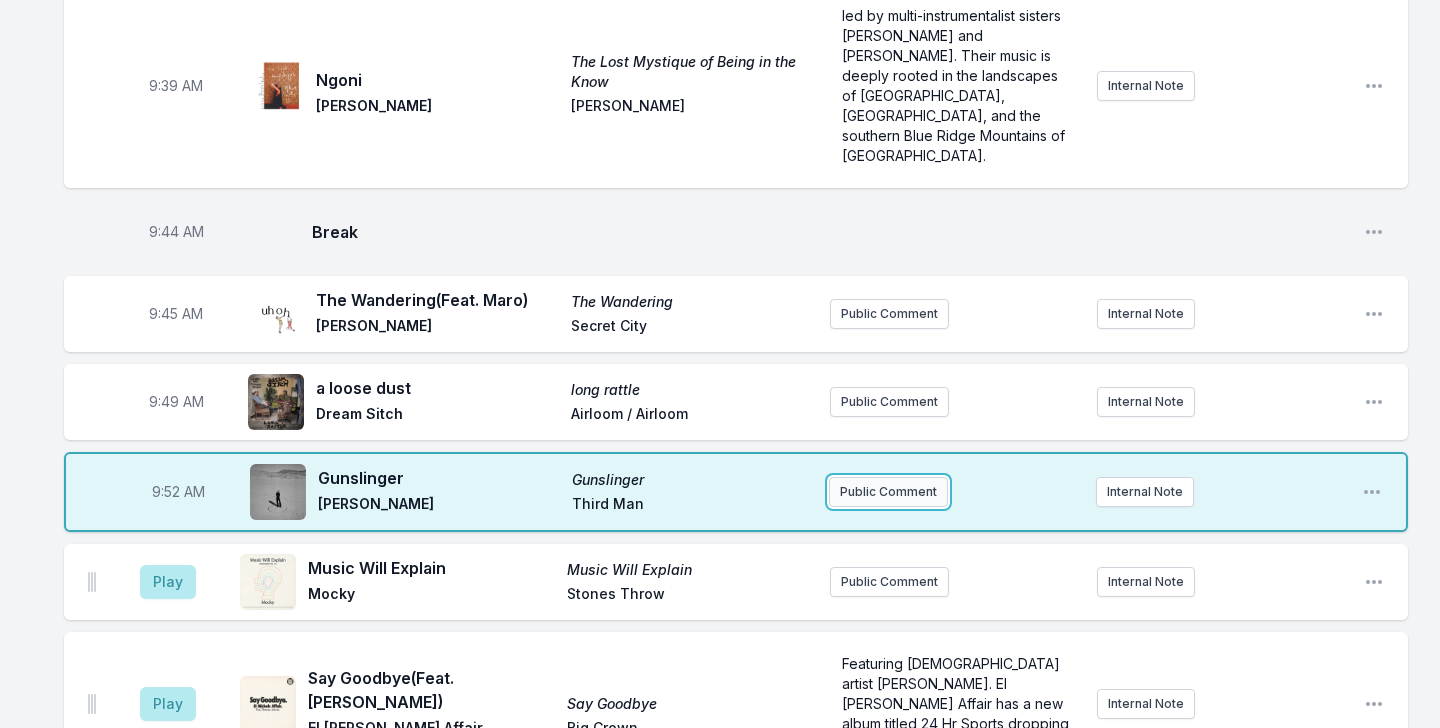 click on "Public Comment" at bounding box center (888, 492) 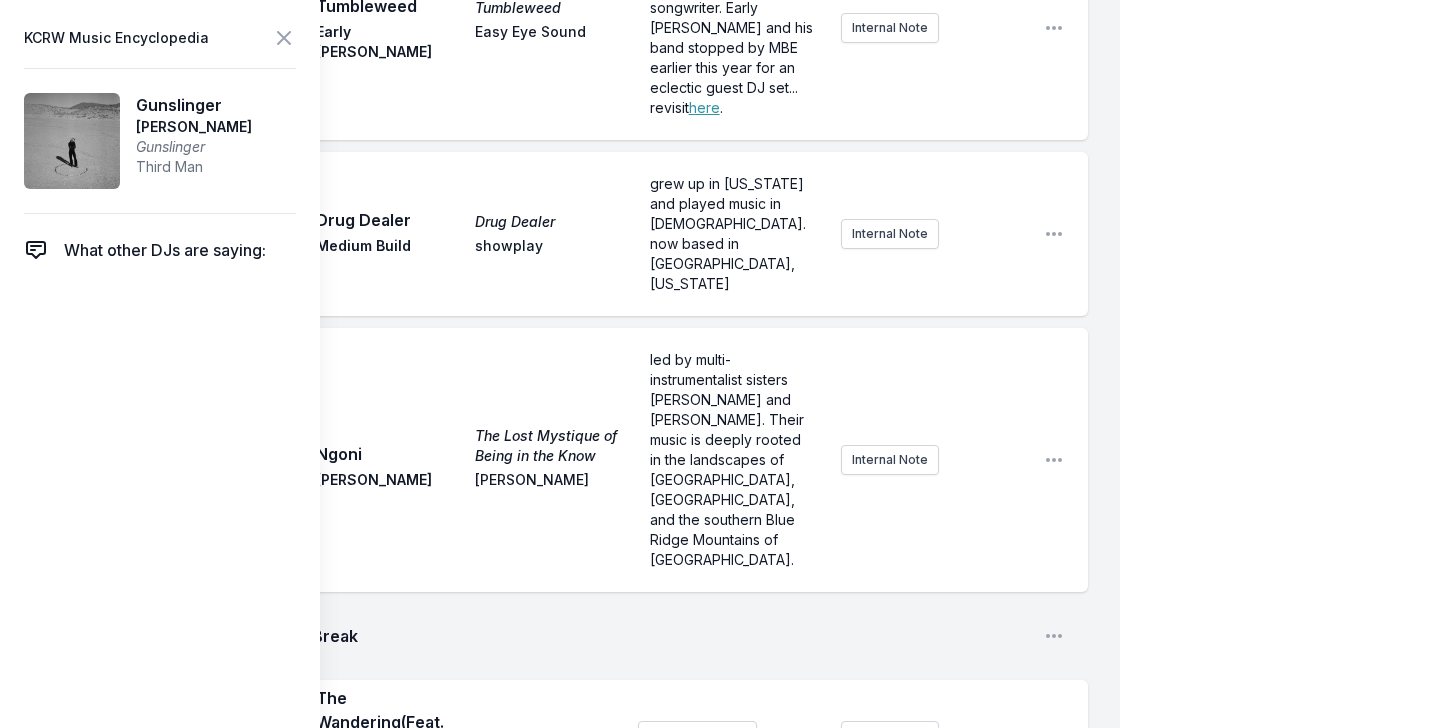 type 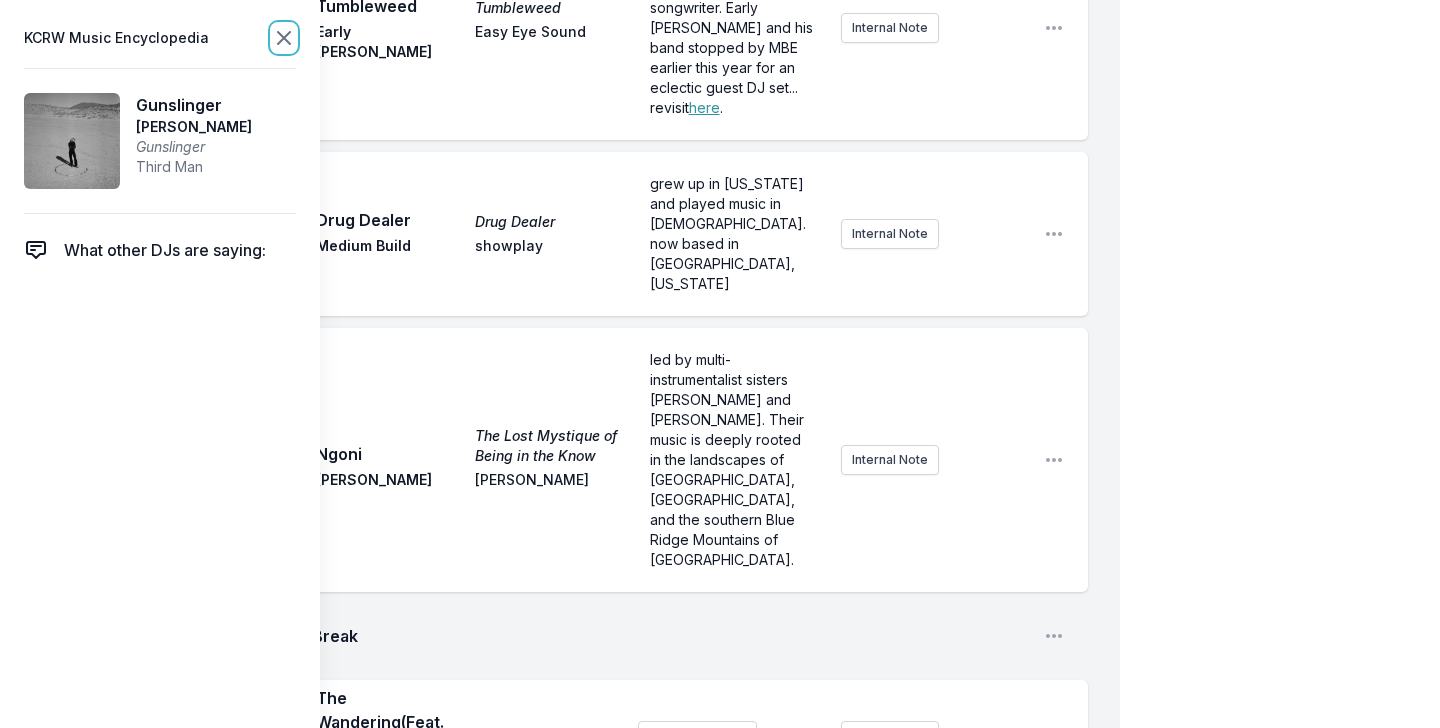 click 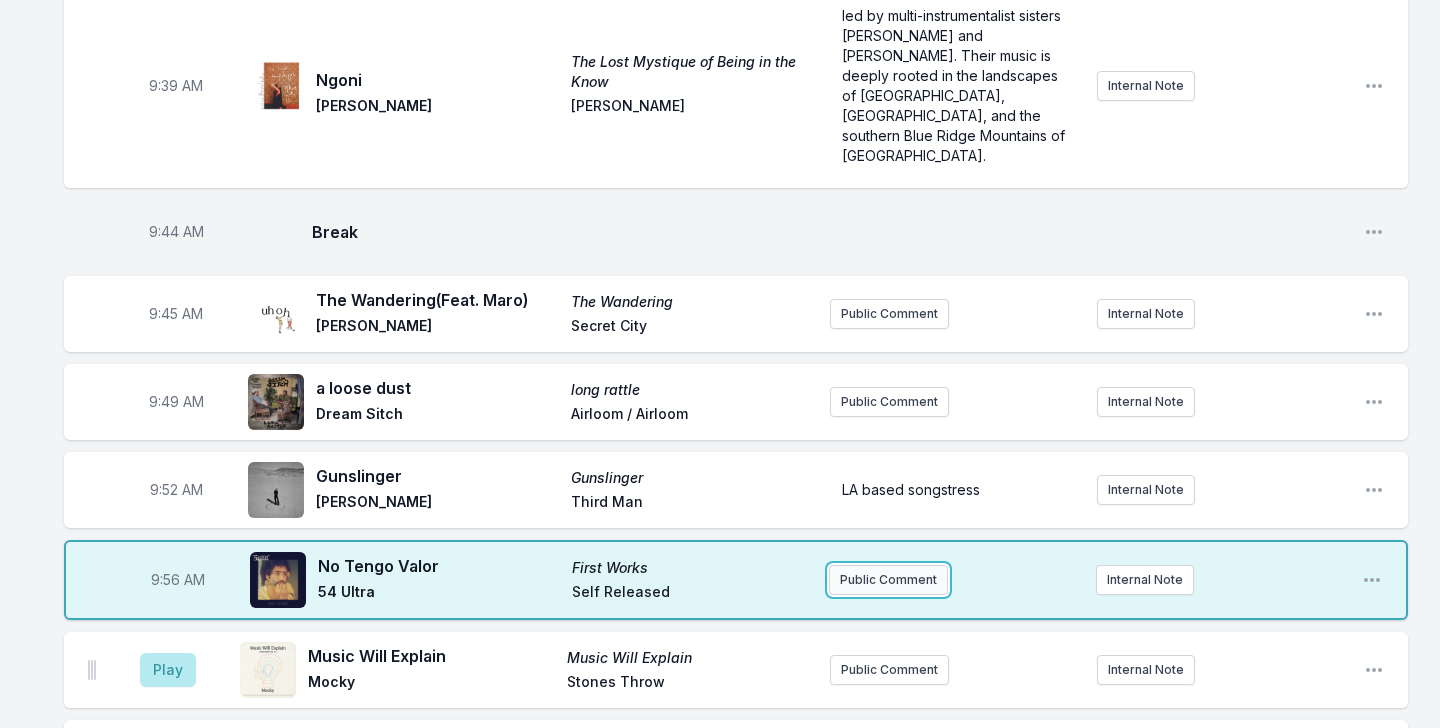 click on "Public Comment" at bounding box center (888, 580) 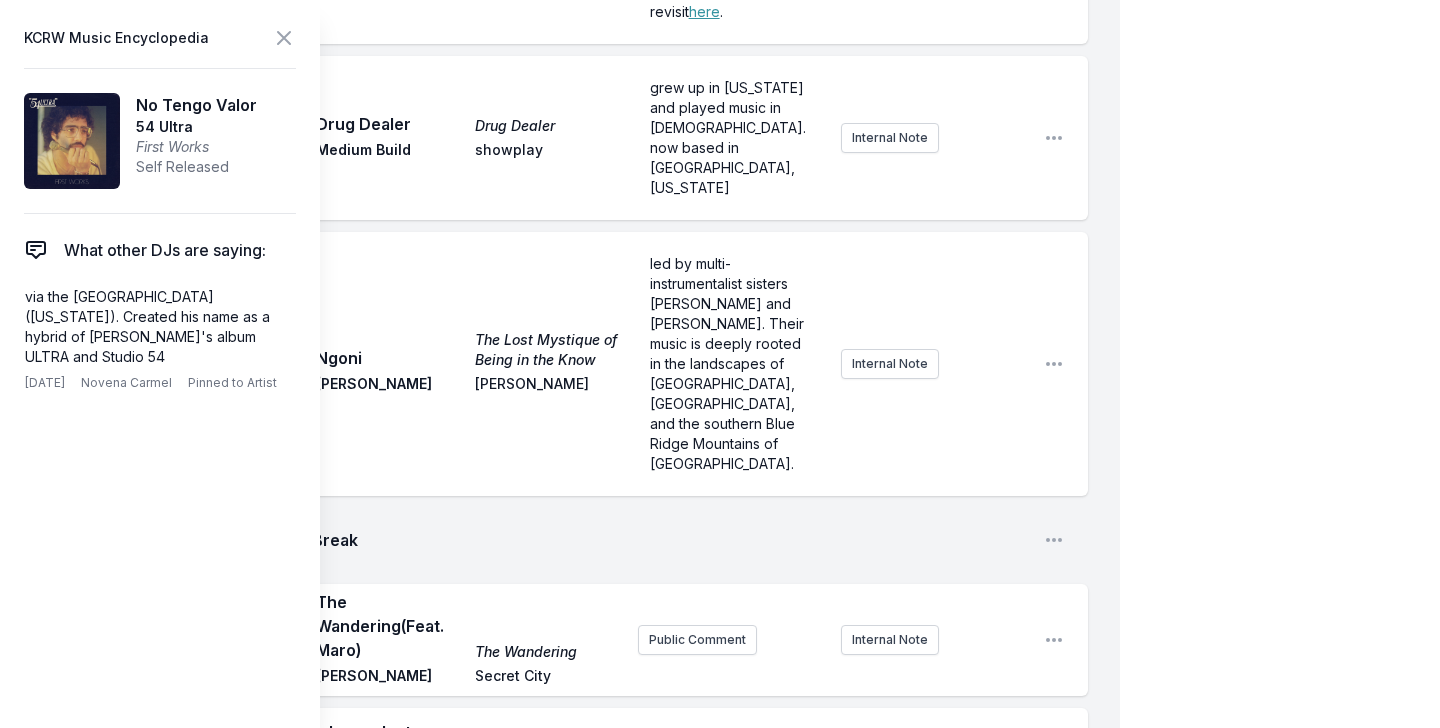 scroll, scrollTop: 1838, scrollLeft: 0, axis: vertical 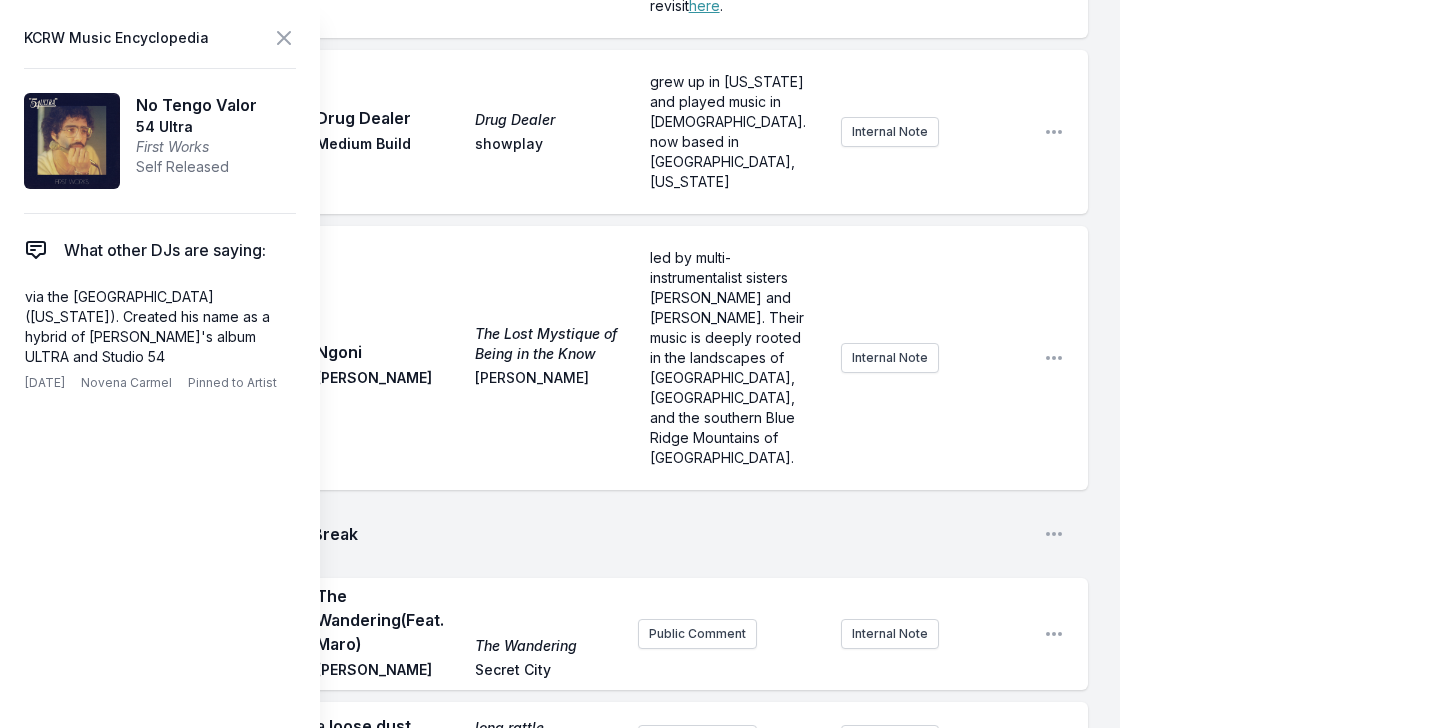 type 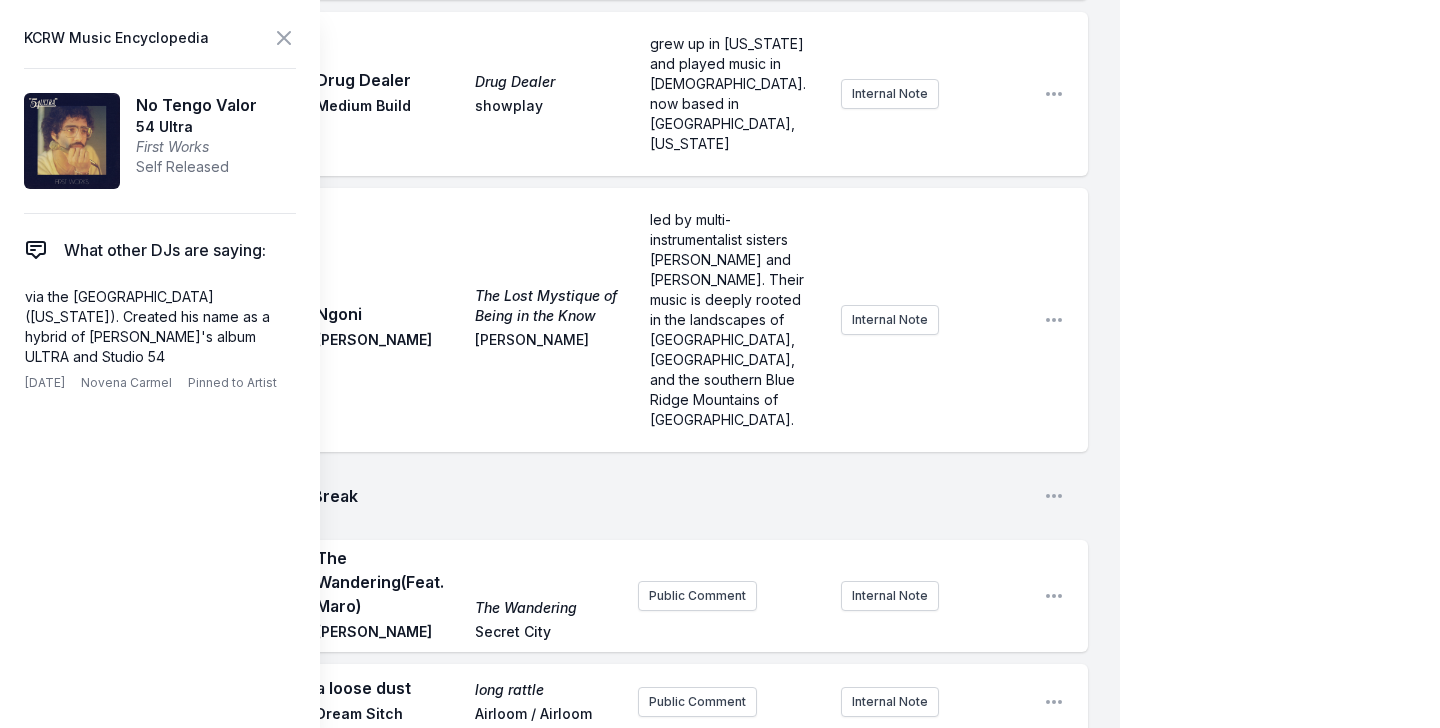 click on "Playing the Roxy [DATE] and a soldout show at [GEOGRAPHIC_DATA] on" at bounding box center (730, 894) 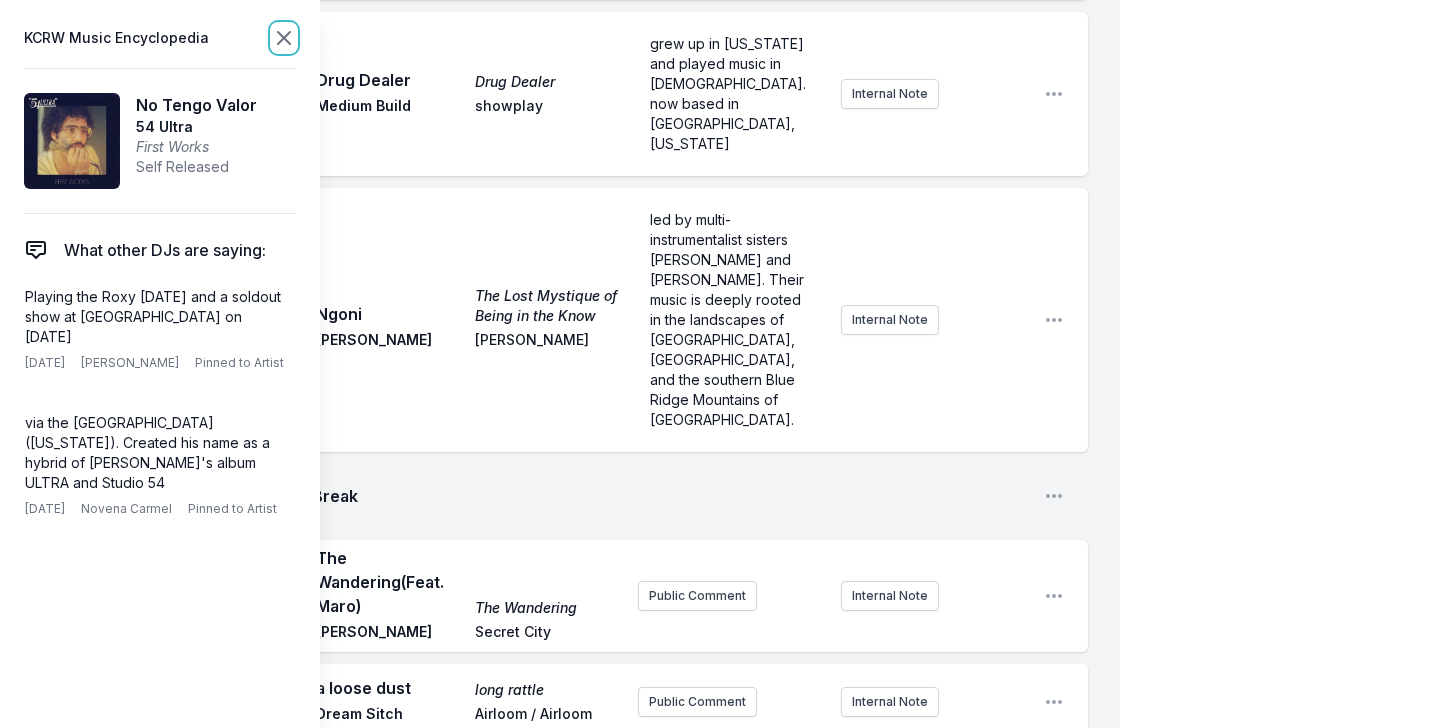 click 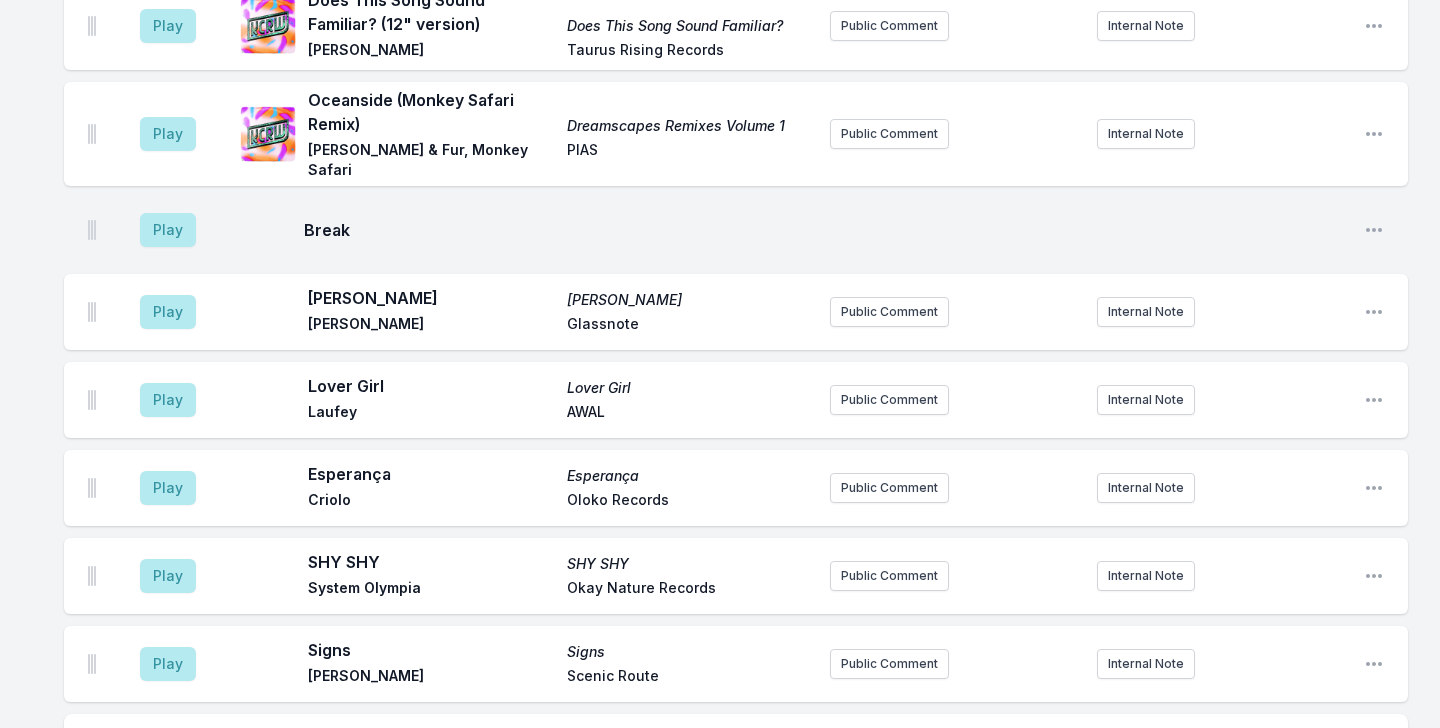 scroll, scrollTop: 7050, scrollLeft: 0, axis: vertical 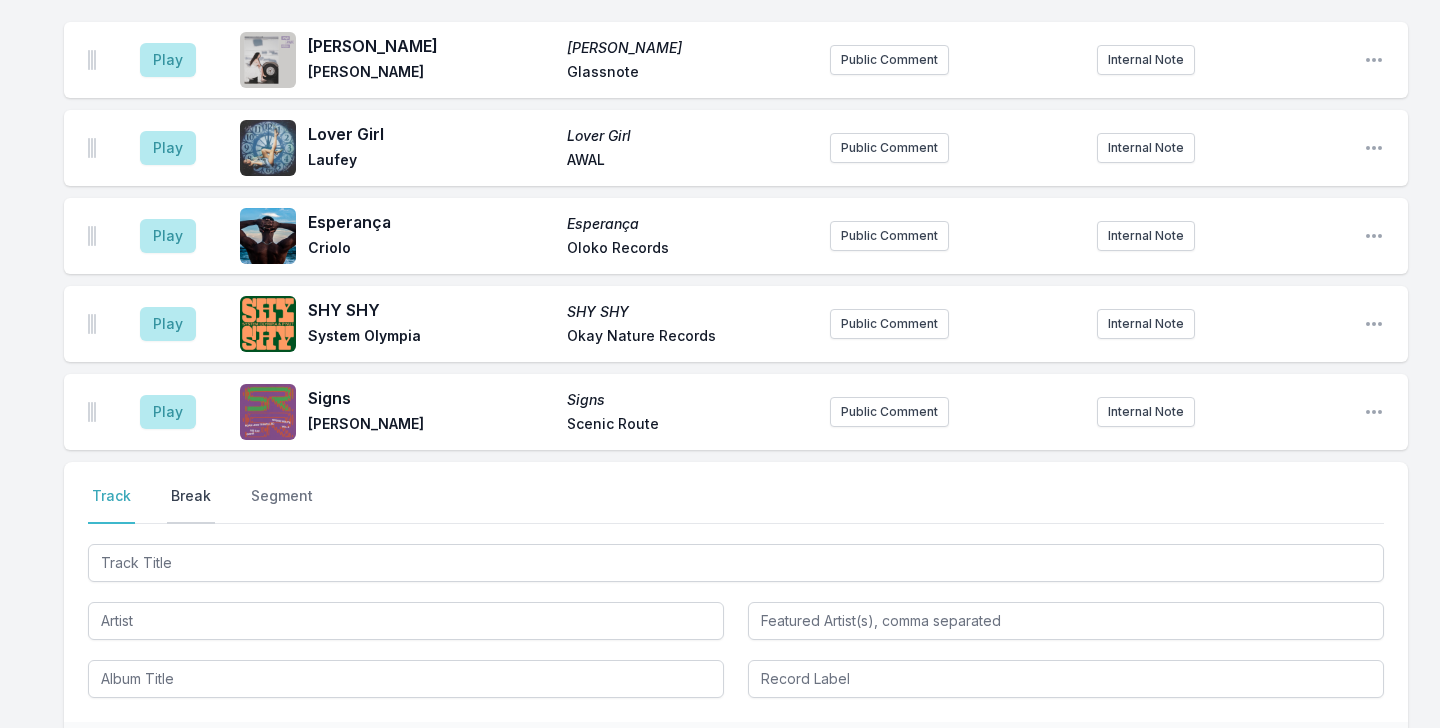 click on "Break" at bounding box center [191, 505] 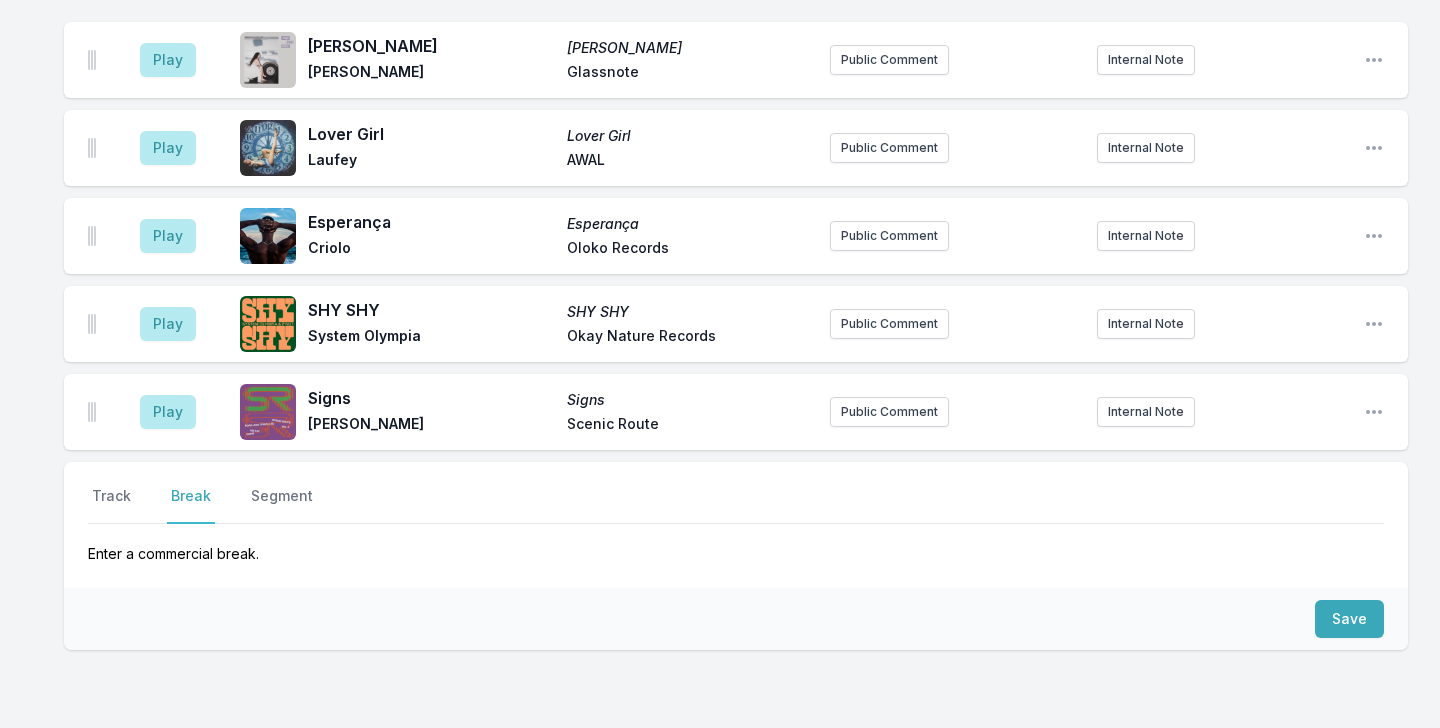 scroll, scrollTop: 6916, scrollLeft: 0, axis: vertical 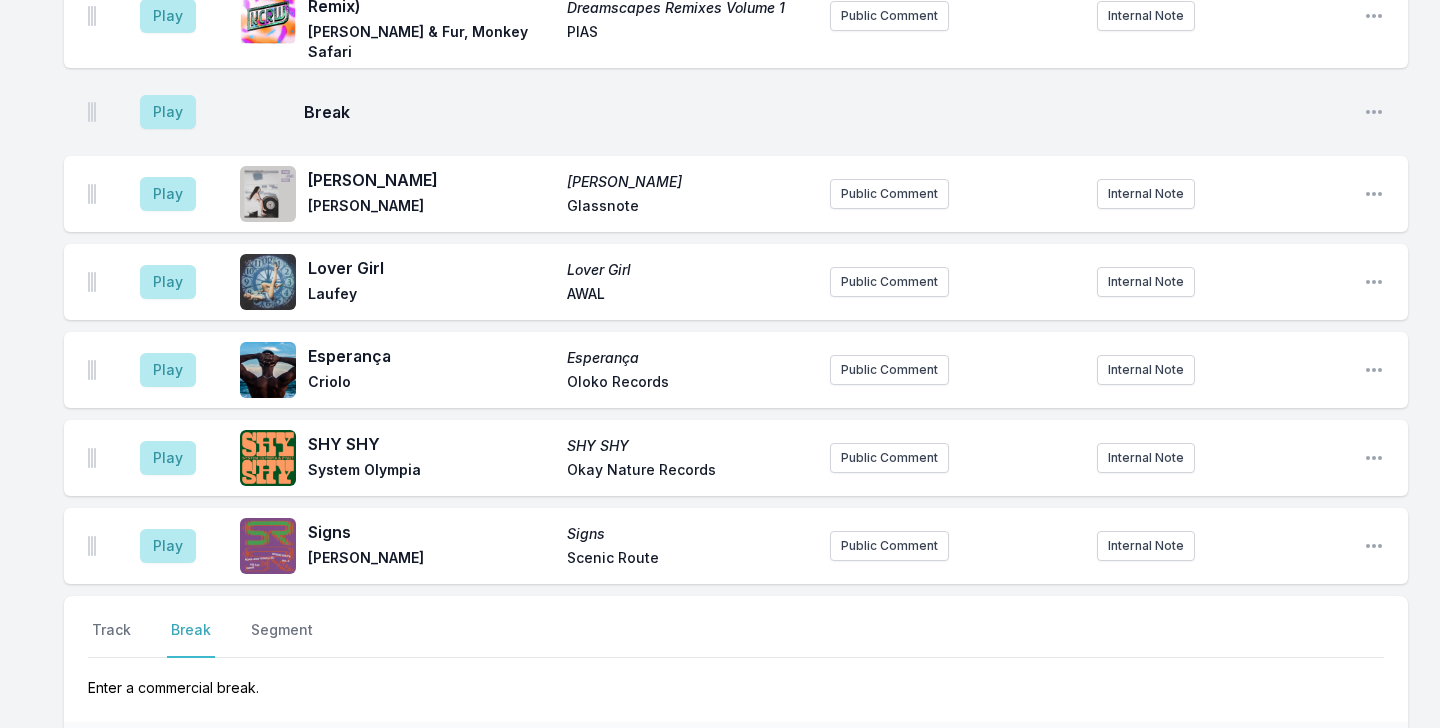 click on "Save" at bounding box center (1349, 753) 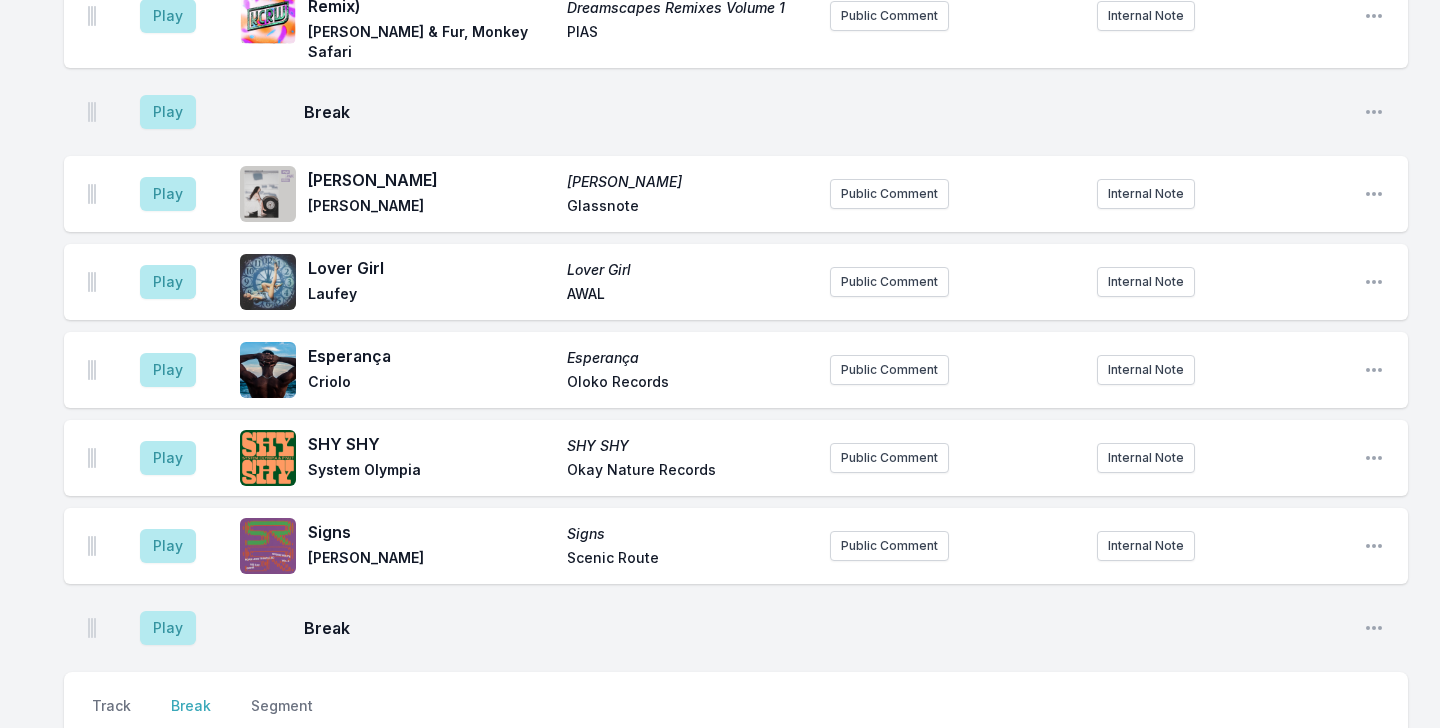 scroll, scrollTop: 6992, scrollLeft: 0, axis: vertical 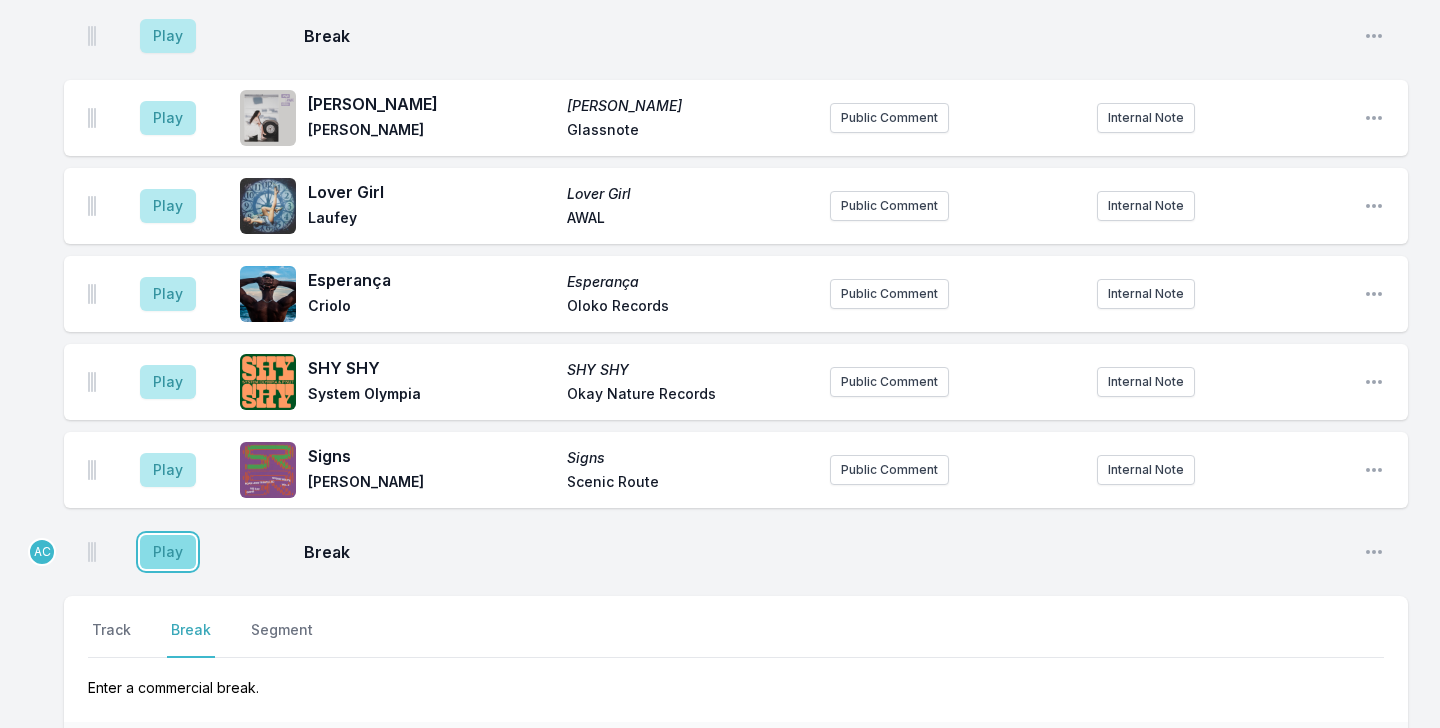 click on "Play" at bounding box center [168, 552] 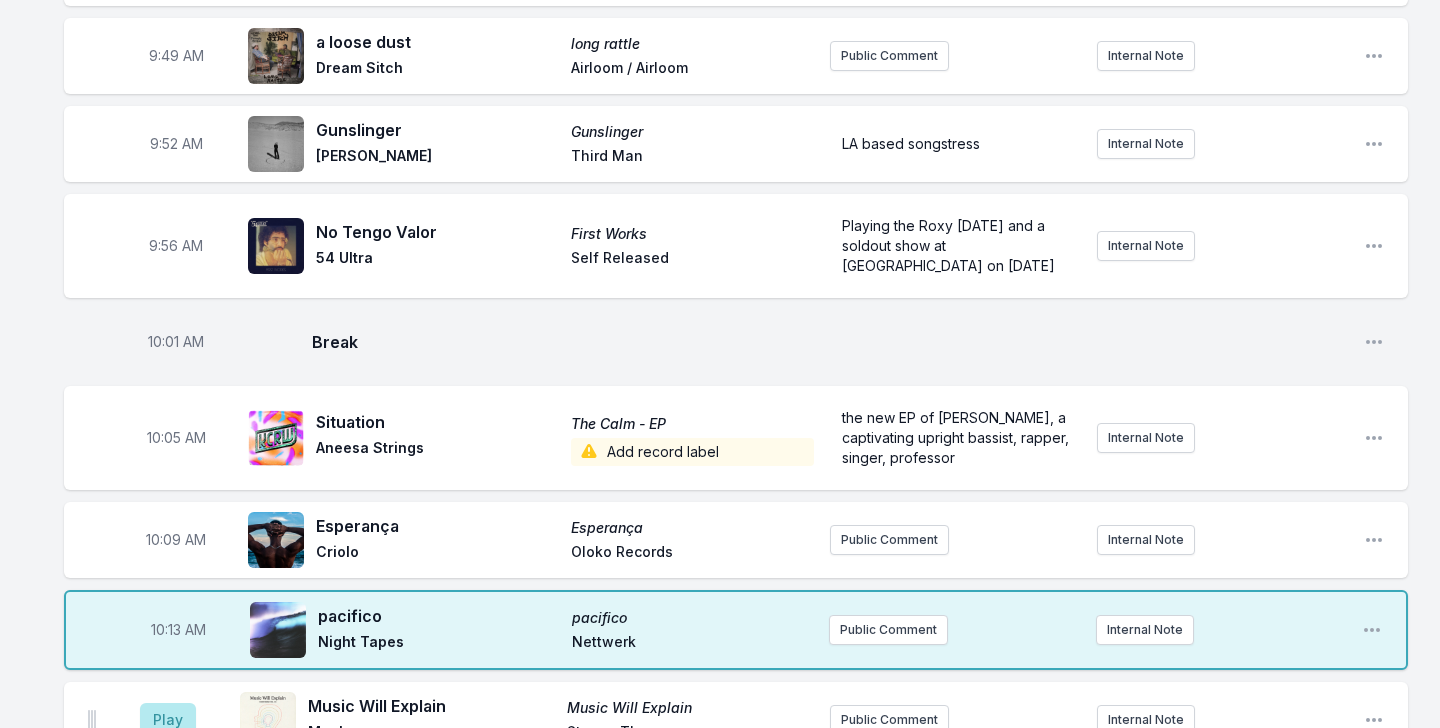 scroll, scrollTop: 2083, scrollLeft: 0, axis: vertical 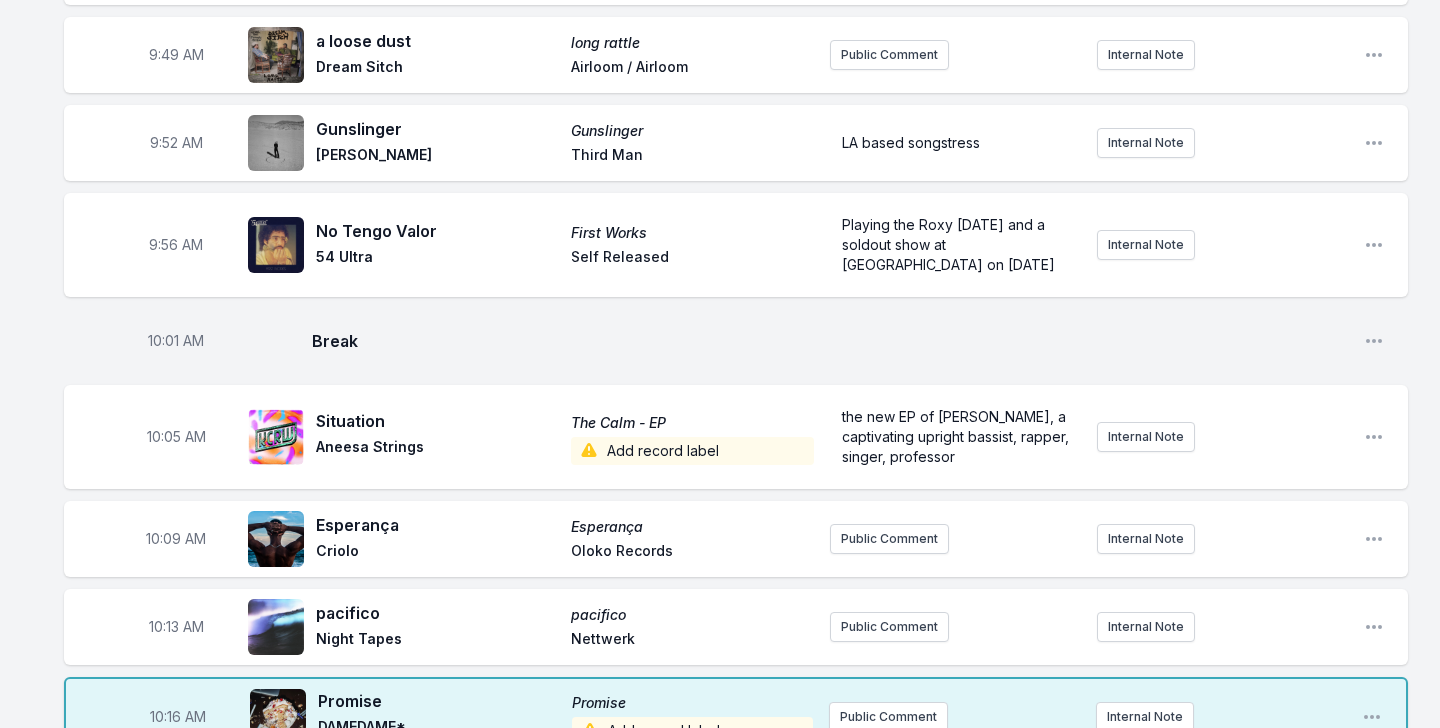click on "Promise" at bounding box center [439, 701] 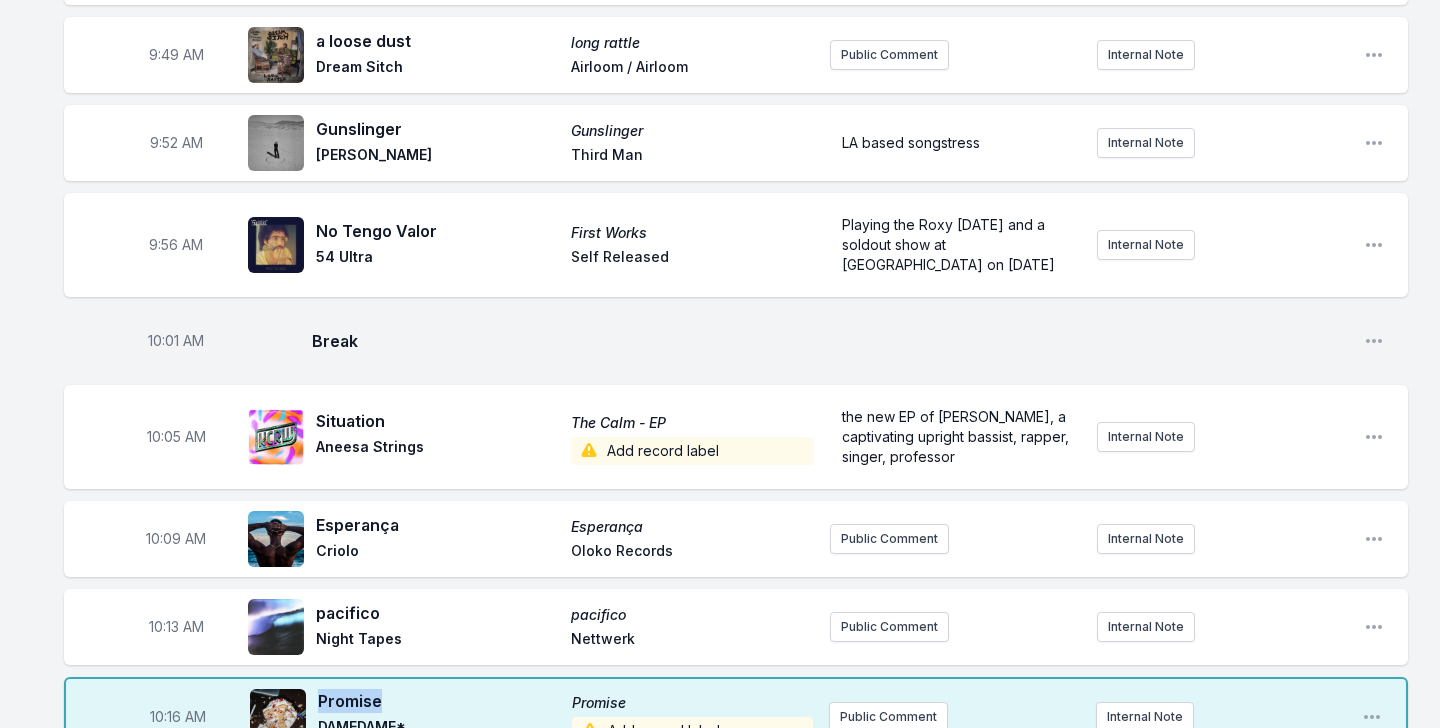 click on "Promise" at bounding box center (439, 701) 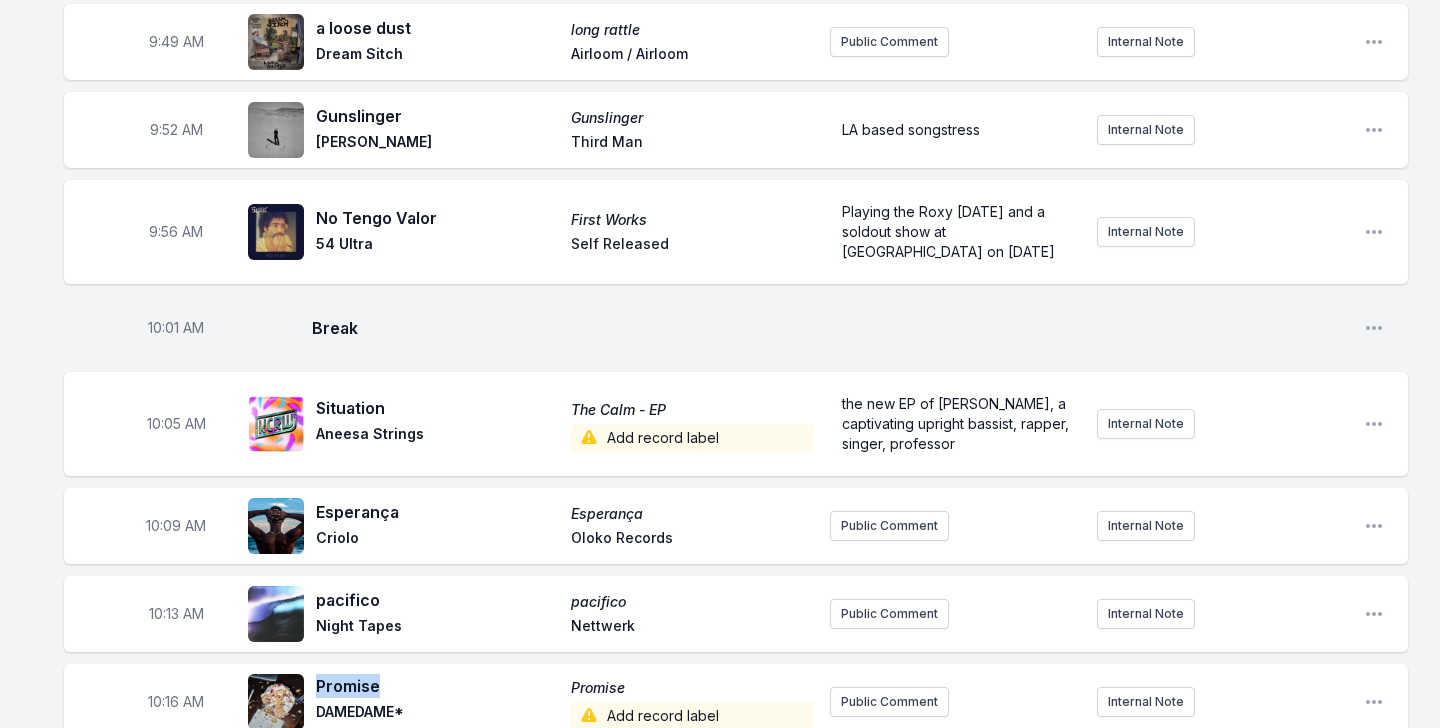 scroll, scrollTop: 2097, scrollLeft: 0, axis: vertical 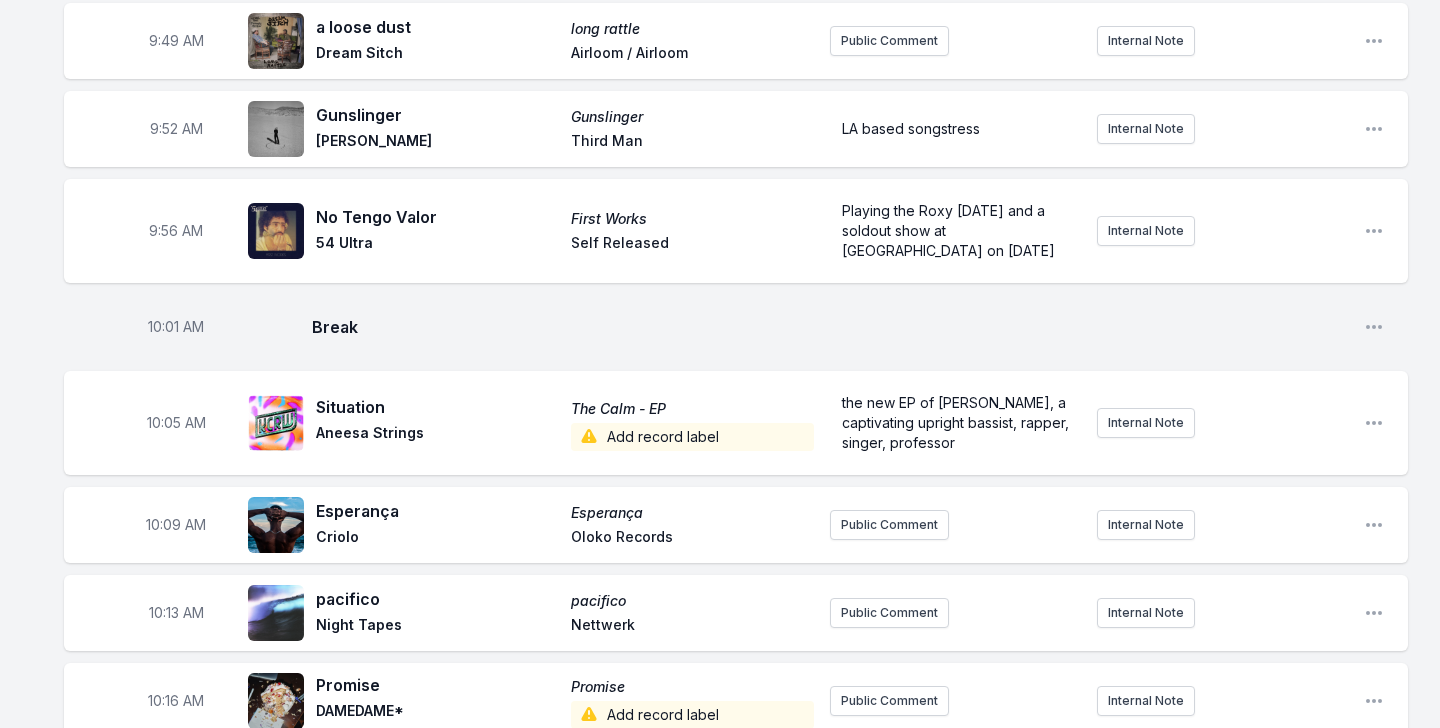 click on "Esperança" at bounding box center [437, 511] 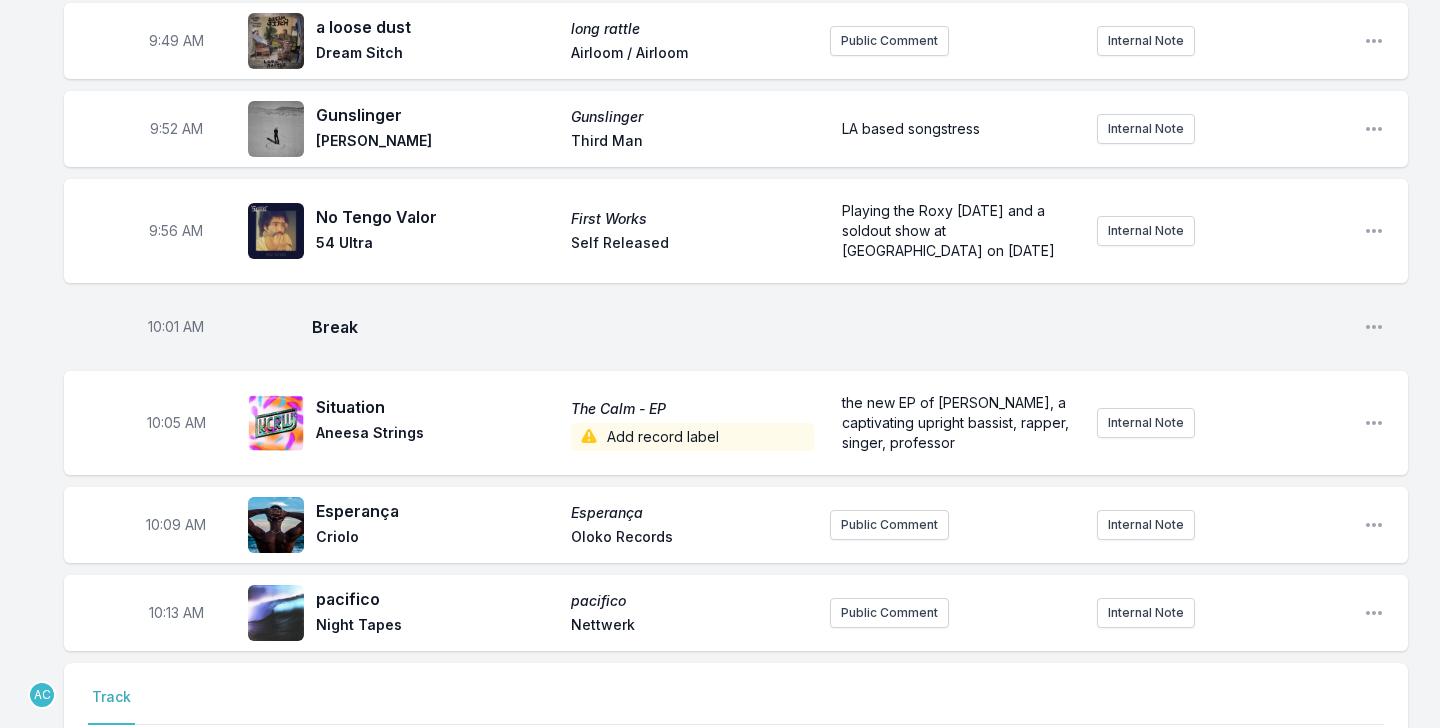 click at bounding box center (1066, 880) 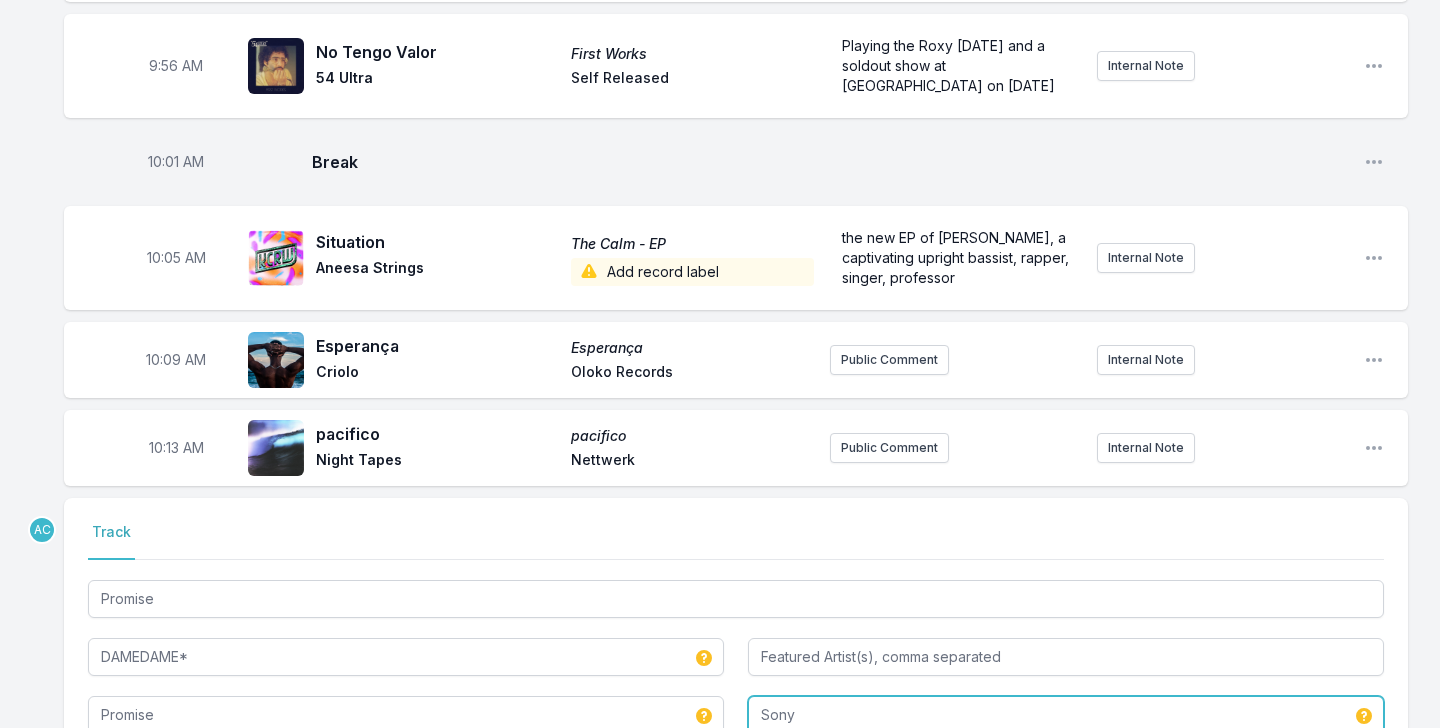 scroll, scrollTop: 2254, scrollLeft: 0, axis: vertical 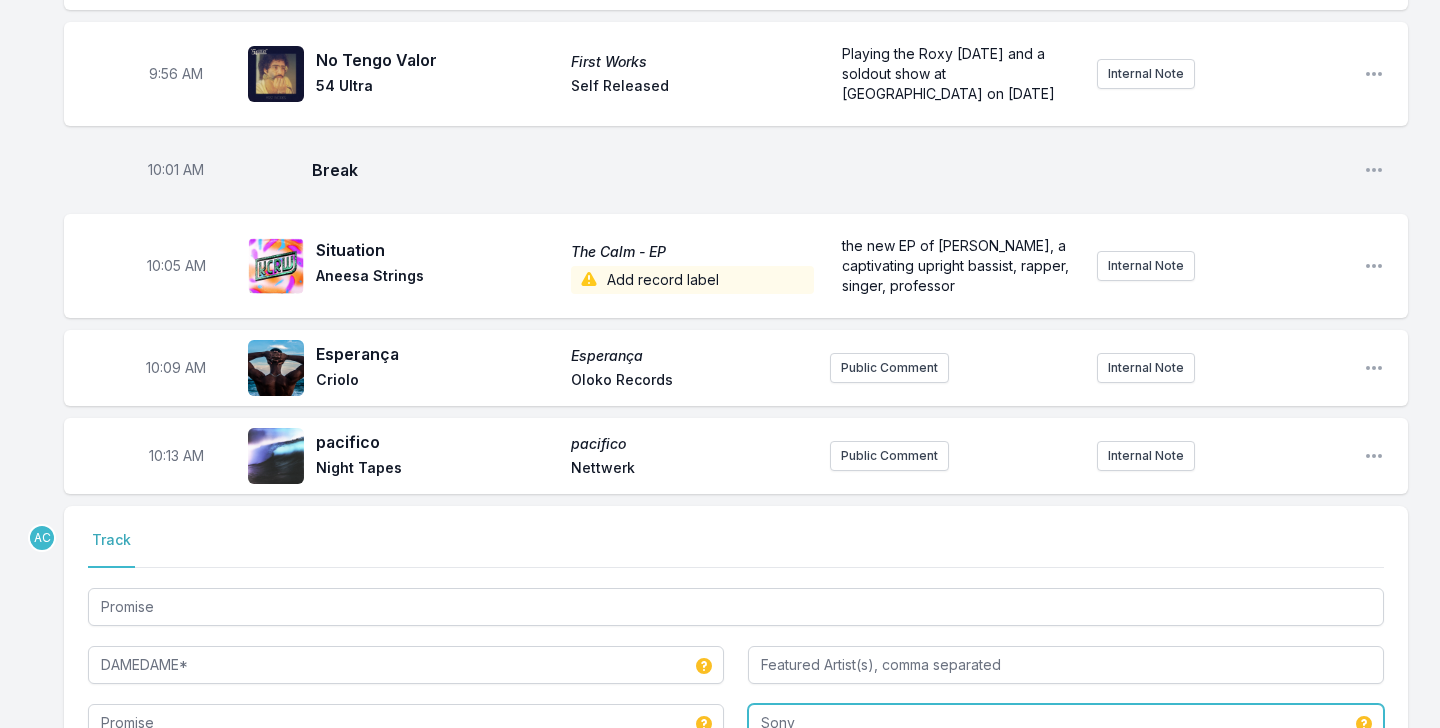 type on "Sony" 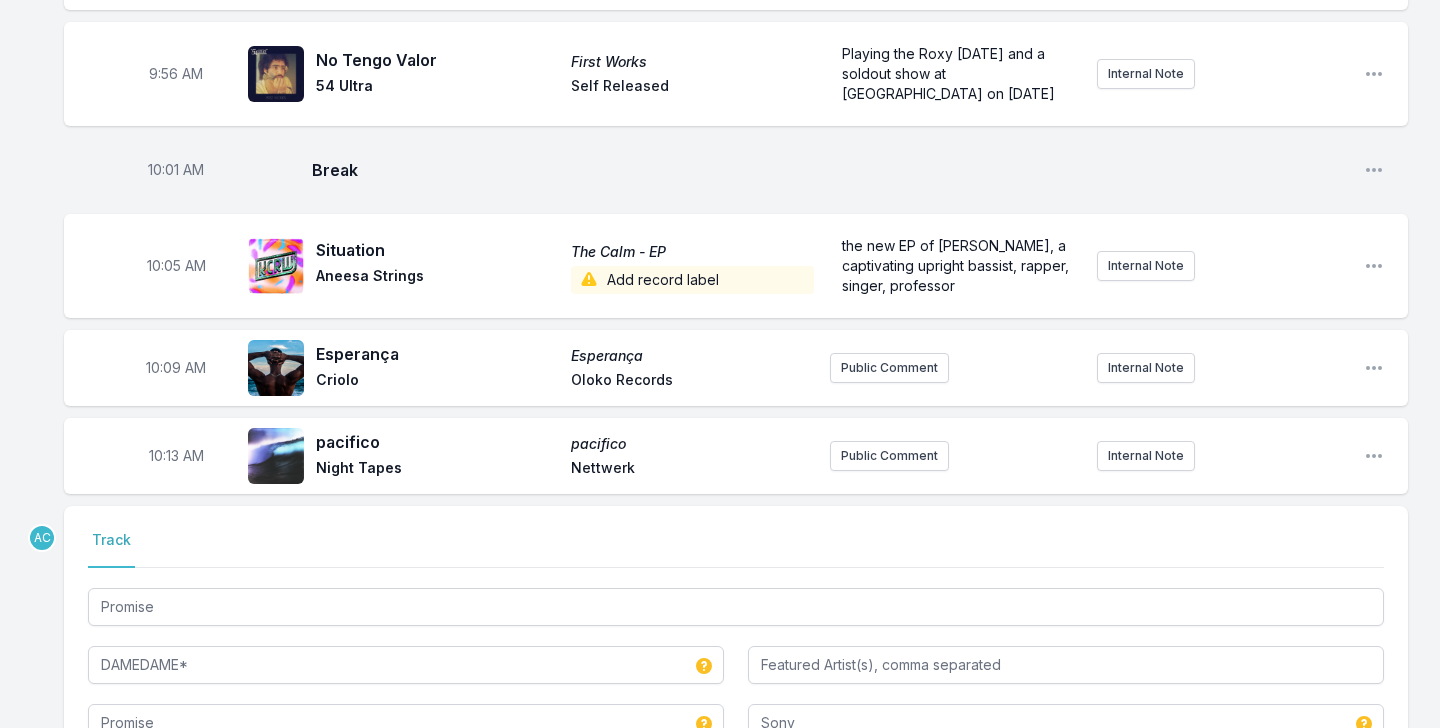 click on "Save & Override" at bounding box center [1310, 797] 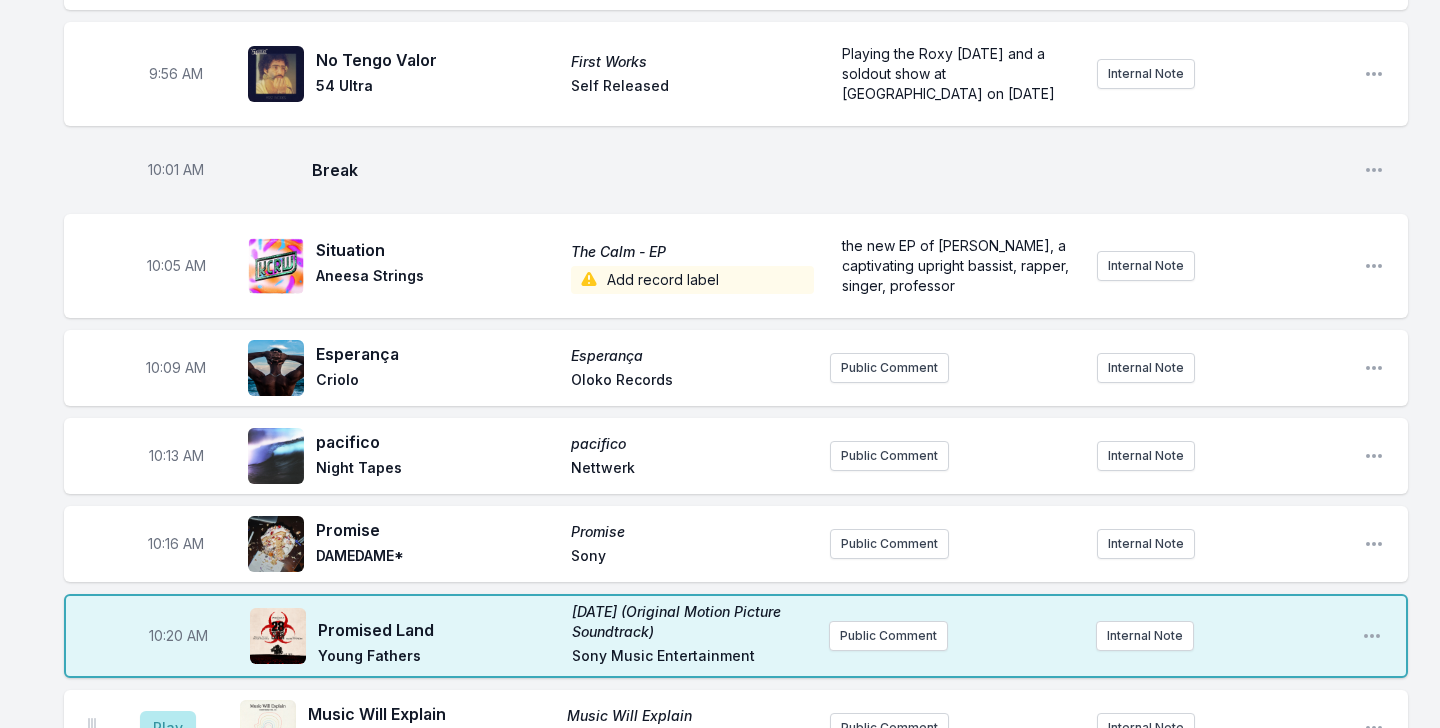 click on "DAMEDAME*" at bounding box center (437, 558) 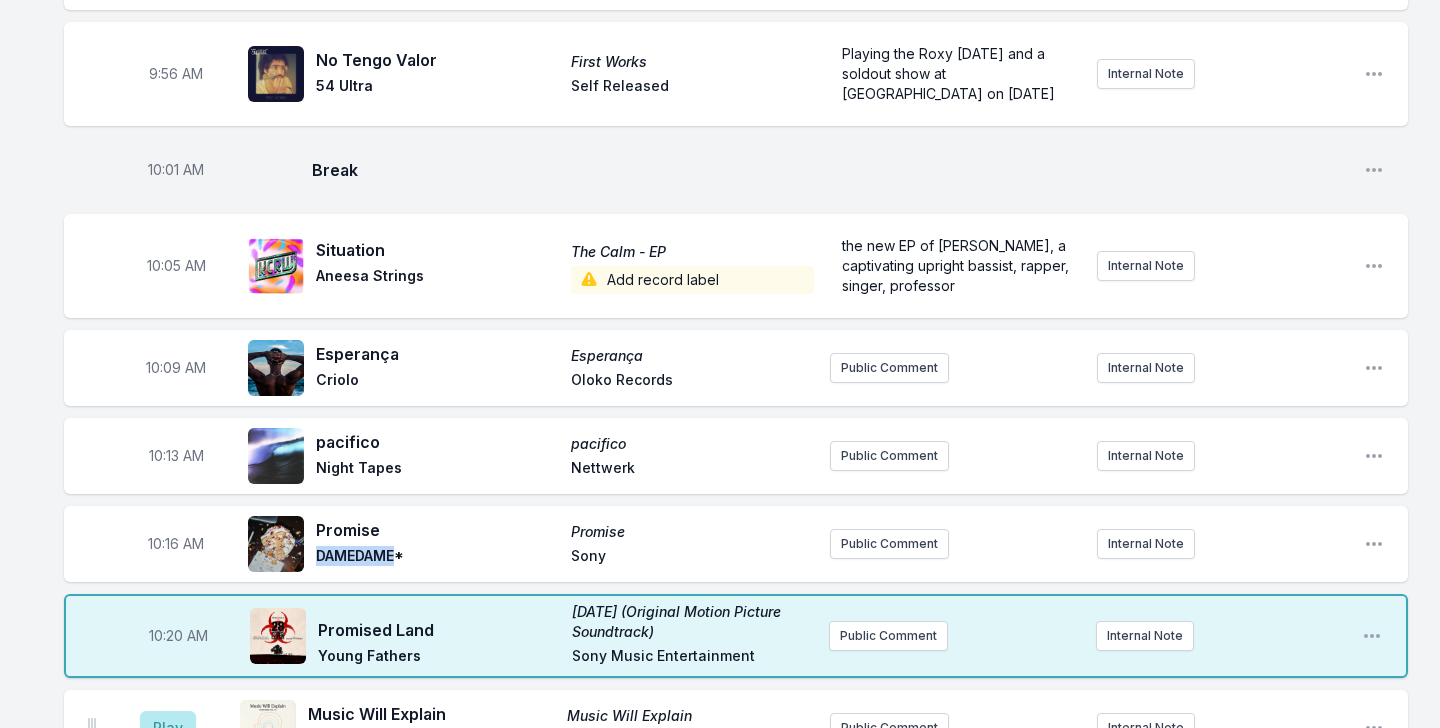 click on "DAMEDAME*" at bounding box center [437, 558] 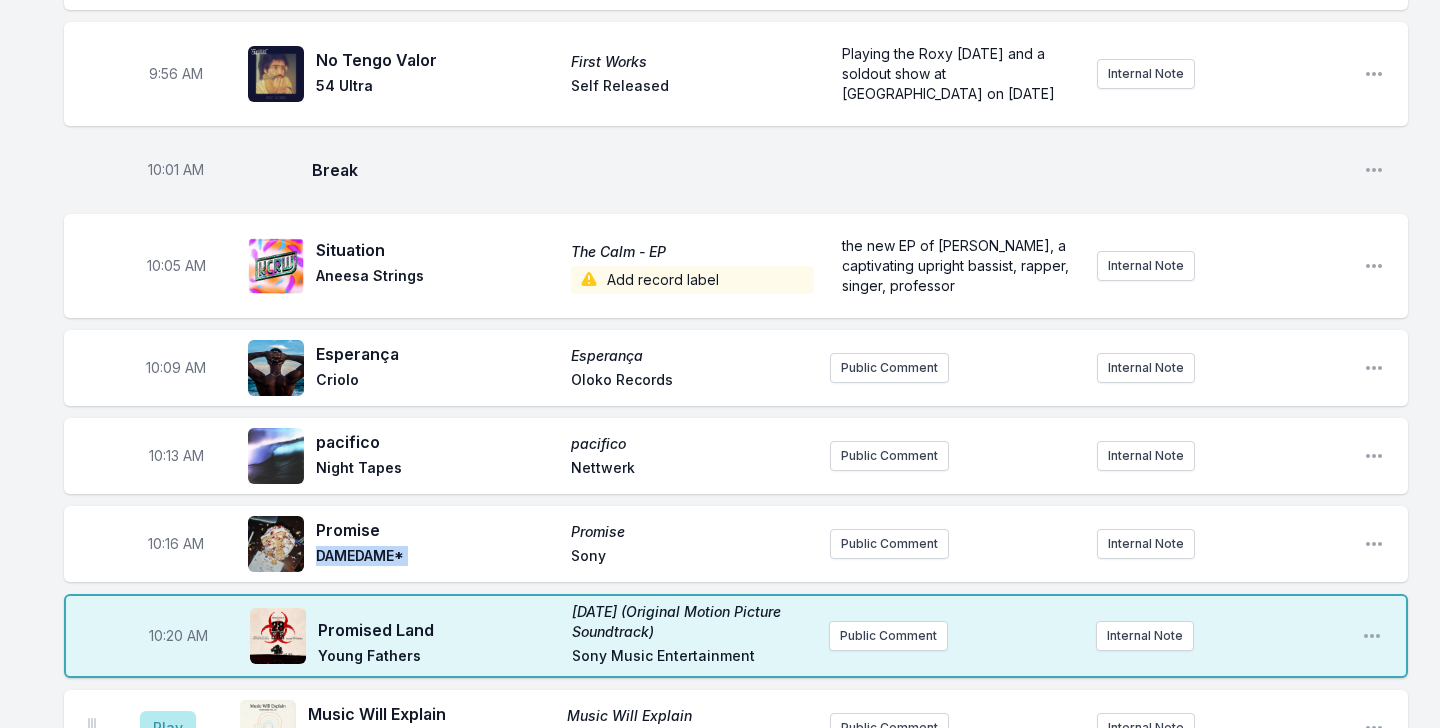 click on "DAMEDAME*" at bounding box center (437, 558) 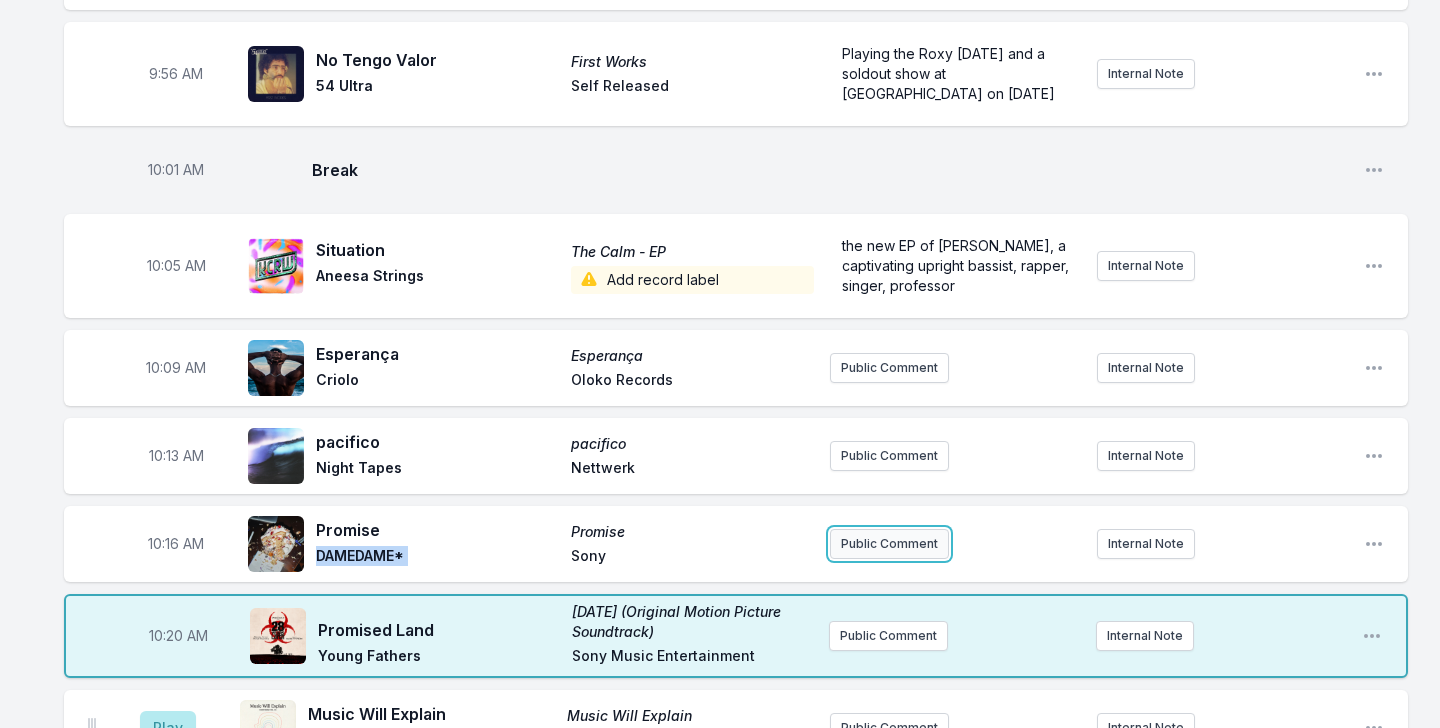 click on "Public Comment" at bounding box center [889, 544] 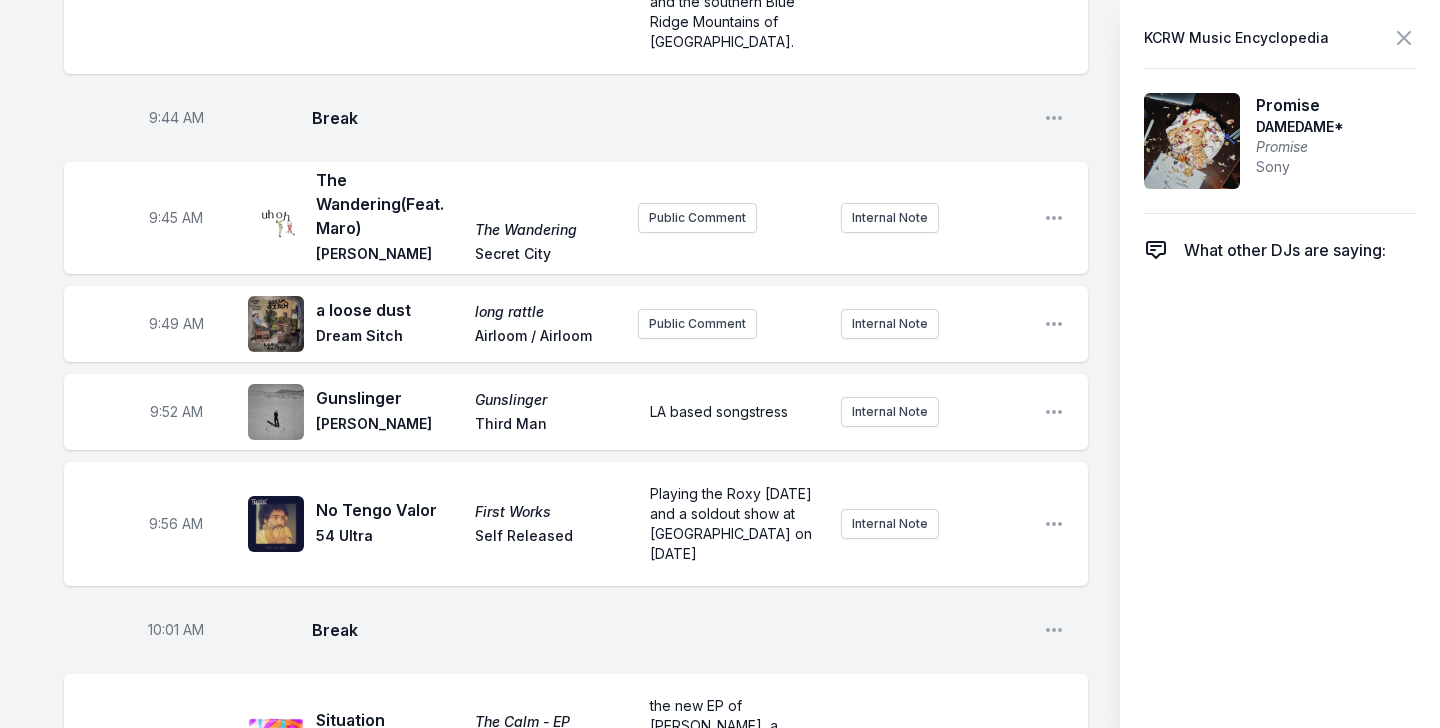 type 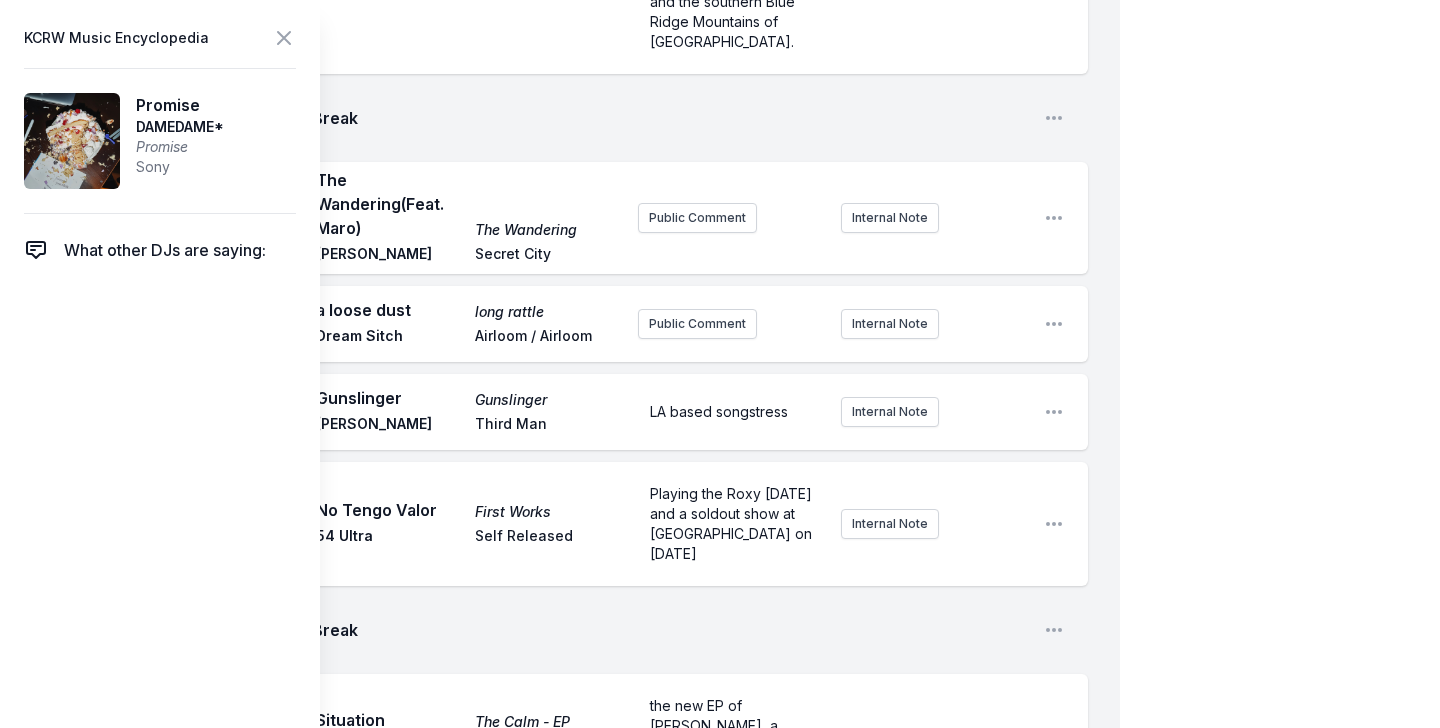 scroll, scrollTop: 2660, scrollLeft: 0, axis: vertical 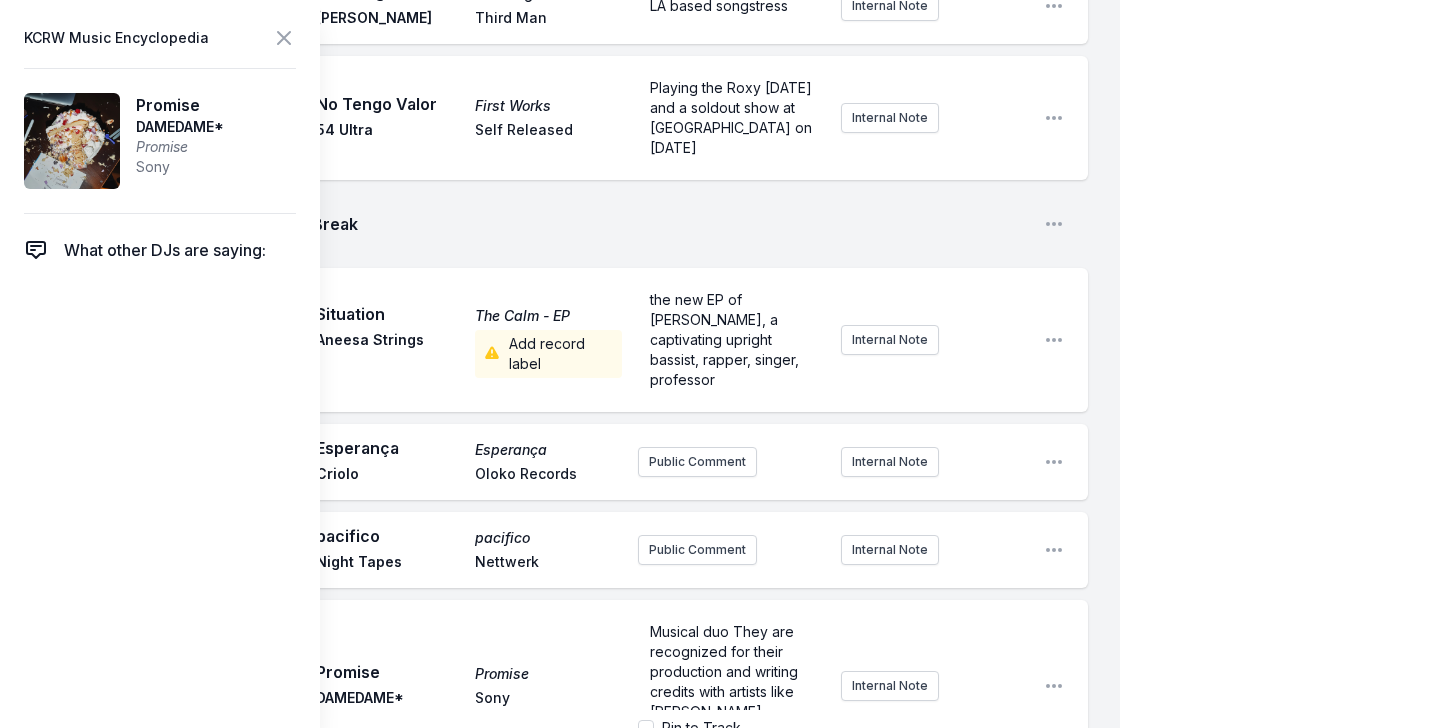 click on "Musical duo They are recognized for their production and writing credits with artists like [PERSON_NAME], [PERSON_NAME], and [PERSON_NAME], and are now focusing on their own music." at bounding box center (726, 711) 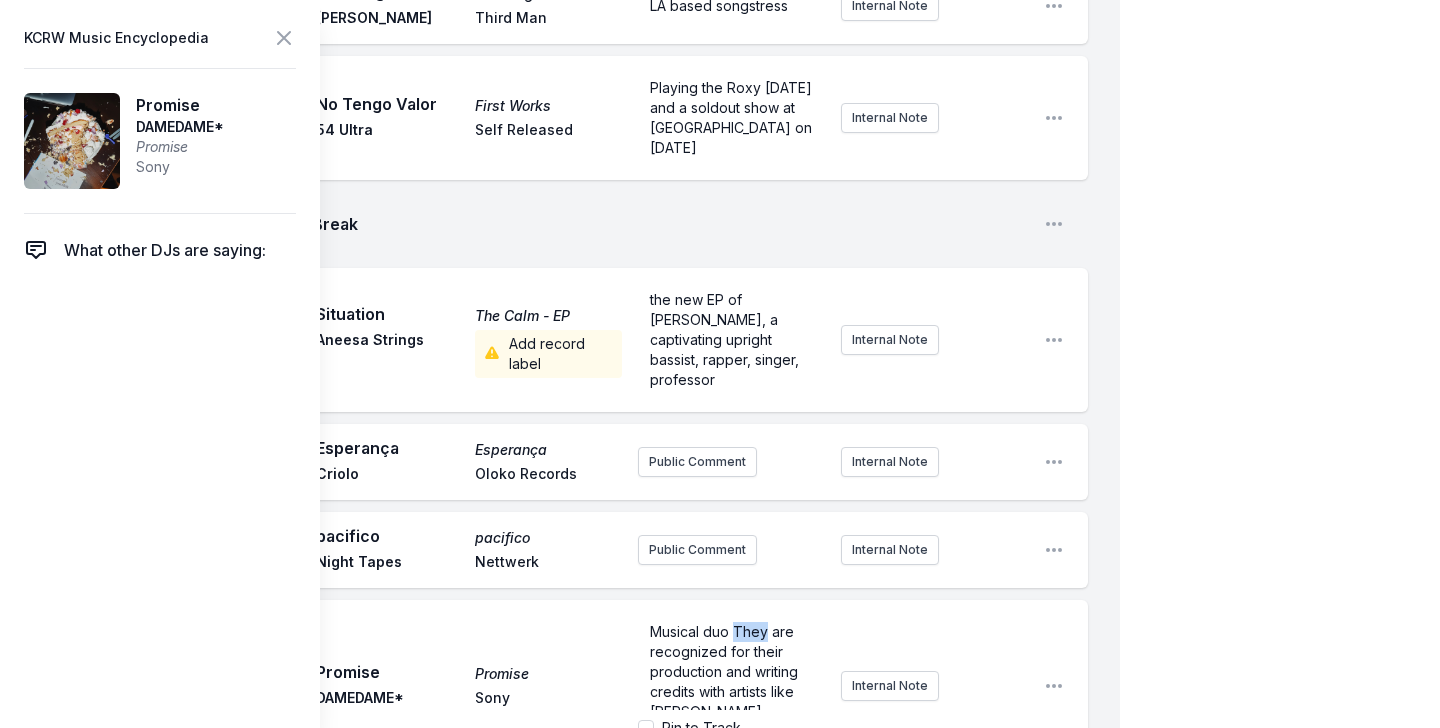 click on "Musical duo They are recognized for their production and writing credits with artists like [PERSON_NAME], [PERSON_NAME], and [PERSON_NAME], and are now focusing on their own music." at bounding box center (726, 711) 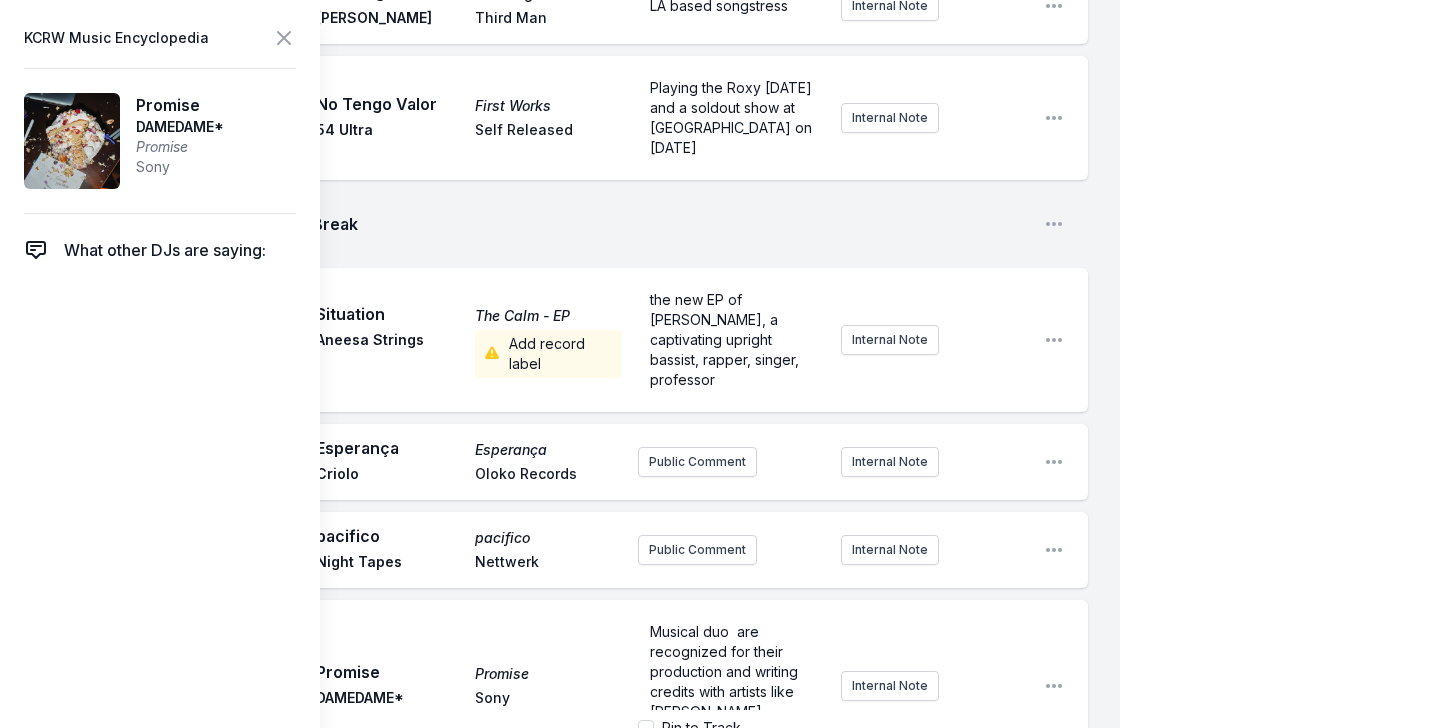 click on "Musical duo  are recognized for their production and writing credits with artists like [PERSON_NAME], [PERSON_NAME], and [PERSON_NAME], and are now focusing on their own music." at bounding box center (726, 711) 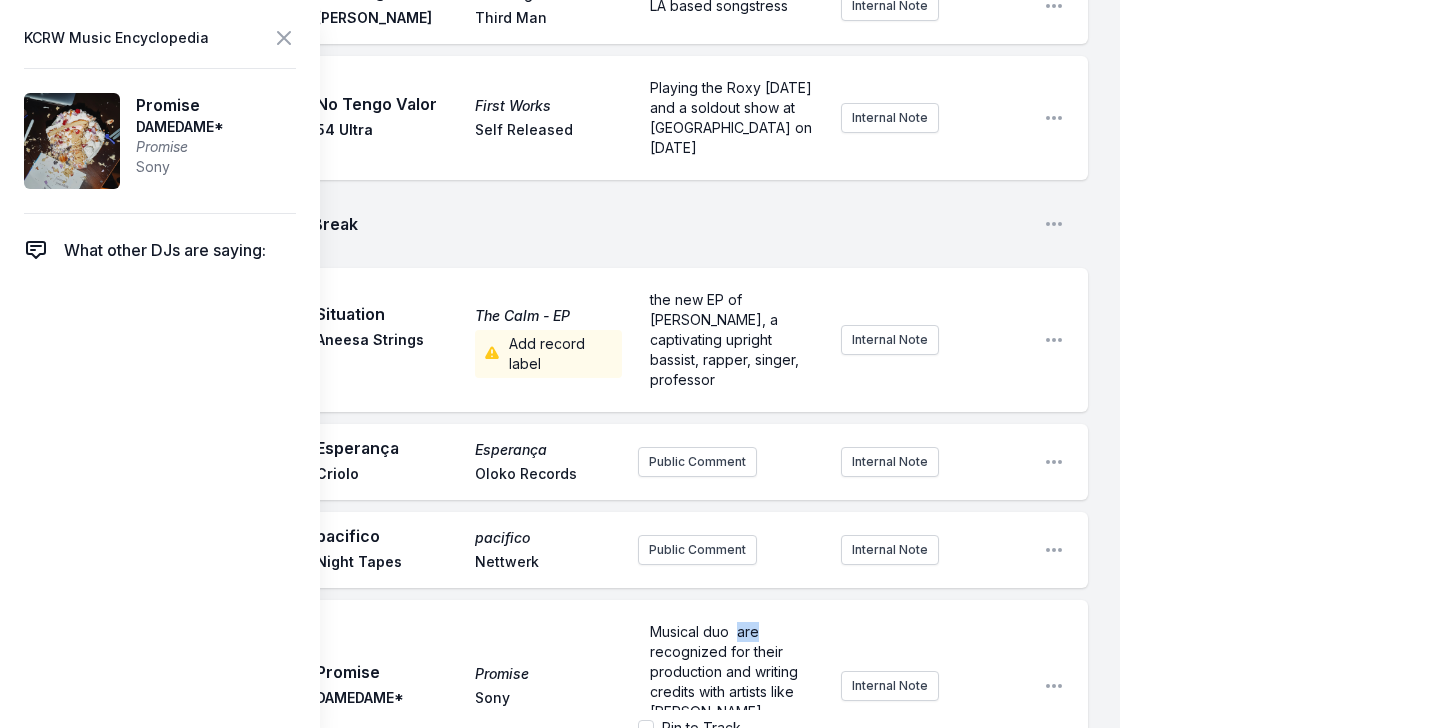 click on "Musical duo  are recognized for their production and writing credits with artists like [PERSON_NAME], [PERSON_NAME], and [PERSON_NAME], and are now focusing on their own music." at bounding box center [726, 711] 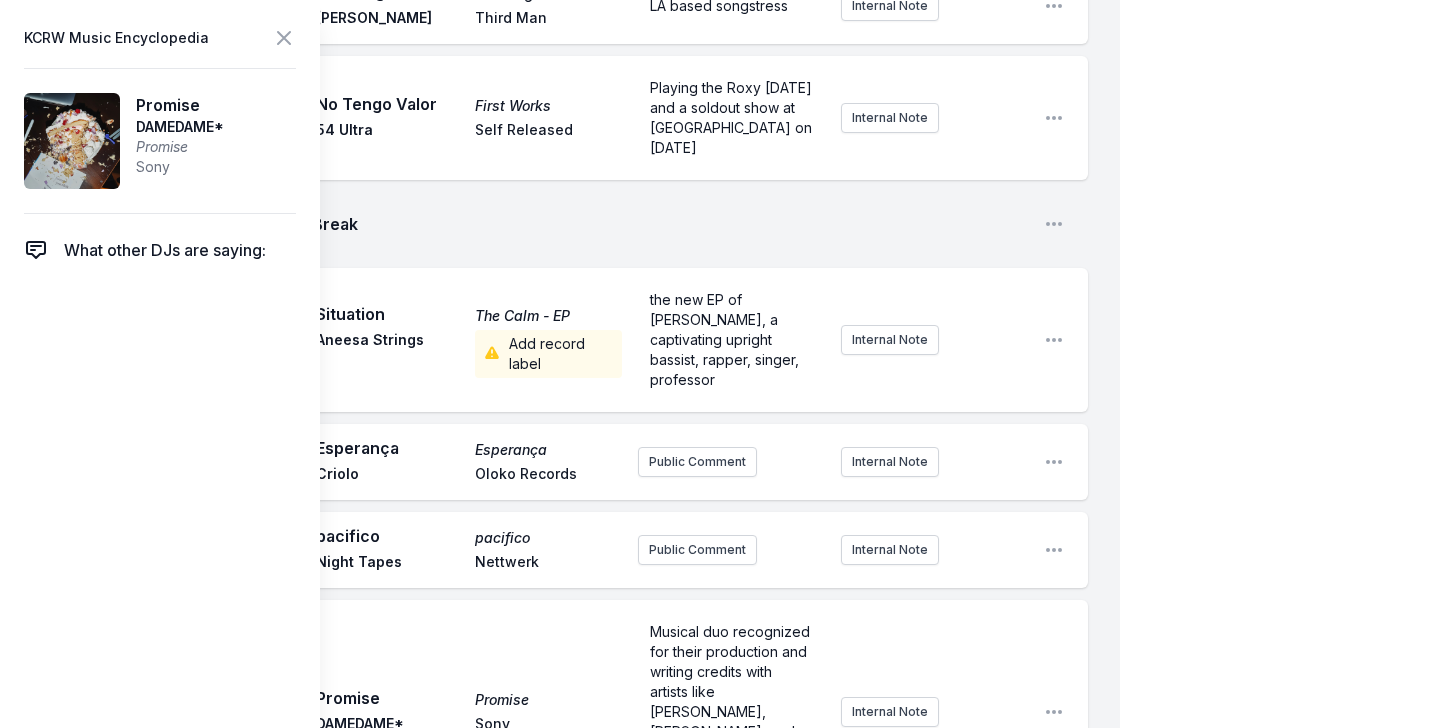 click on "10:16 AM Promise Promise DAMEDAME* Sony Musical duo recognized for their production and writing credits with artists like [PERSON_NAME], [PERSON_NAME], and [PERSON_NAME], and are now focusing on their own music.  Internal Note Open playlist item options" at bounding box center [576, 712] 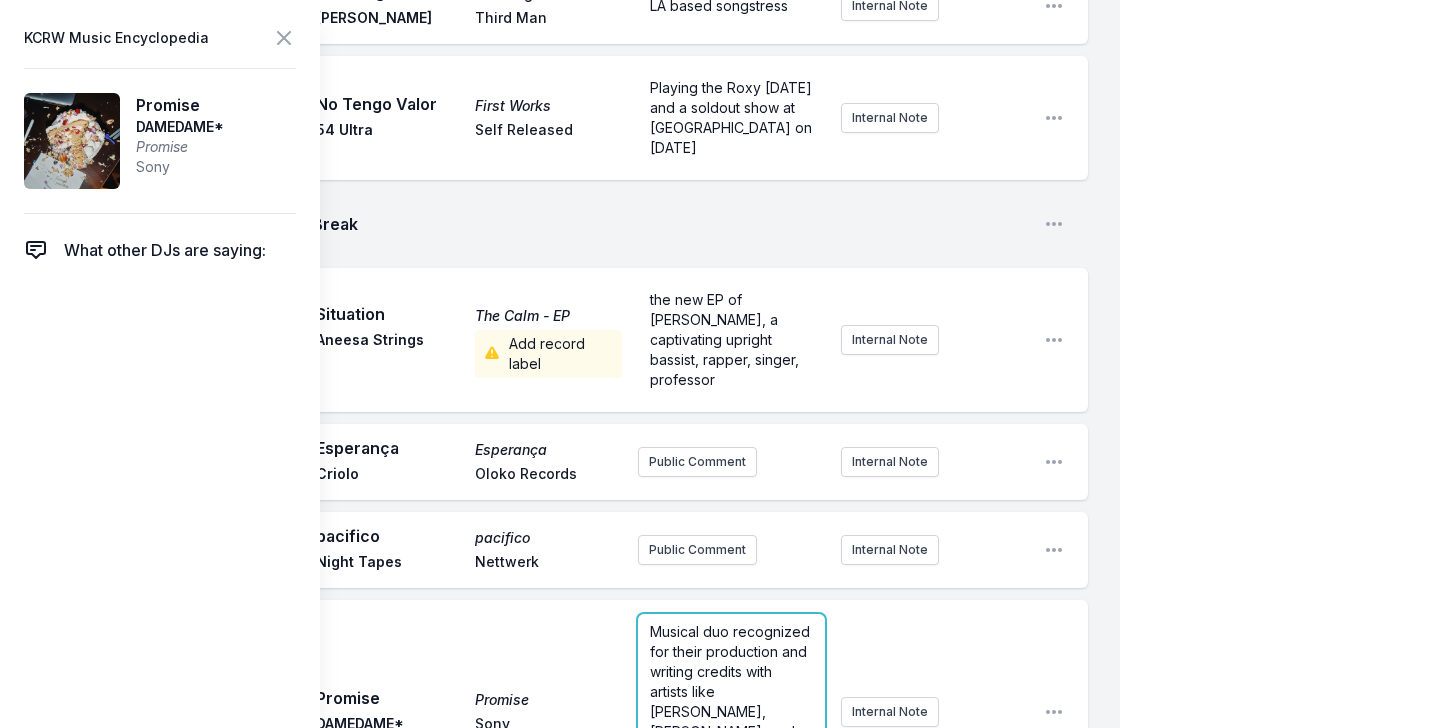click on "Musical duo recognized for their production and writing credits with artists like [PERSON_NAME], [PERSON_NAME], and [PERSON_NAME], and are now focusing on their own music." at bounding box center (732, 711) 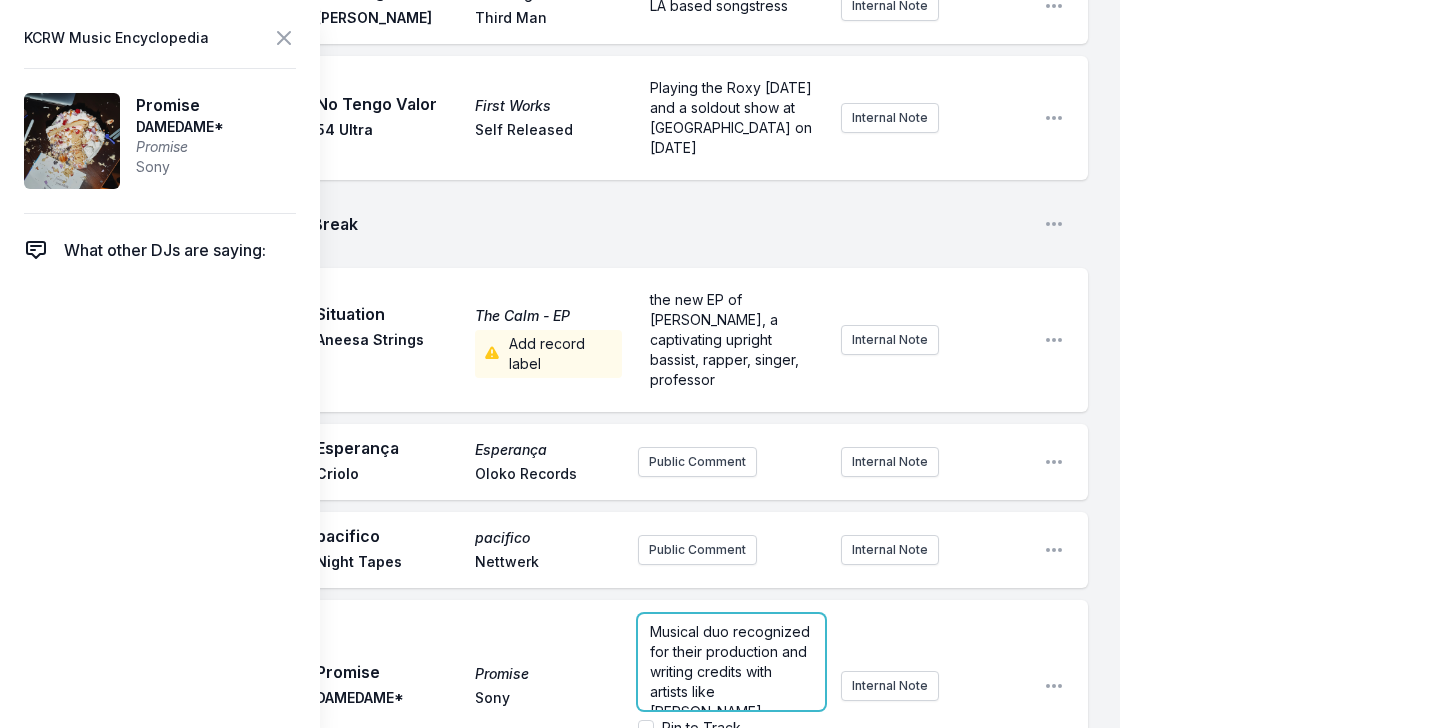 scroll, scrollTop: 60, scrollLeft: 0, axis: vertical 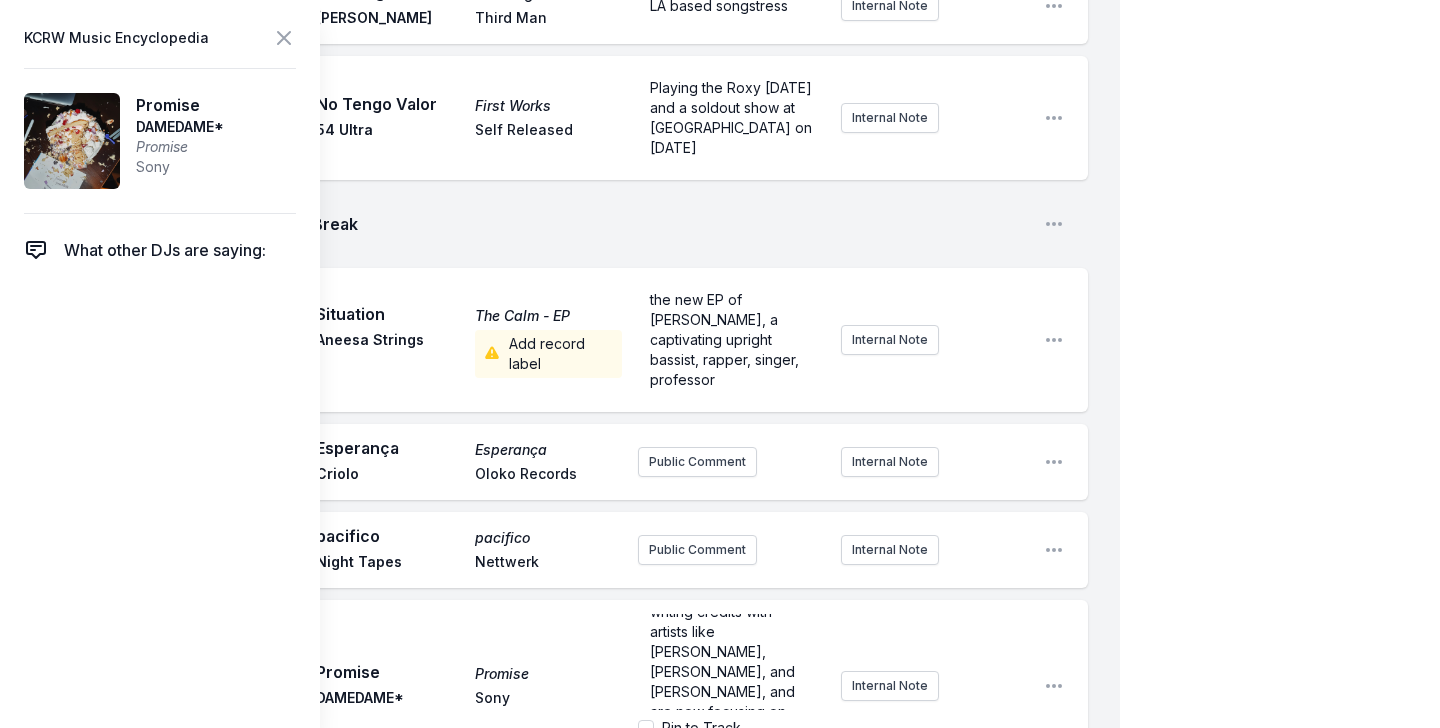 click on "Pin to Artist" at bounding box center [646, 748] 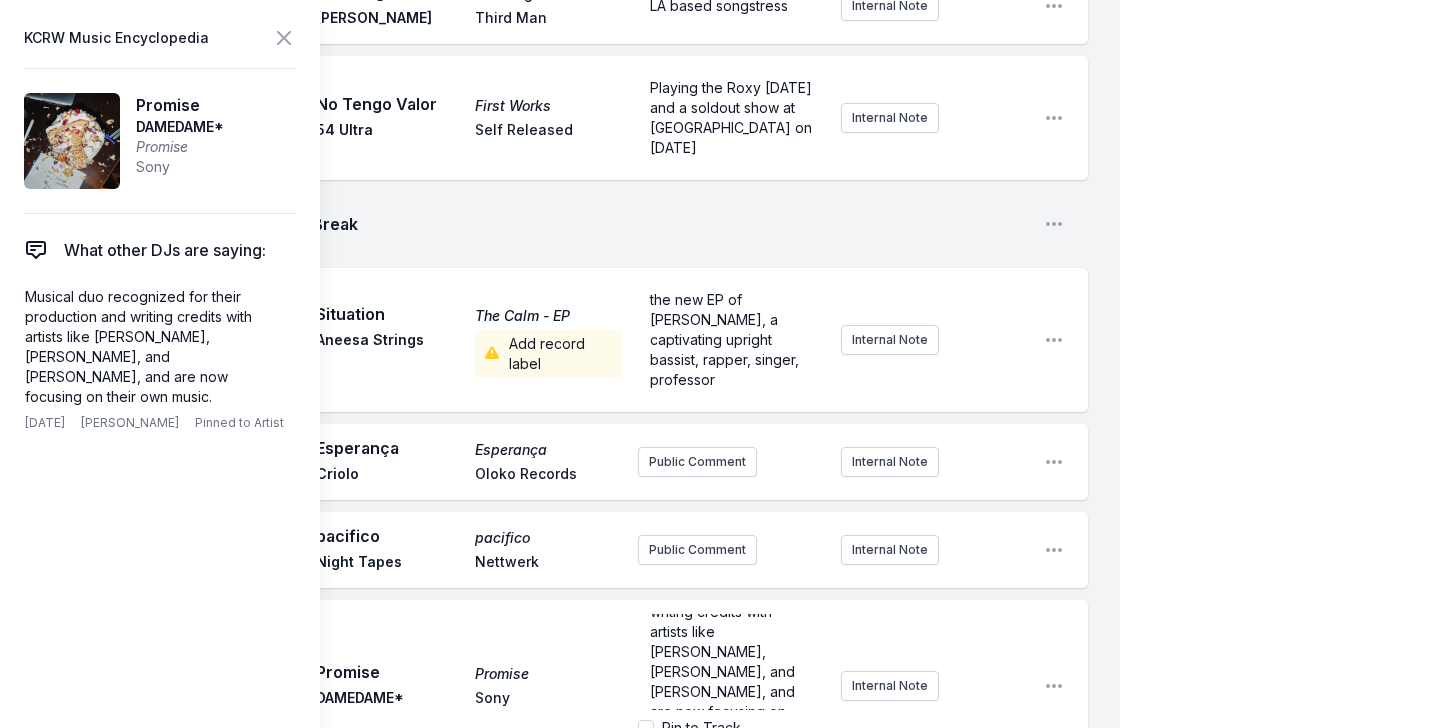 checkbox on "true" 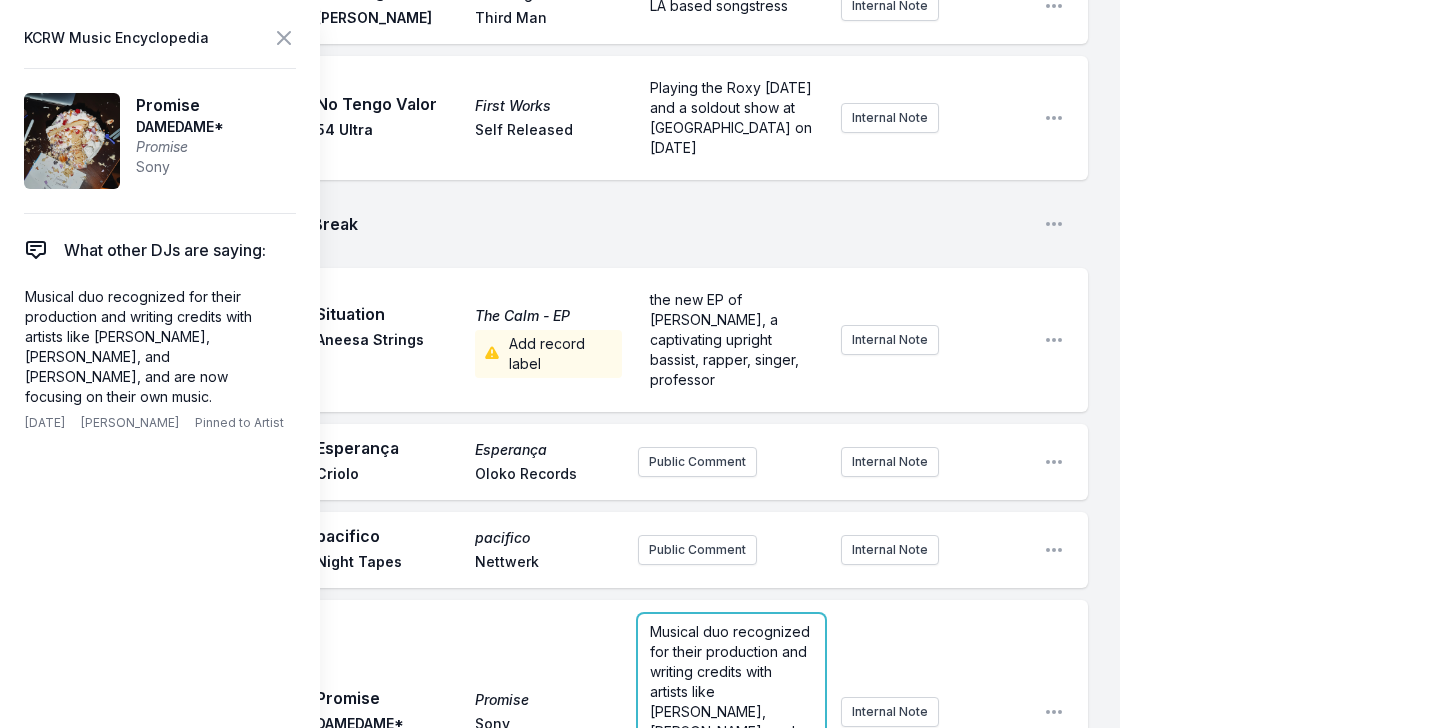 click on "Musical duo recognized for their production and writing credits with artists like [PERSON_NAME], [PERSON_NAME], and [PERSON_NAME], and are now focusing on their own music." at bounding box center [732, 711] 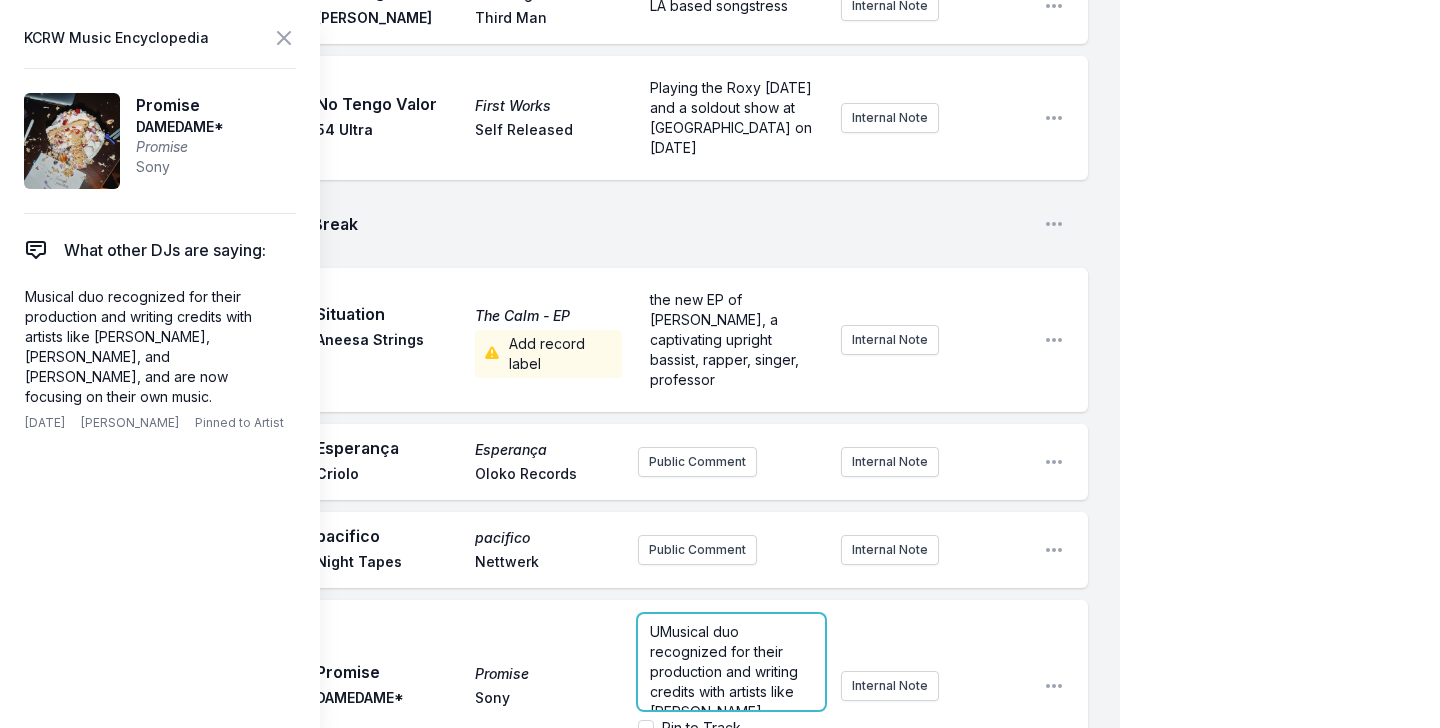 type 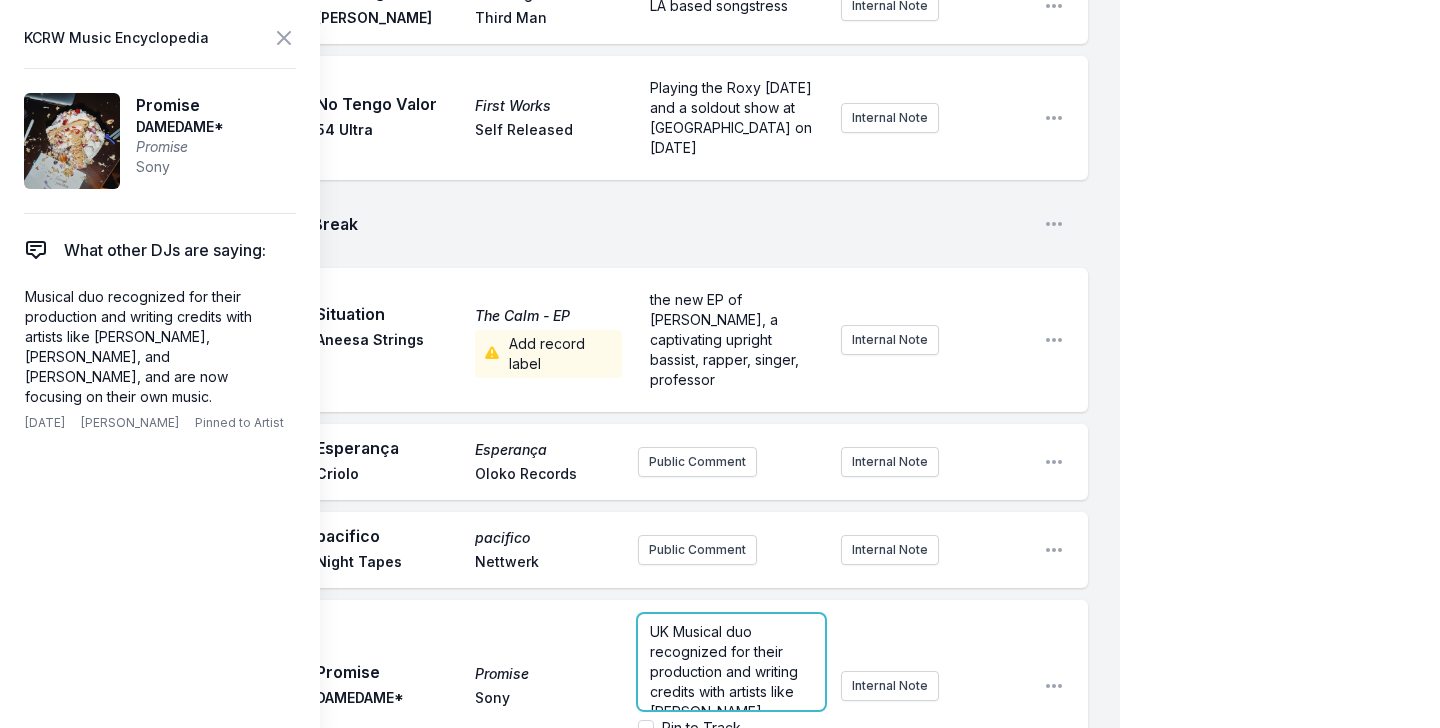 click on "UK Musical duo recognized for their production and writing credits with artists like [PERSON_NAME], [PERSON_NAME], and [PERSON_NAME], and are now focusing on their own music." at bounding box center [726, 711] 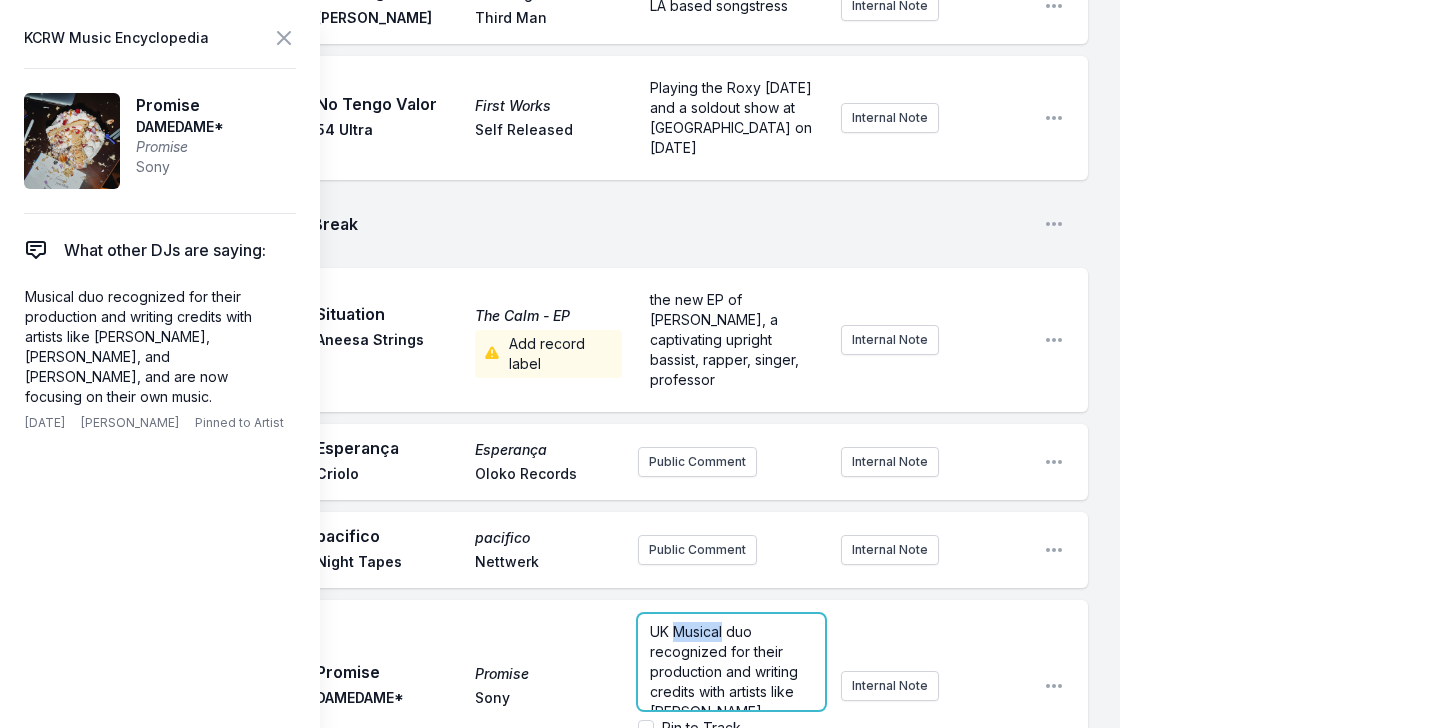 click on "UK Musical duo recognized for their production and writing credits with artists like [PERSON_NAME], [PERSON_NAME], and [PERSON_NAME], and are now focusing on their own music." at bounding box center (726, 711) 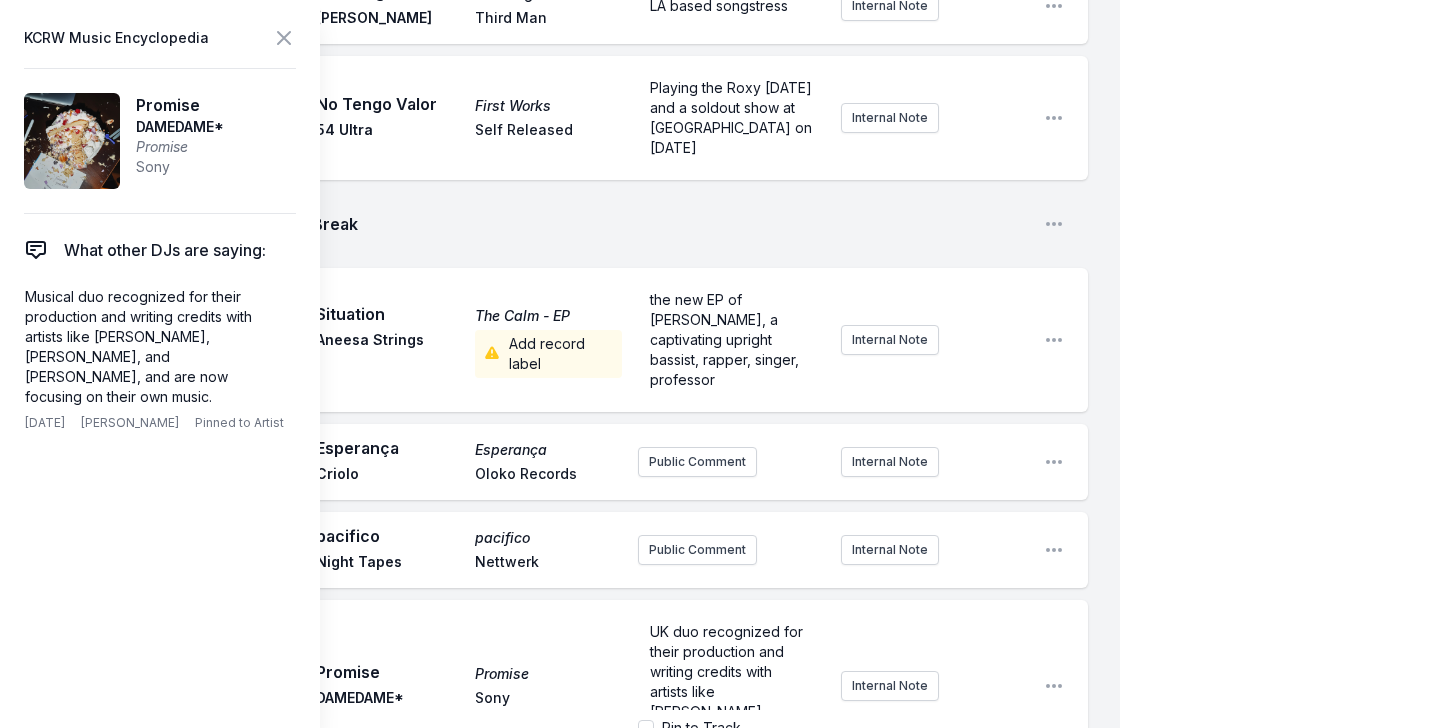 click on "Promise Promise DAMEDAME* Sony" at bounding box center (469, 686) 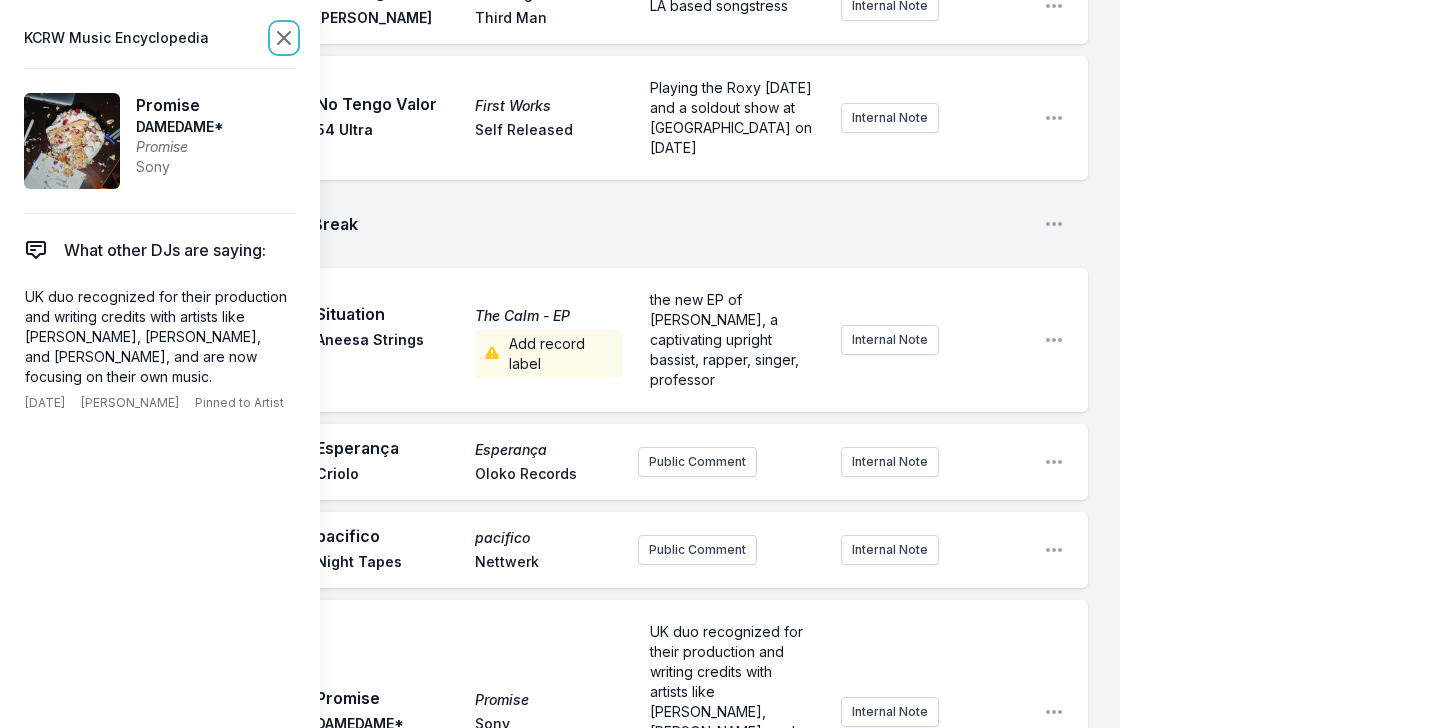 click 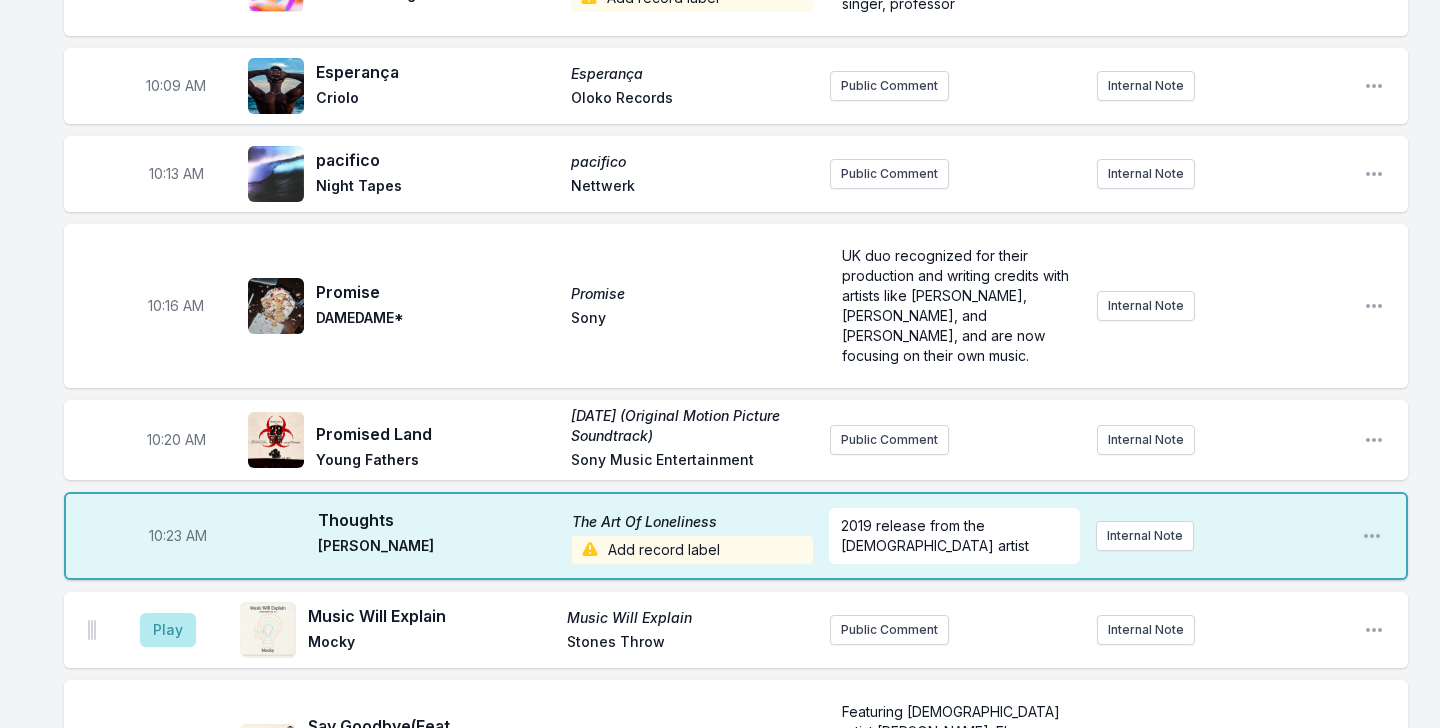 scroll, scrollTop: 2216, scrollLeft: 0, axis: vertical 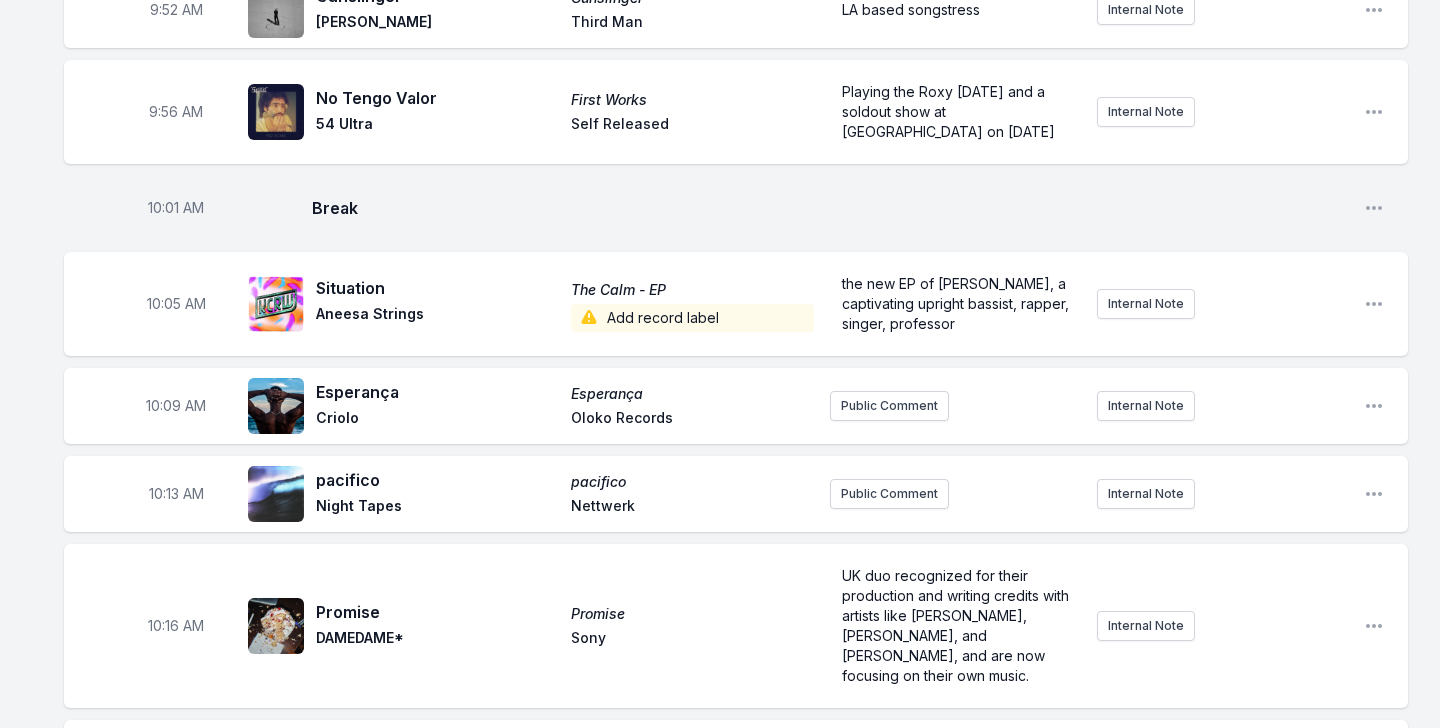 click on "Situation" at bounding box center [437, 288] 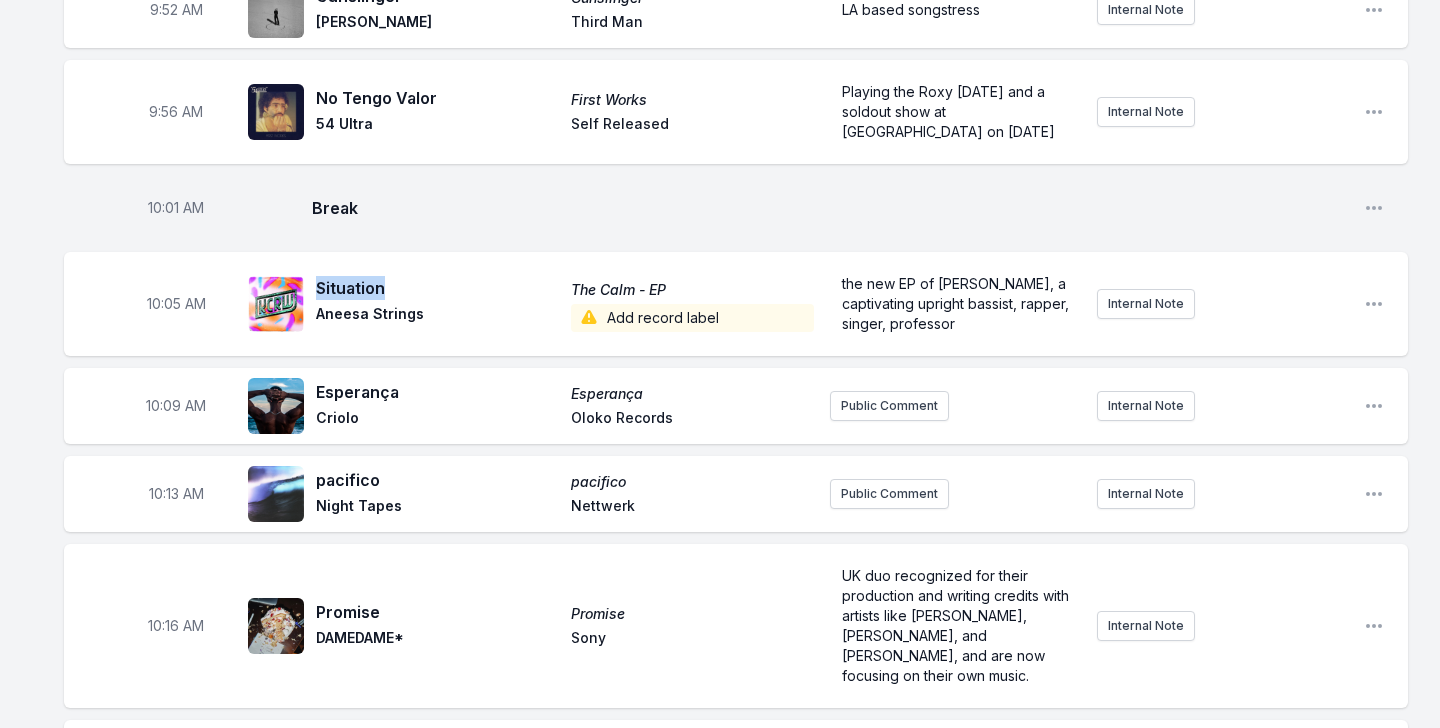 click on "Situation" at bounding box center (437, 288) 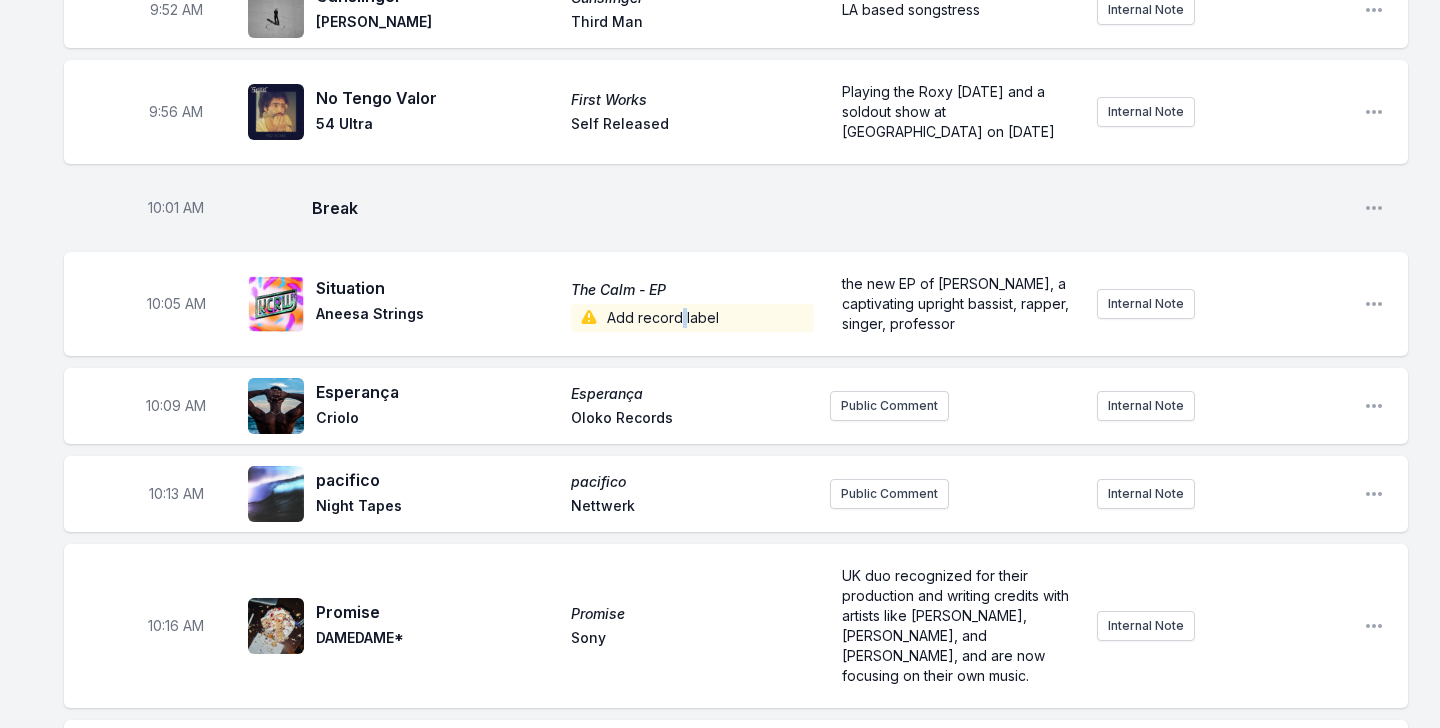 click on "Add record label" at bounding box center [692, 318] 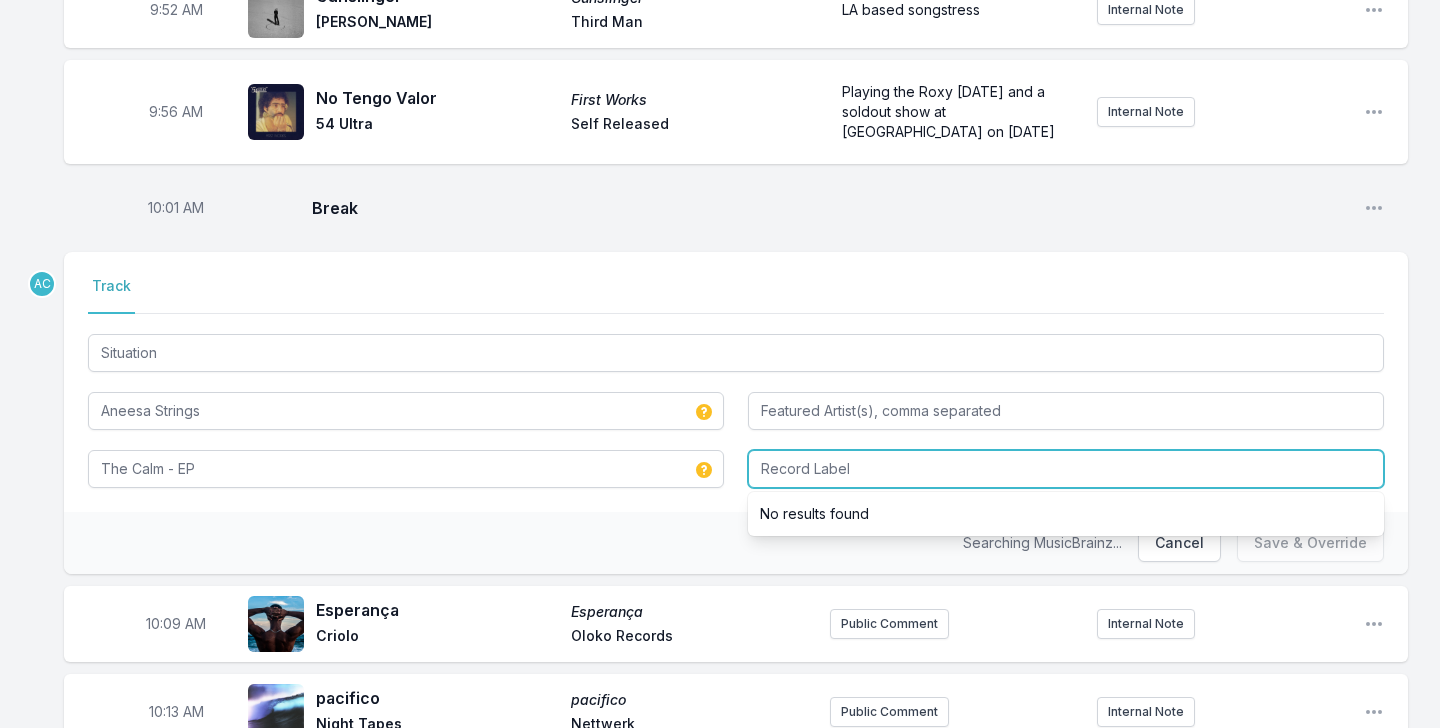 click at bounding box center [1066, 469] 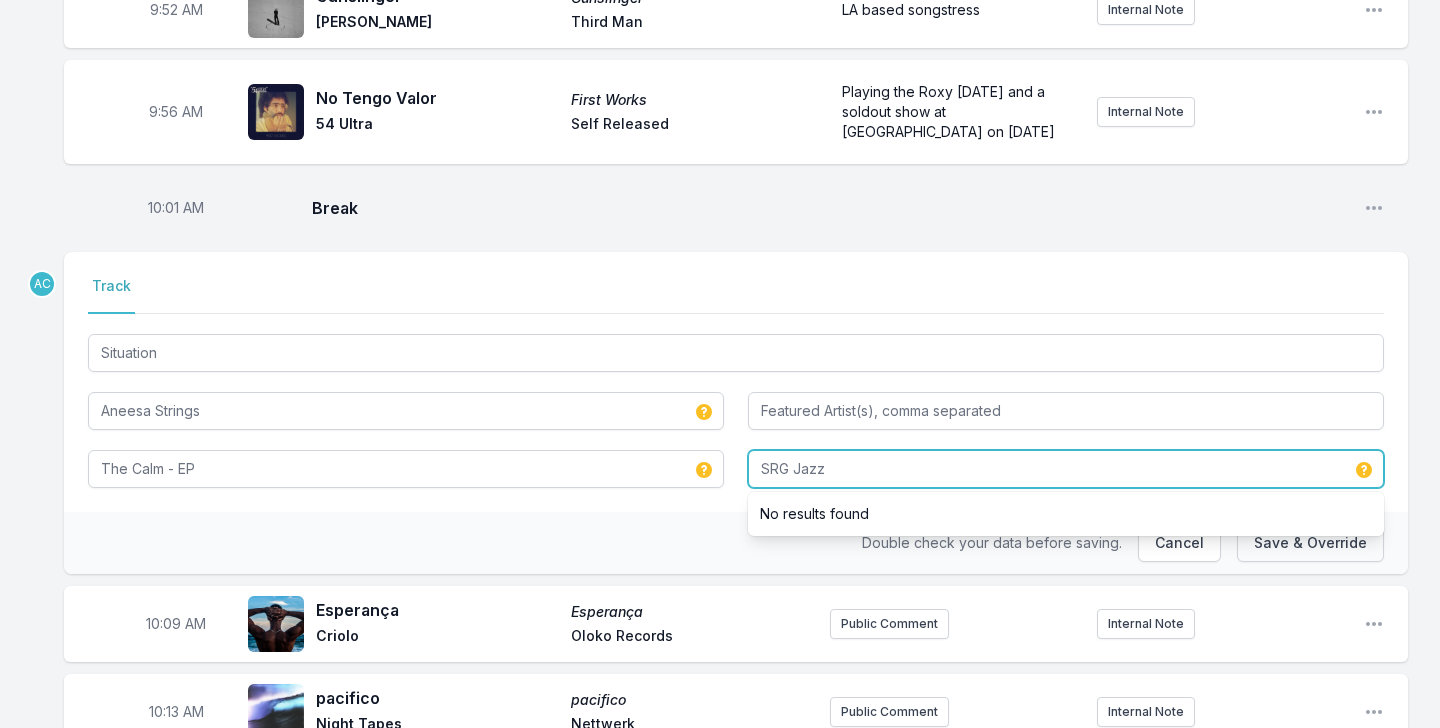 type on "SRG Jazz" 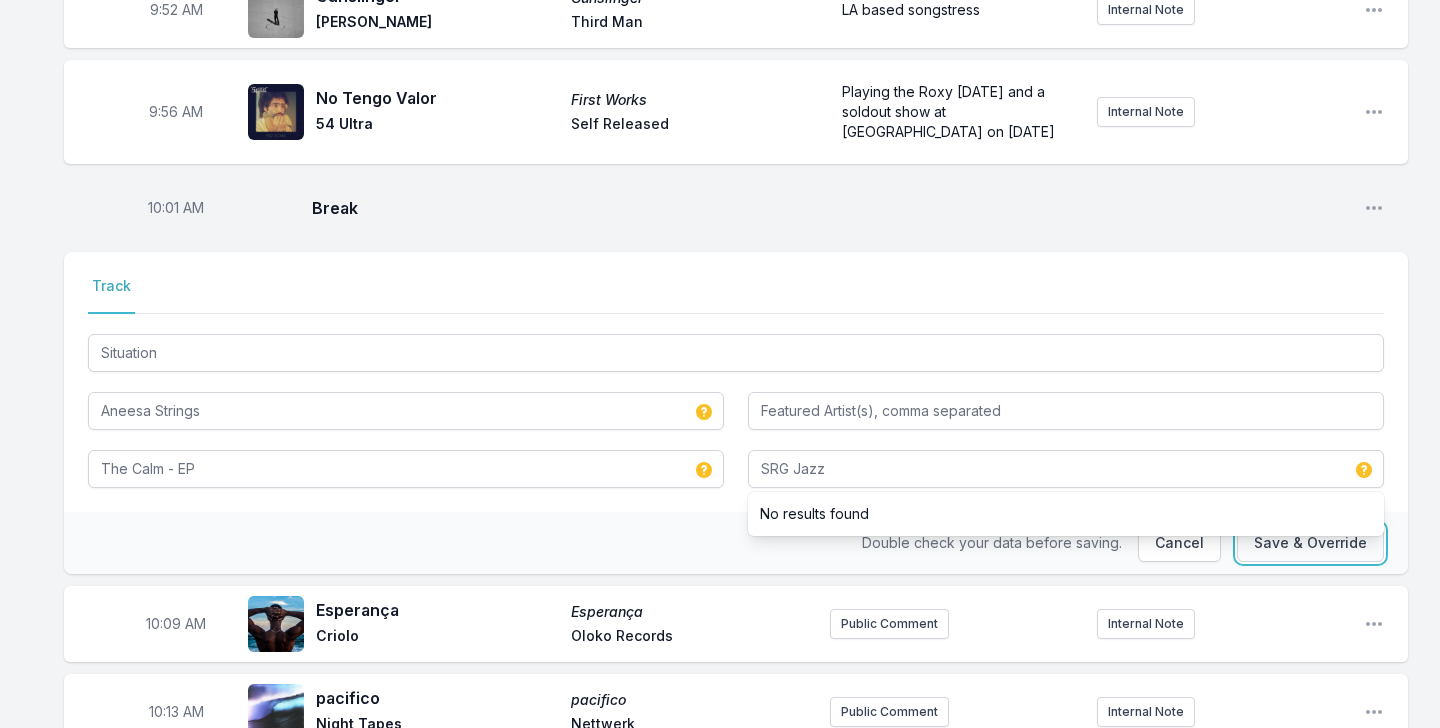 click on "Save & Override" at bounding box center [1310, 543] 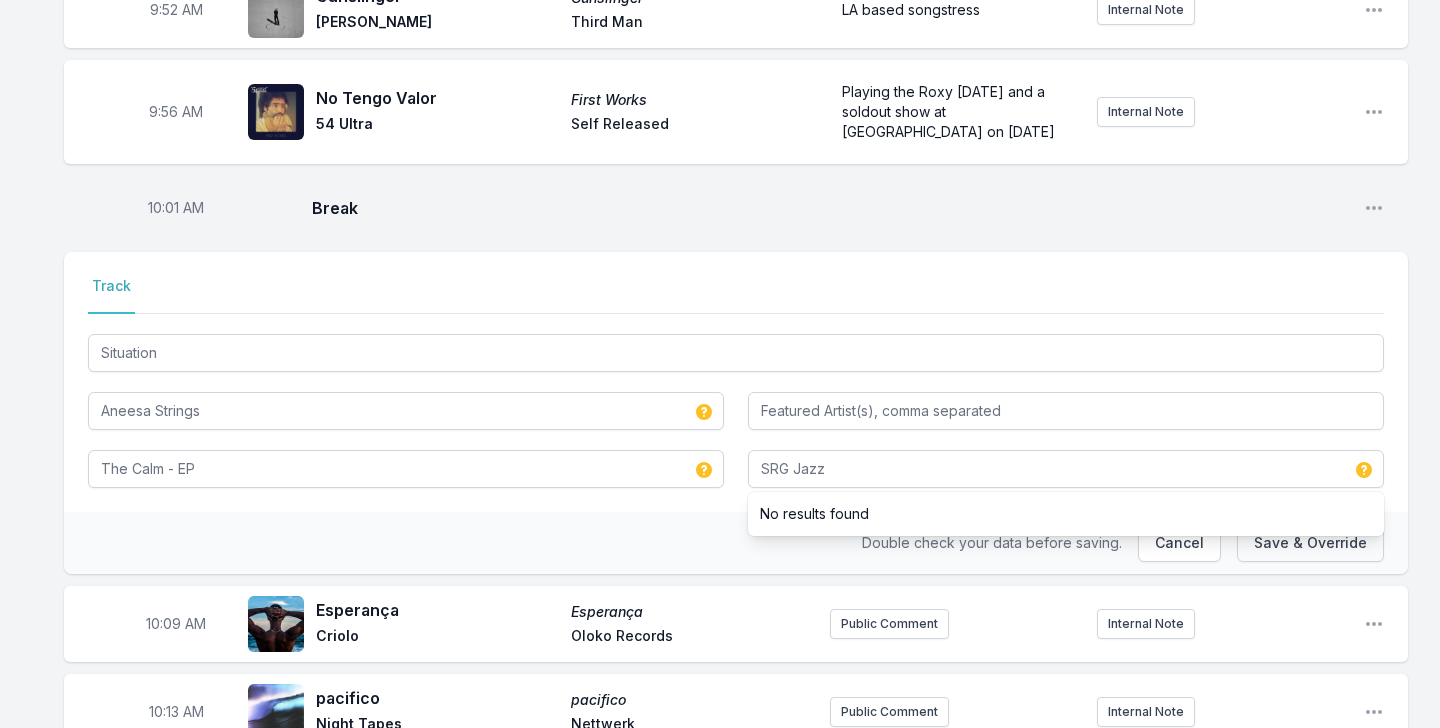 type 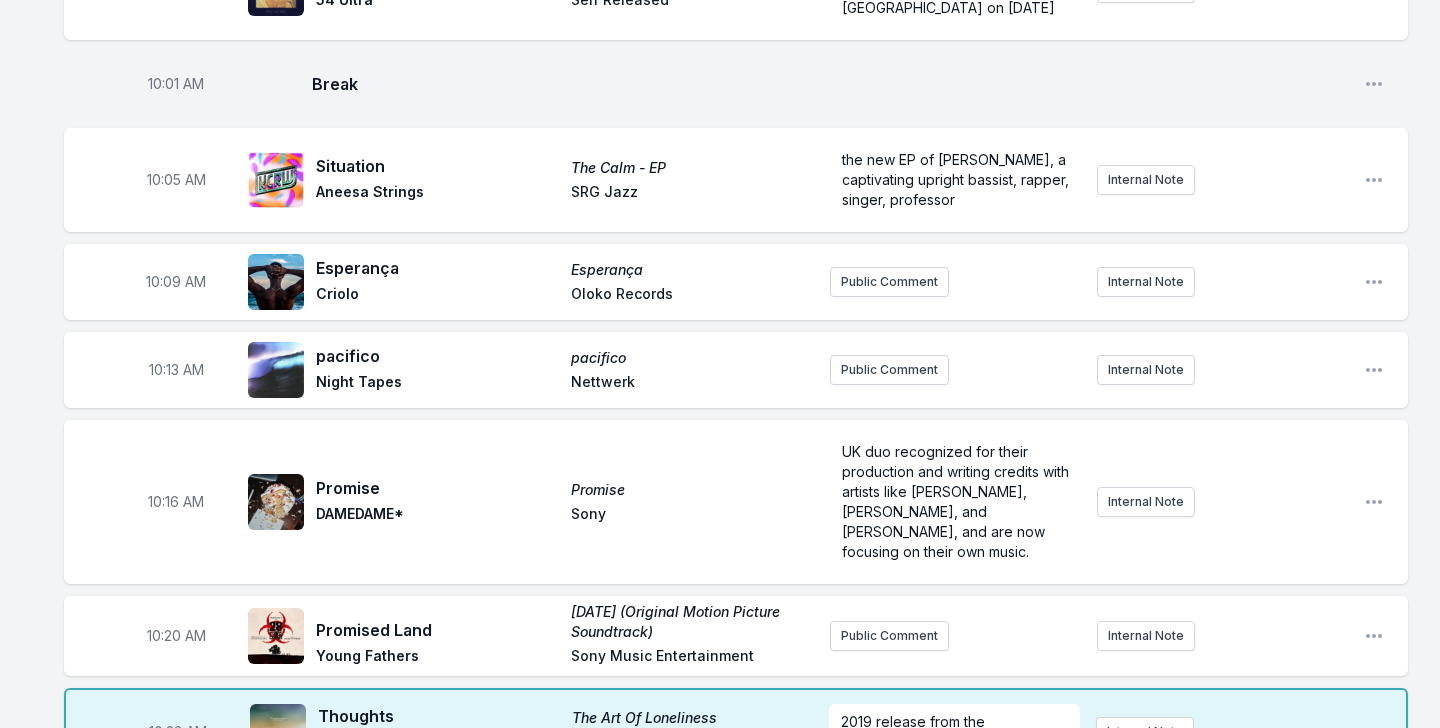 scroll, scrollTop: 2341, scrollLeft: 0, axis: vertical 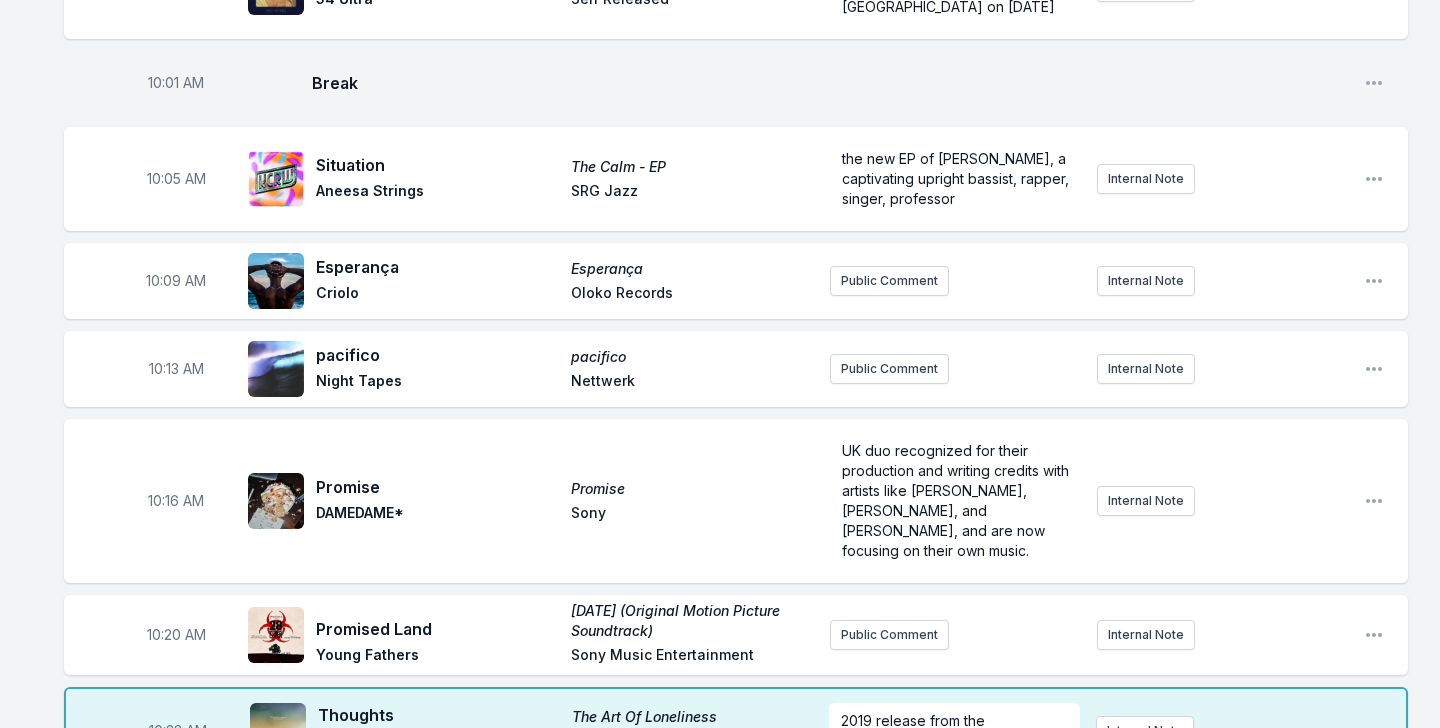 click on "Add record label" at bounding box center [693, 745] 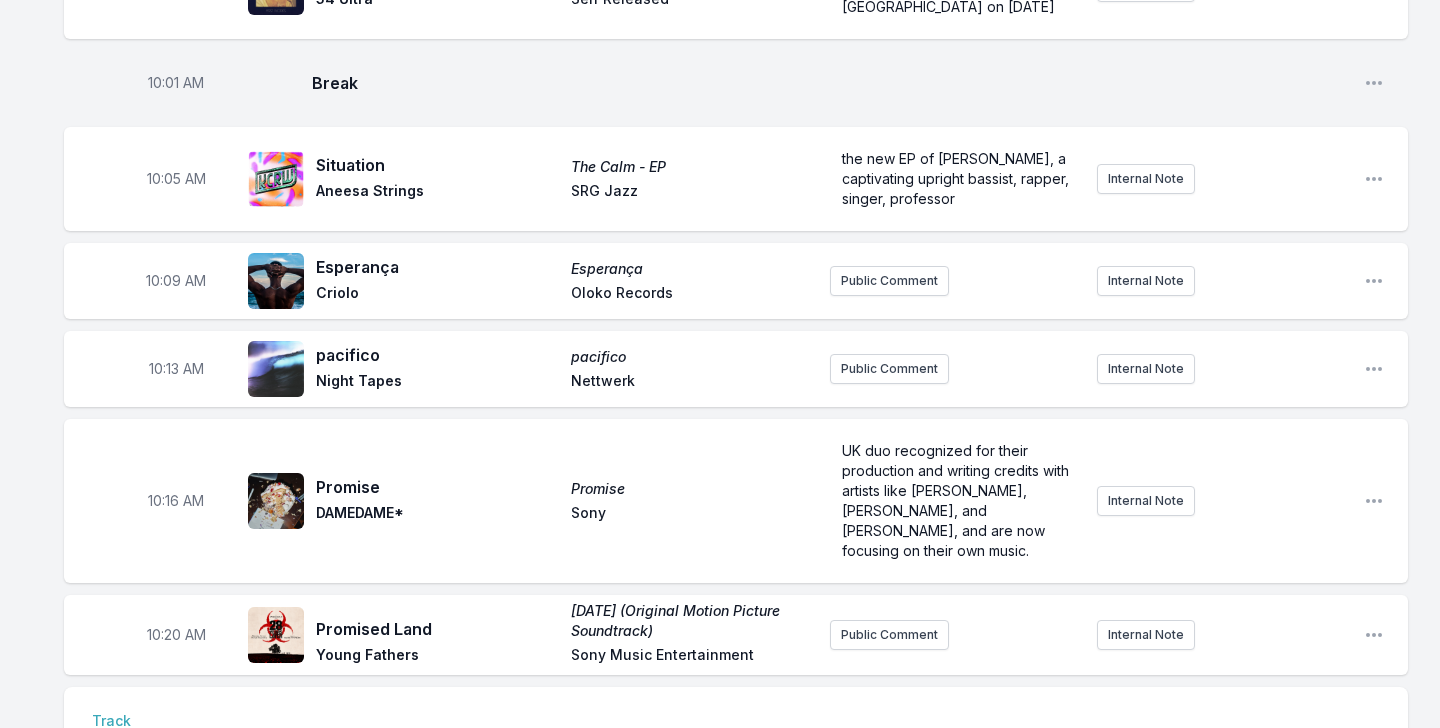 click at bounding box center [1066, 904] 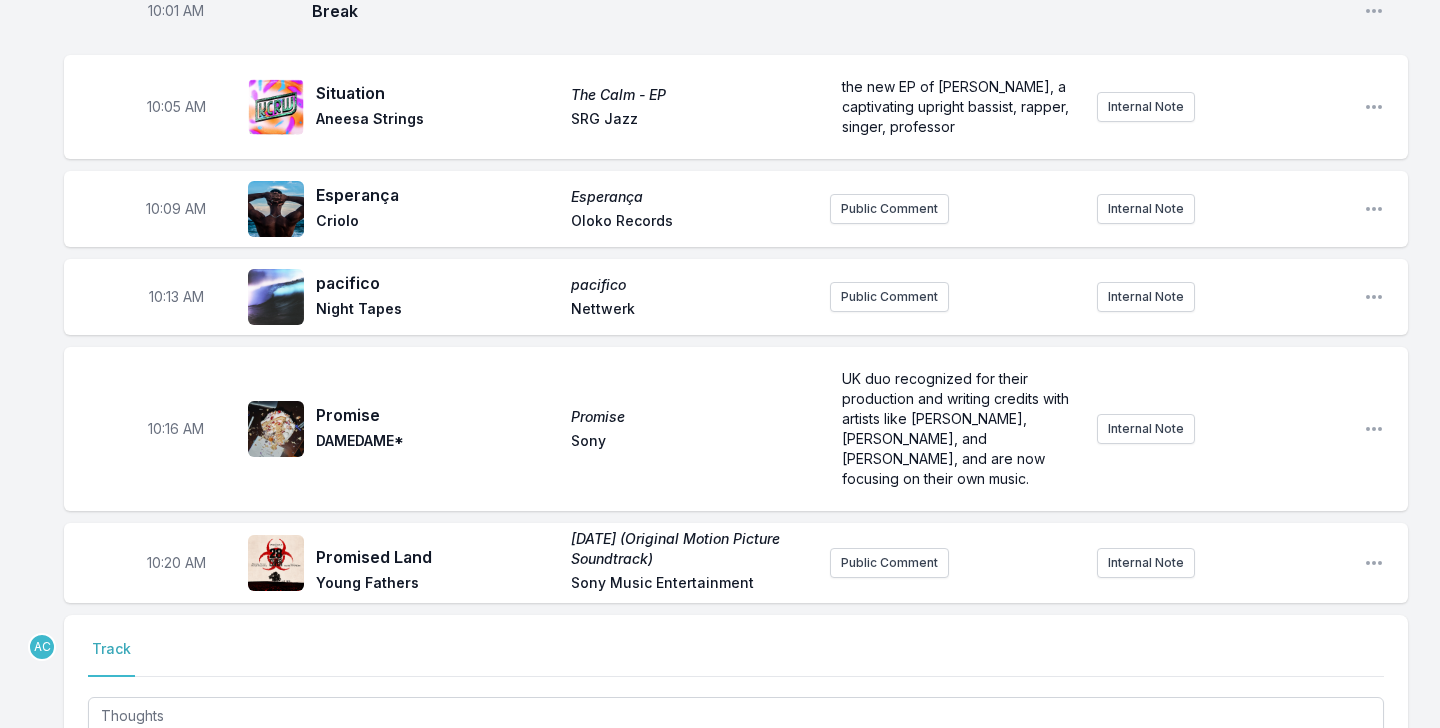 scroll, scrollTop: 2459, scrollLeft: 0, axis: vertical 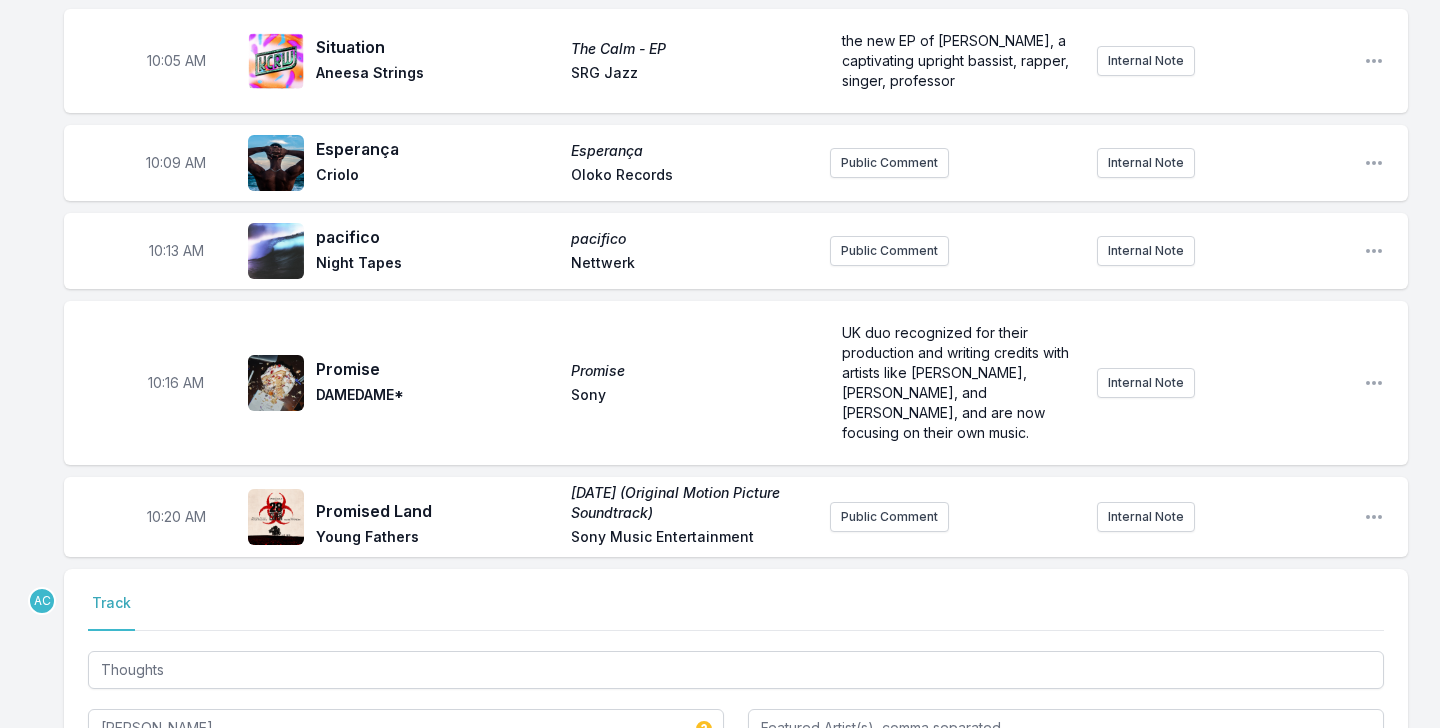 type on "The Other Songs Records" 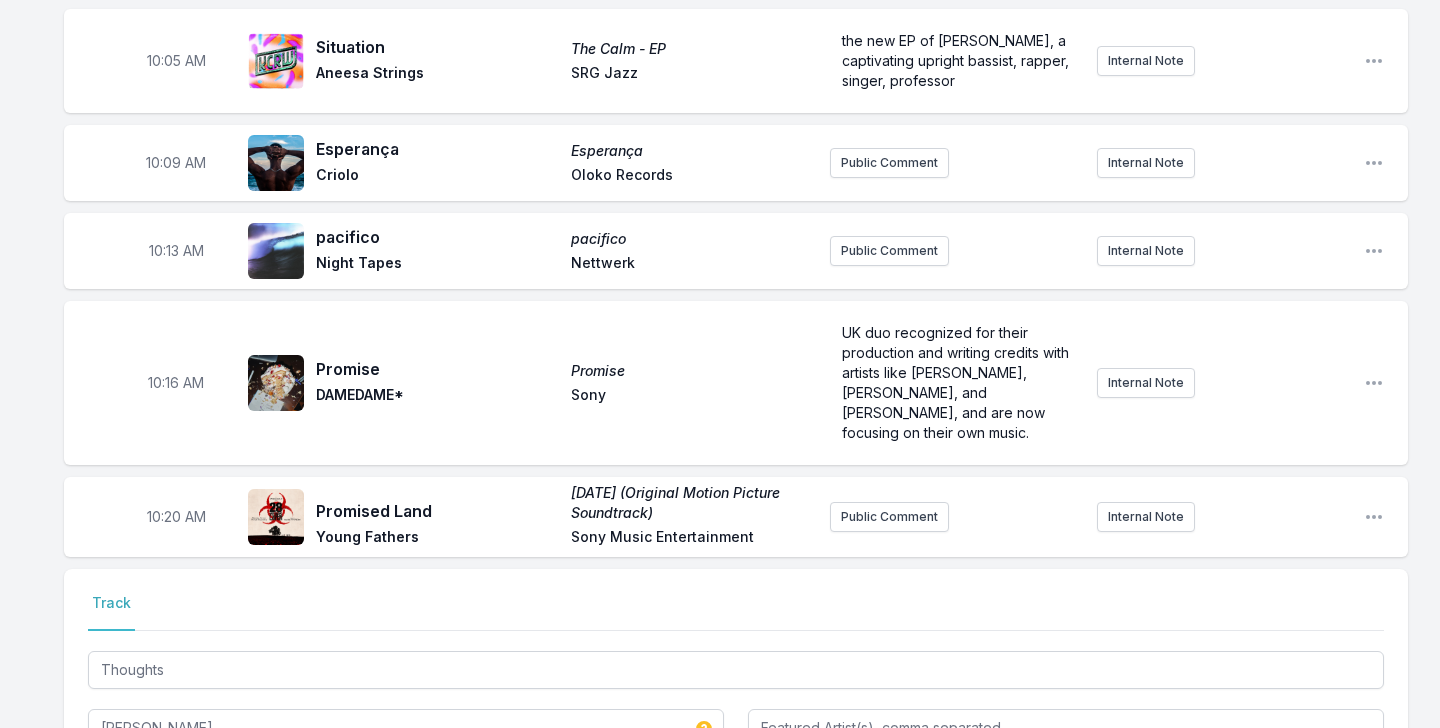 click on "Save & Override" at bounding box center [1310, 860] 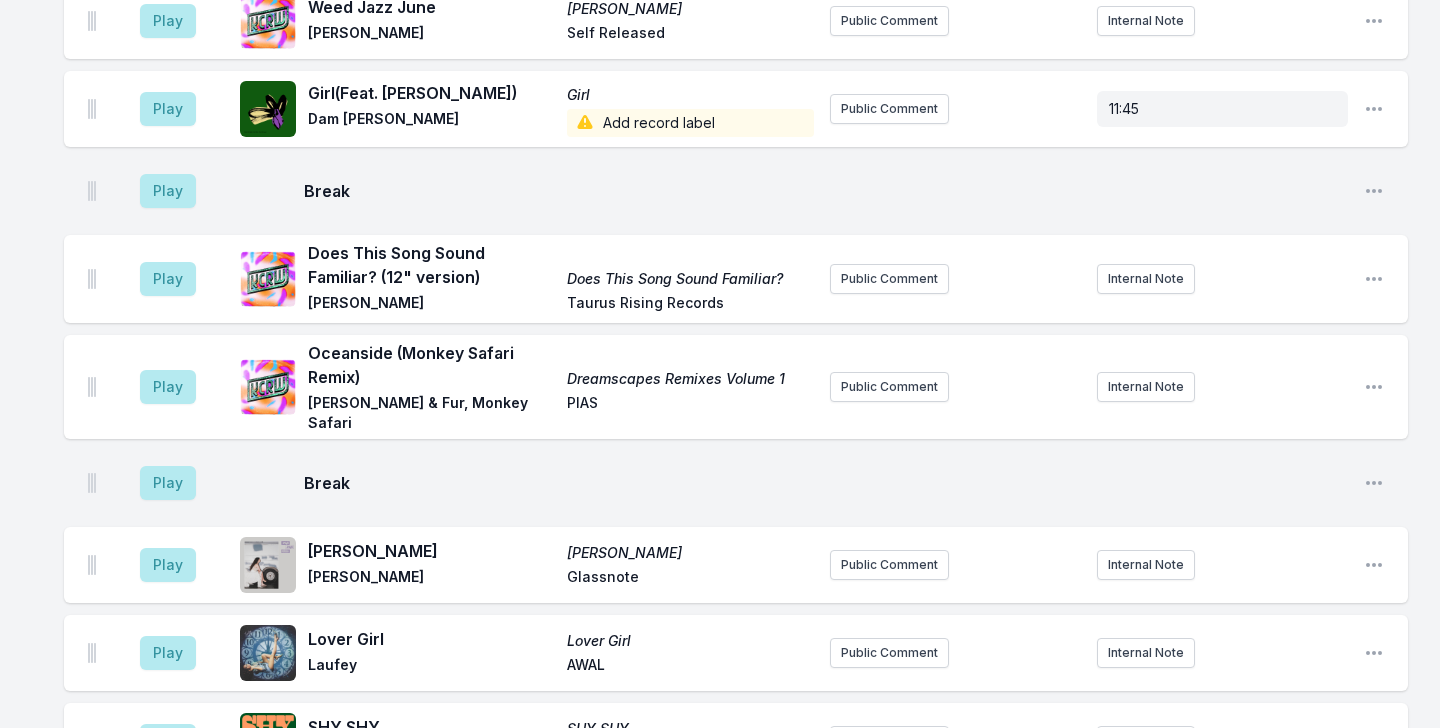 scroll, scrollTop: 7382, scrollLeft: 0, axis: vertical 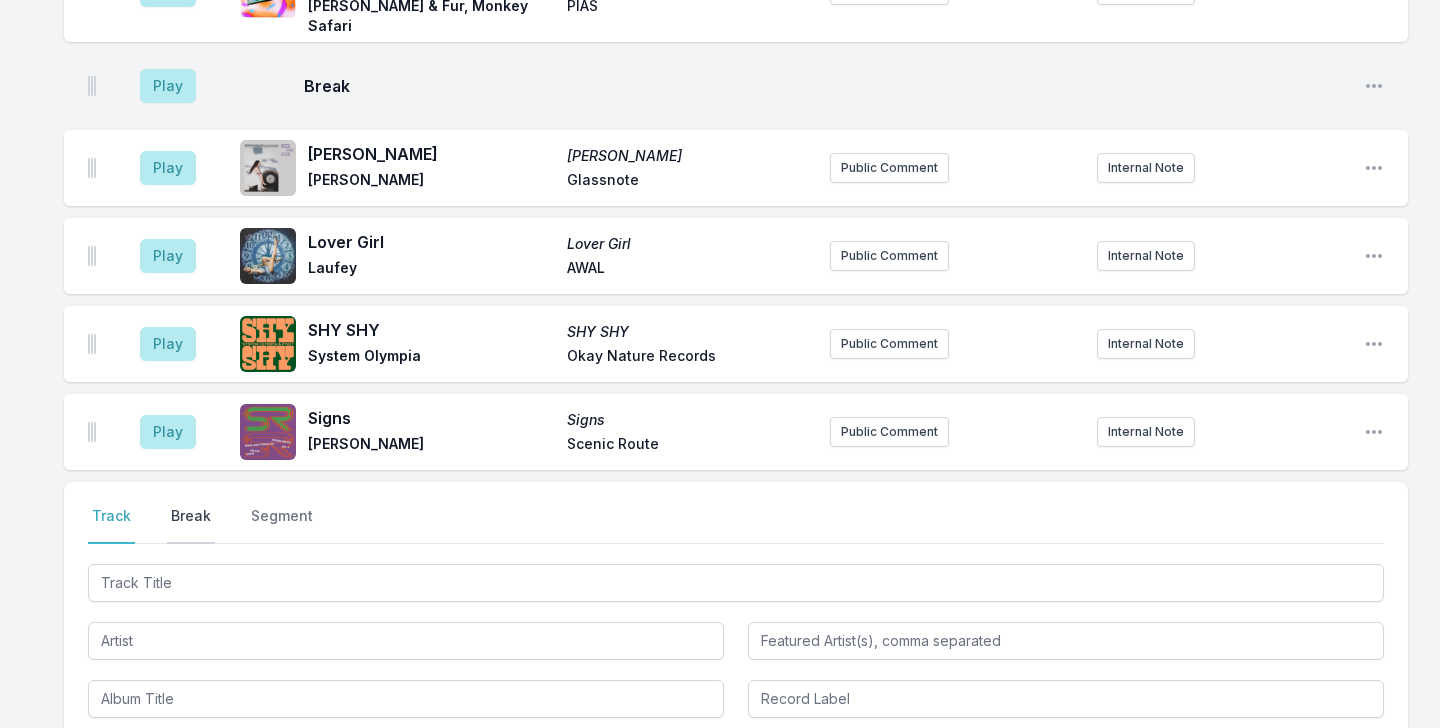 click on "Break" at bounding box center [191, 525] 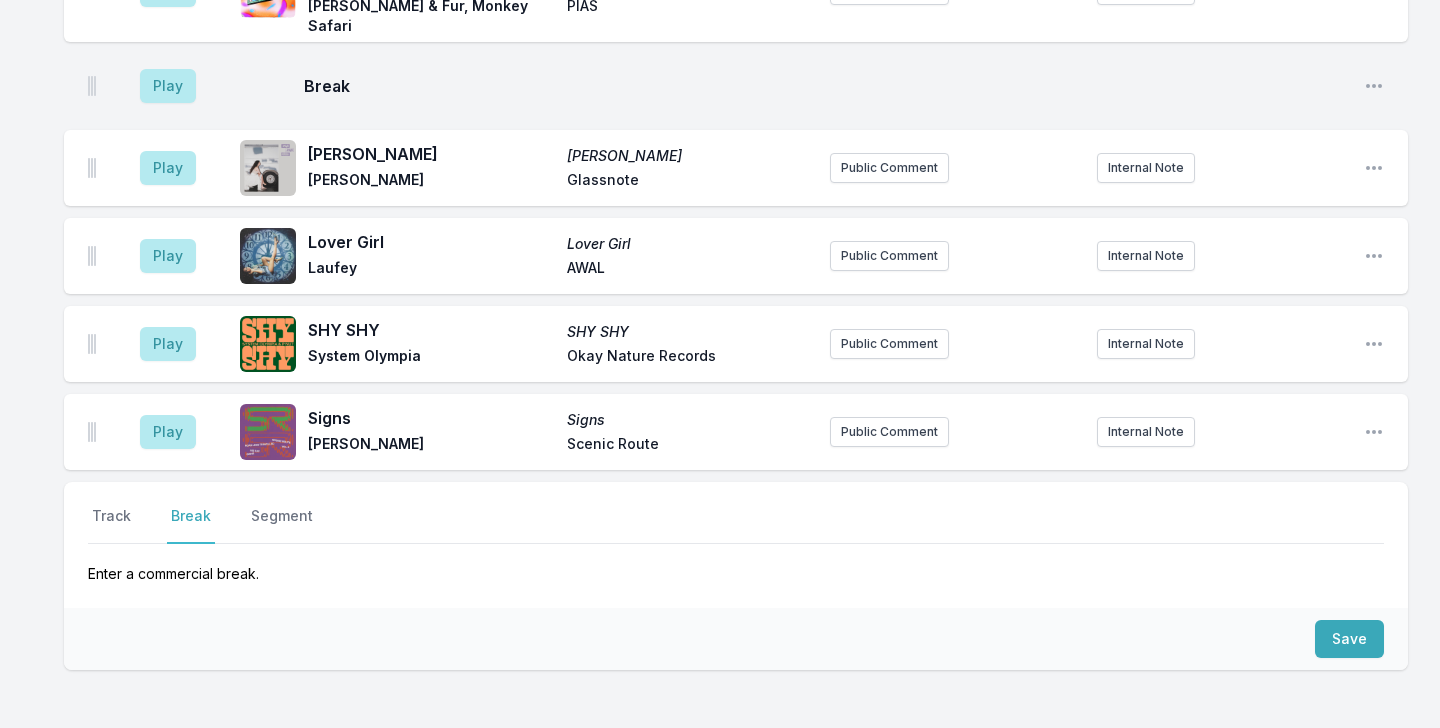 scroll, scrollTop: 7248, scrollLeft: 0, axis: vertical 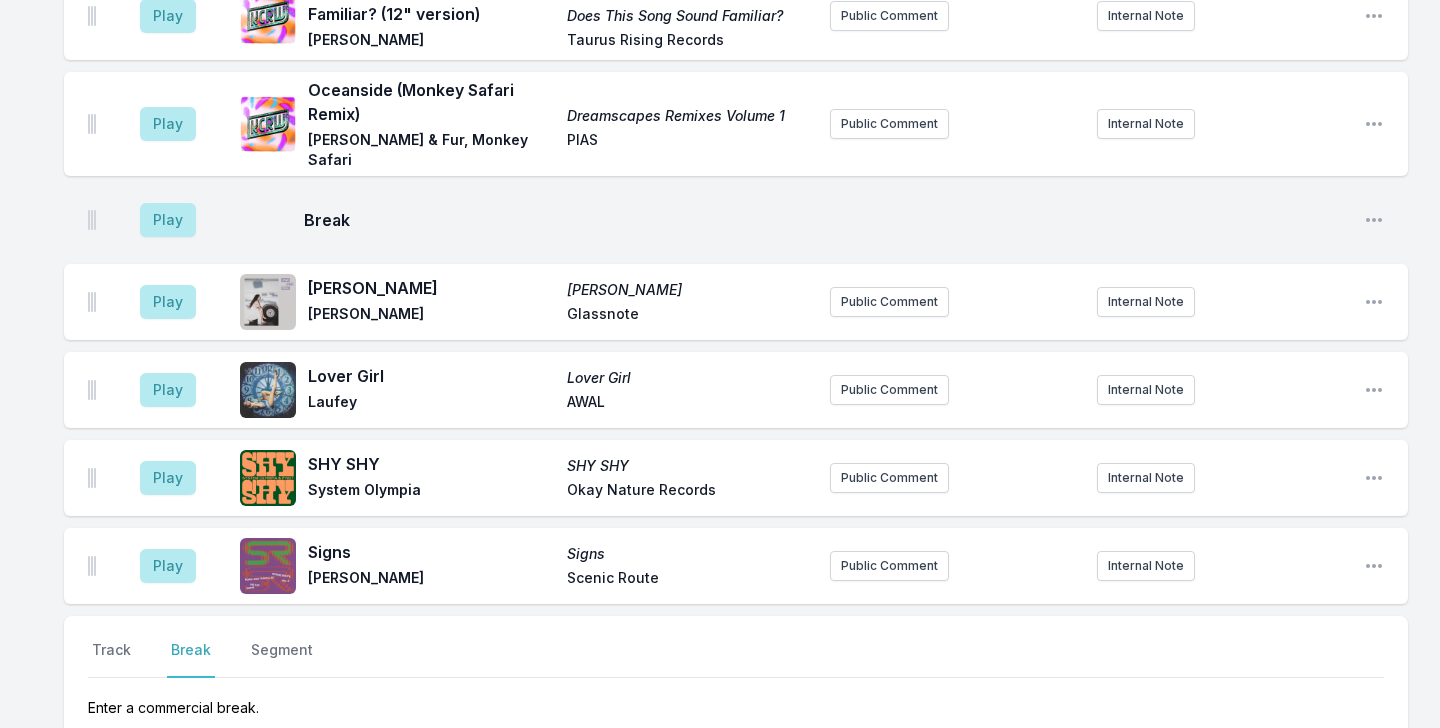 click on "Save" at bounding box center (1349, 773) 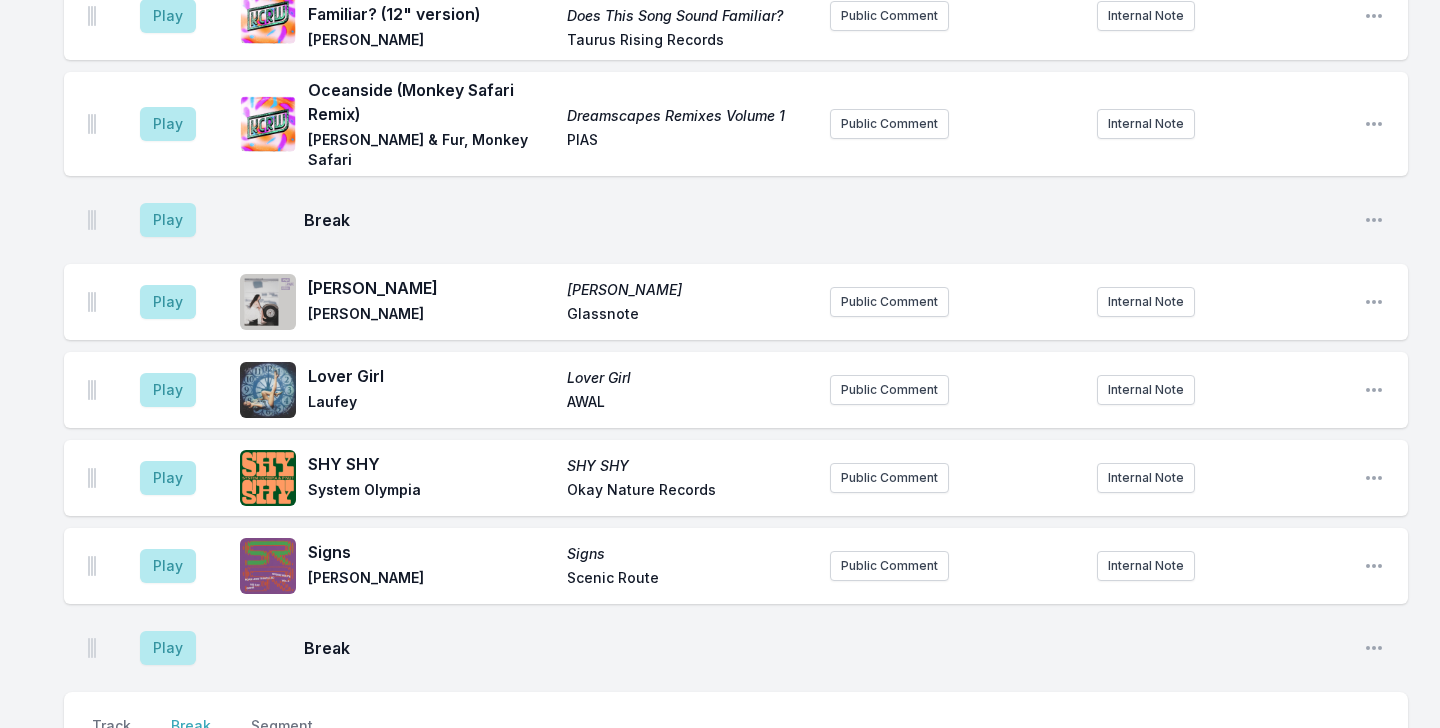 scroll, scrollTop: 7324, scrollLeft: 0, axis: vertical 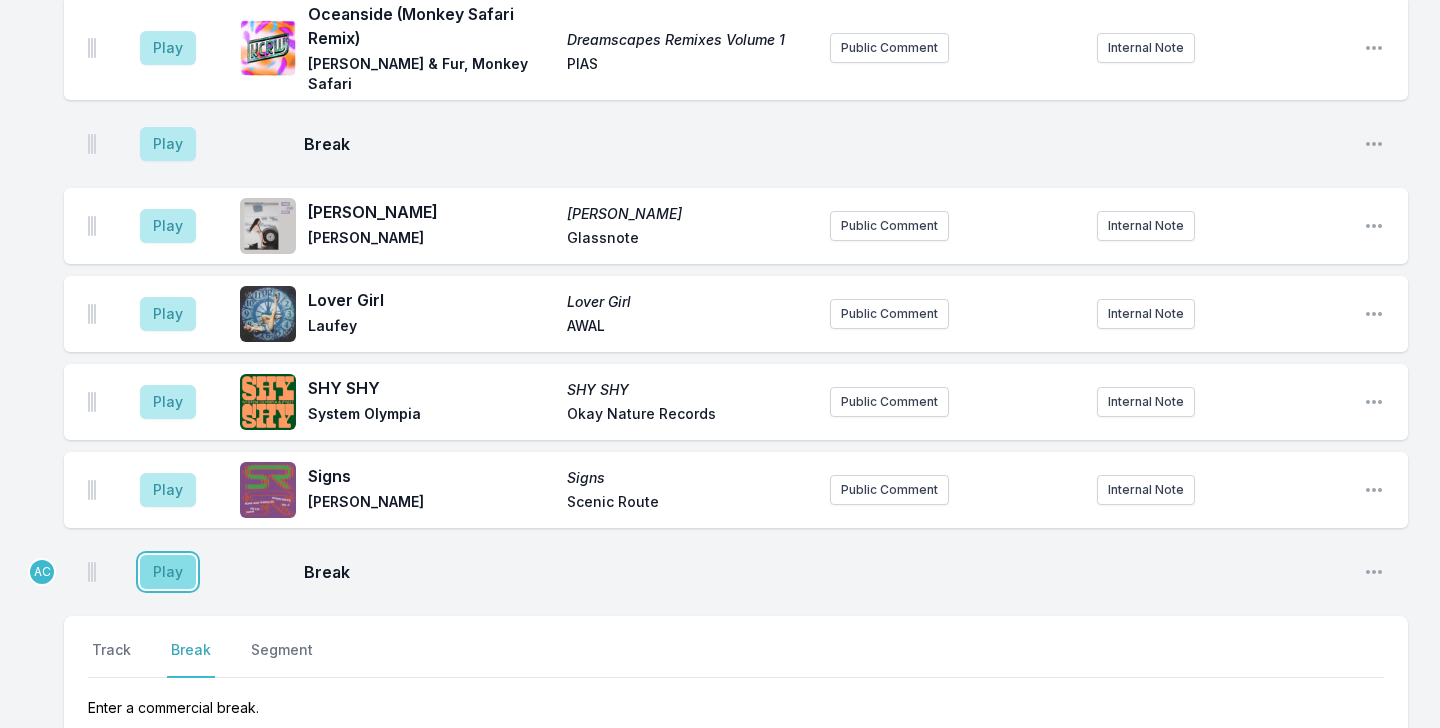 click on "Play" at bounding box center (168, 572) 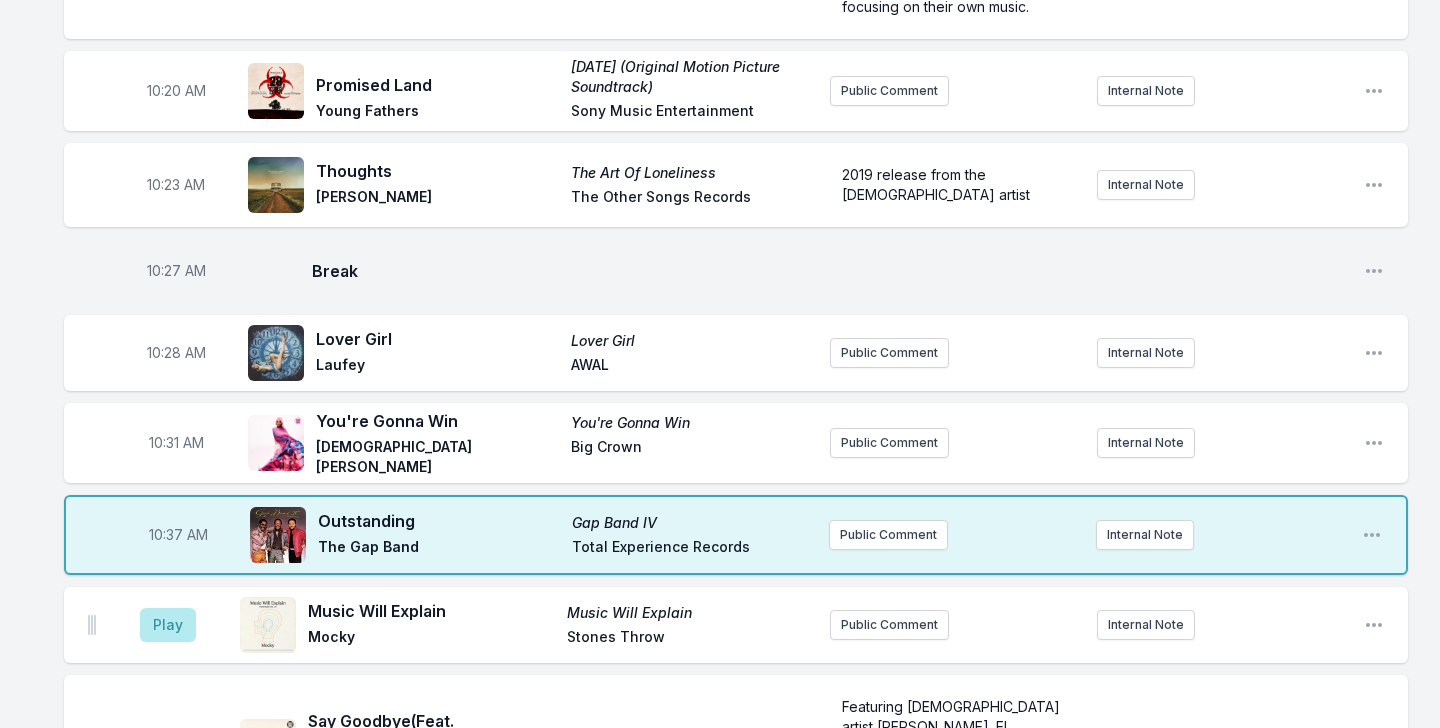 scroll, scrollTop: 2677, scrollLeft: 0, axis: vertical 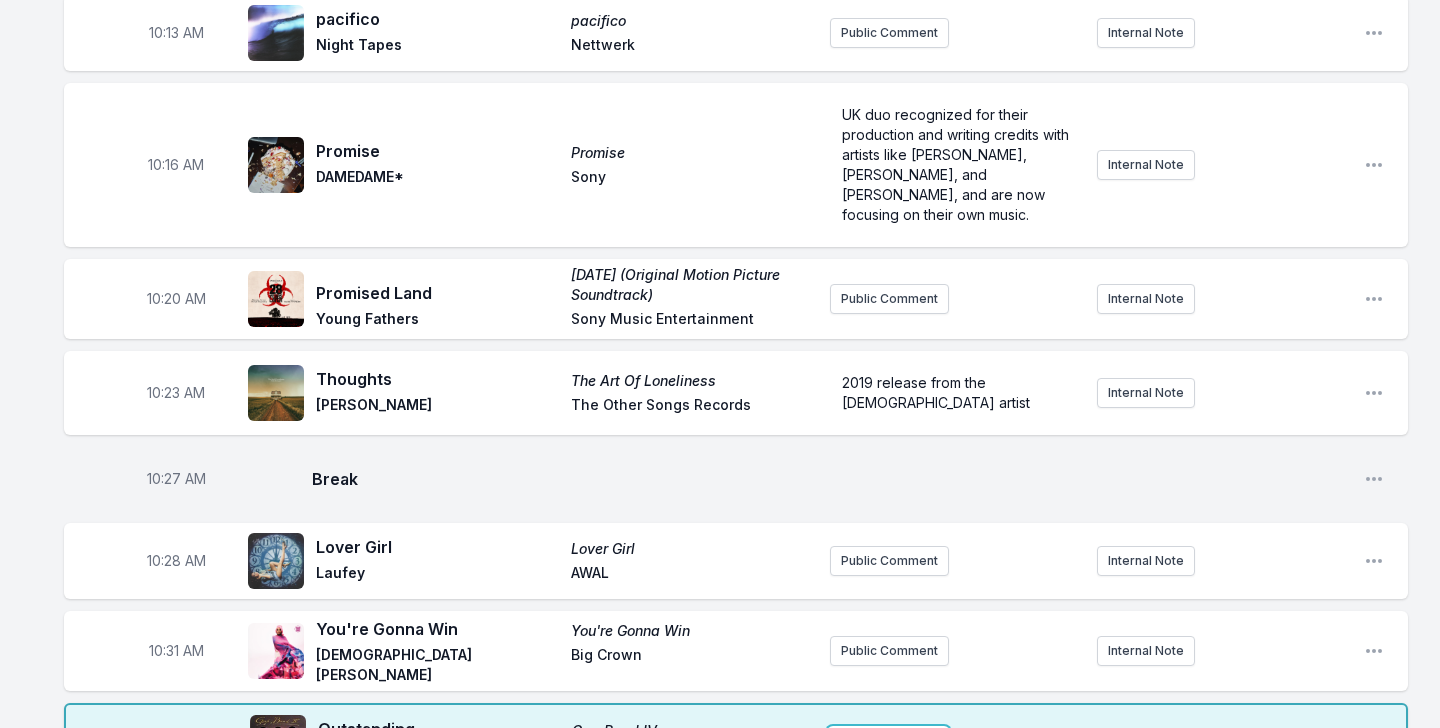 click on "Public Comment" at bounding box center (888, 743) 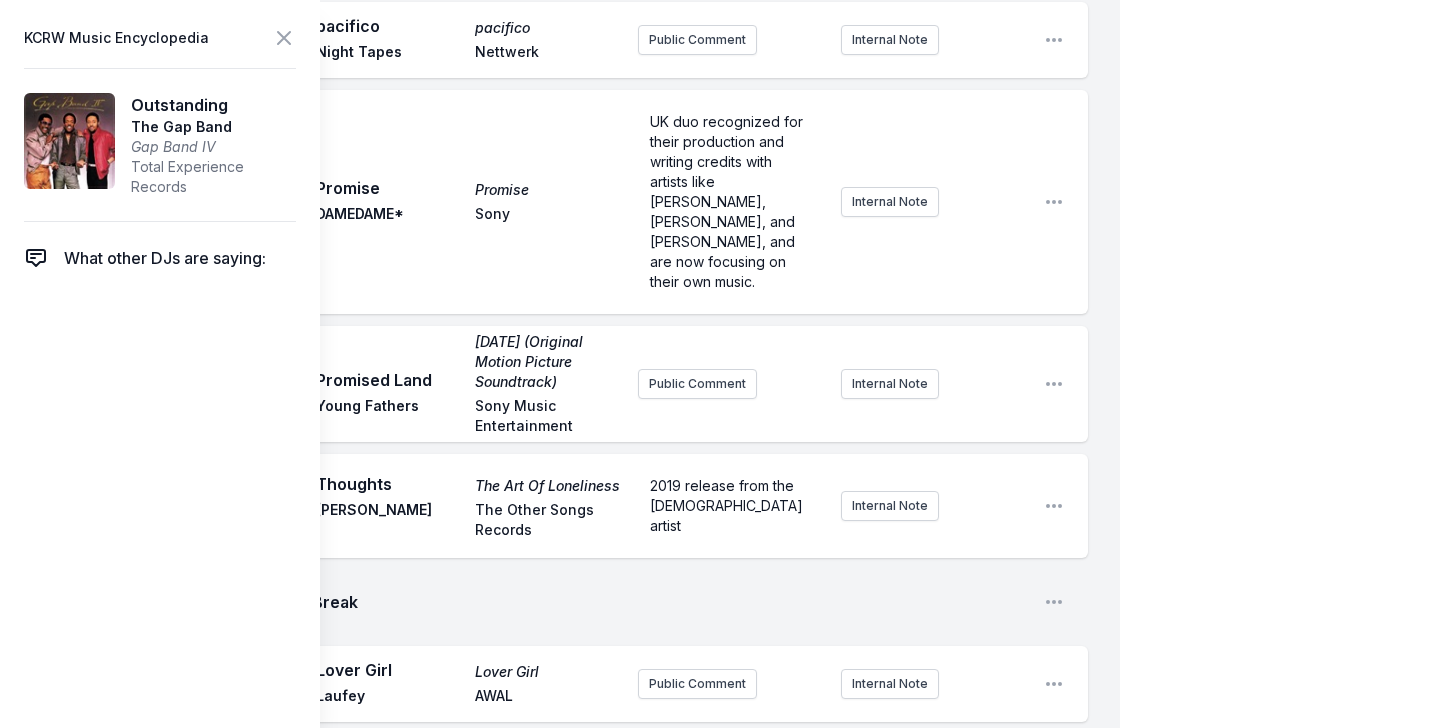 scroll, scrollTop: 3287, scrollLeft: 0, axis: vertical 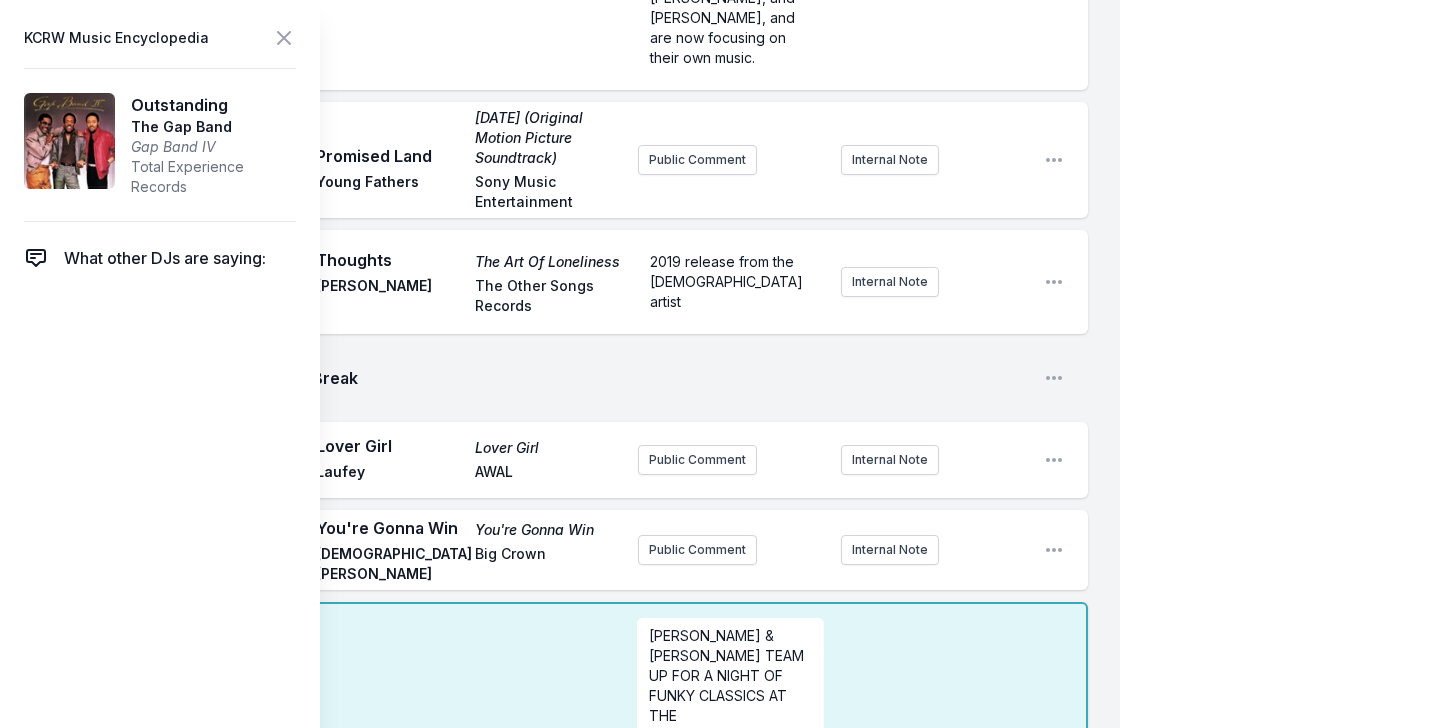 click on "10:37 AM Outstanding Gap Band IV The Gap Band Total Experience Records [PERSON_NAME] & BABYFACE TEAM UP FOR A NIGHT OF FUNKY CLASSICS AT THE [GEOGRAPHIC_DATA] [DATE][DATE].   ﻿ WE’RE GIVING AWAY A PRIZE PACKAGE THAT INCLUDES: BOX SEATS FOR FOUR PEOPLE, A $50 GIFT CARD TO THE HOLLYWOOD BOWL FOOD & WINE STORE, AND PARKING! ﻿ Internal Note Open playlist item options" at bounding box center [576, 796] 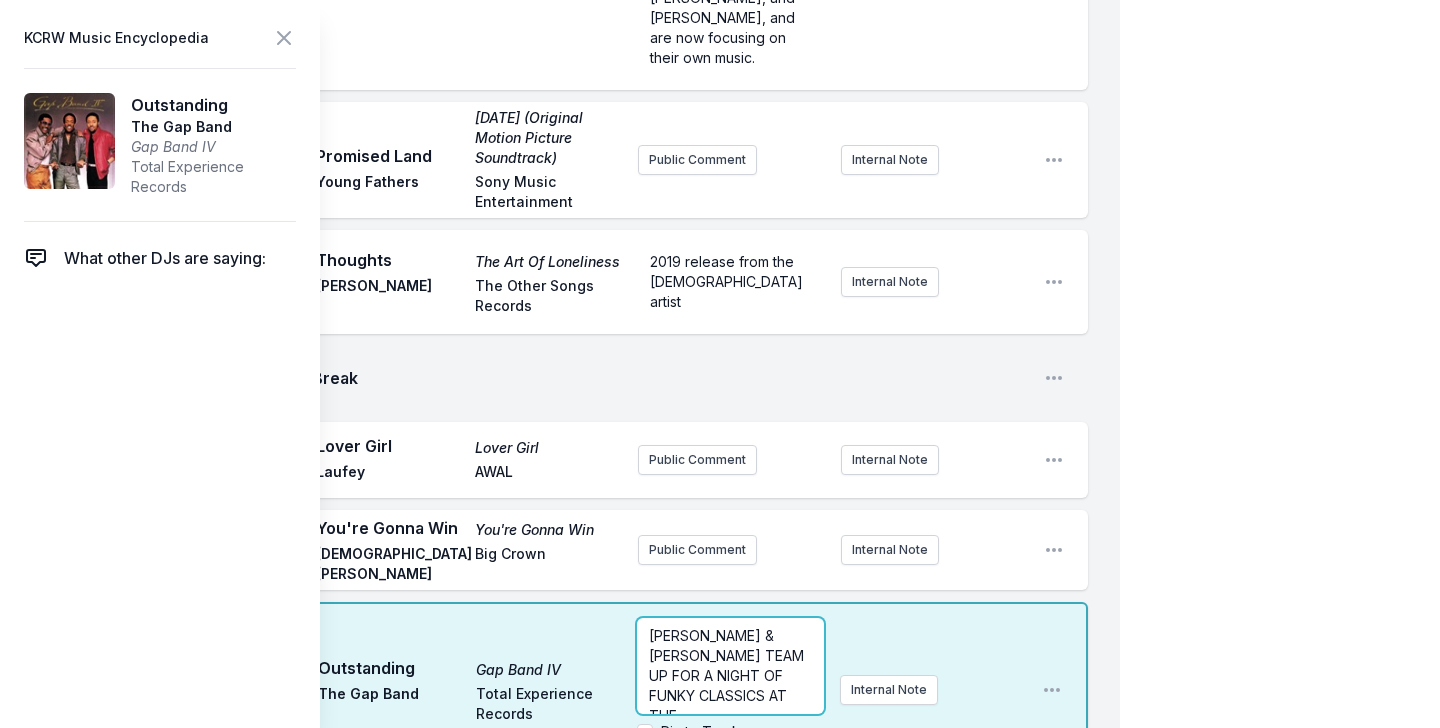 click on "[PERSON_NAME] & [PERSON_NAME] TEAM UP FOR A NIGHT OF FUNKY CLASSICS AT THE [GEOGRAPHIC_DATA] [DATE][DATE]." at bounding box center (728, 695) 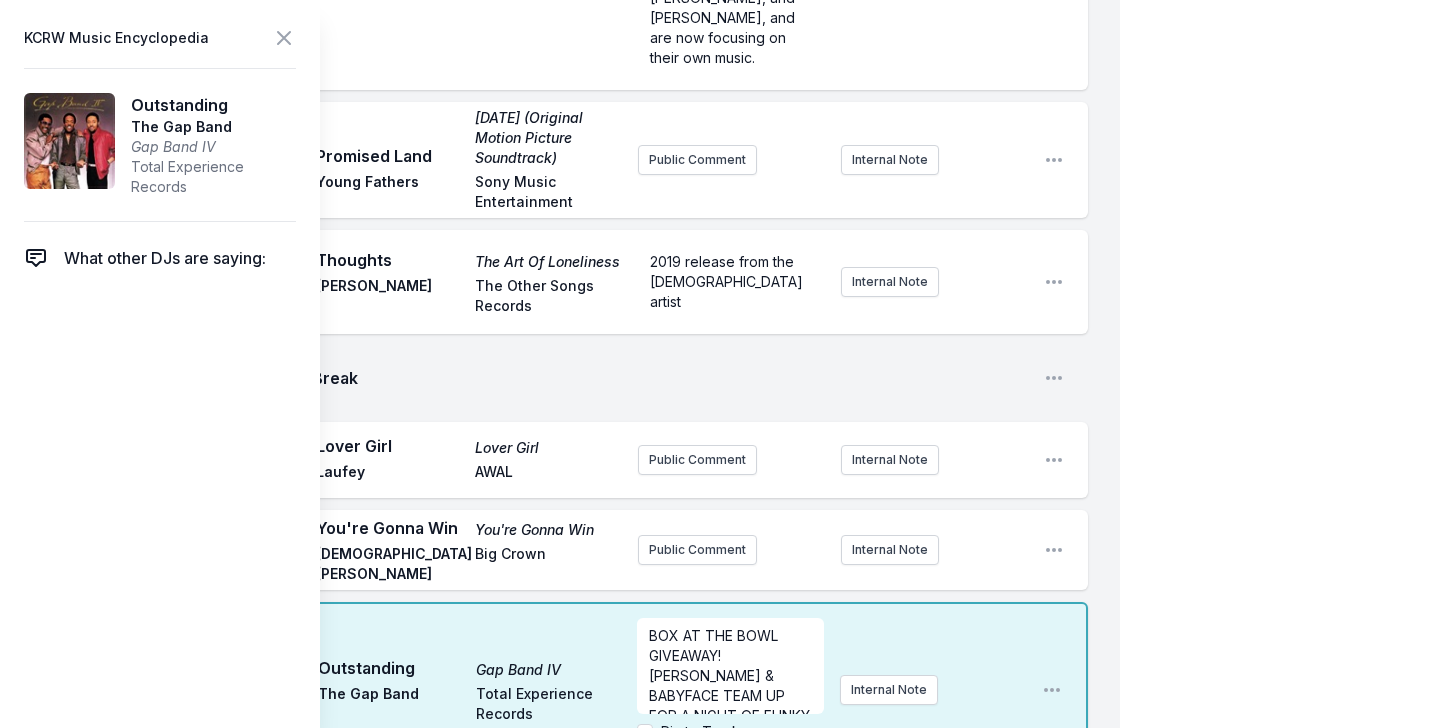 click on "10:37 AM Outstanding Gap Band IV The Gap Band Total Experience Records BOX AT THE BOWL GIVEAWAY! [PERSON_NAME] & BABYFACE TEAM UP FOR A NIGHT OF FUNKY CLASSICS AT THE [GEOGRAPHIC_DATA] [DATE][DATE].   ﻿ WE’RE GIVING AWAY A PRIZE PACKAGE THAT INCLUDES: BOX SEATS FOR FOUR PEOPLE, A $50 GIFT CARD TO THE HOLLYWOOD BOWL FOOD & WINE STORE, AND PARKING! ﻿ Pin to Track Pin to Artist Internal Note Open playlist item options" at bounding box center (576, 690) 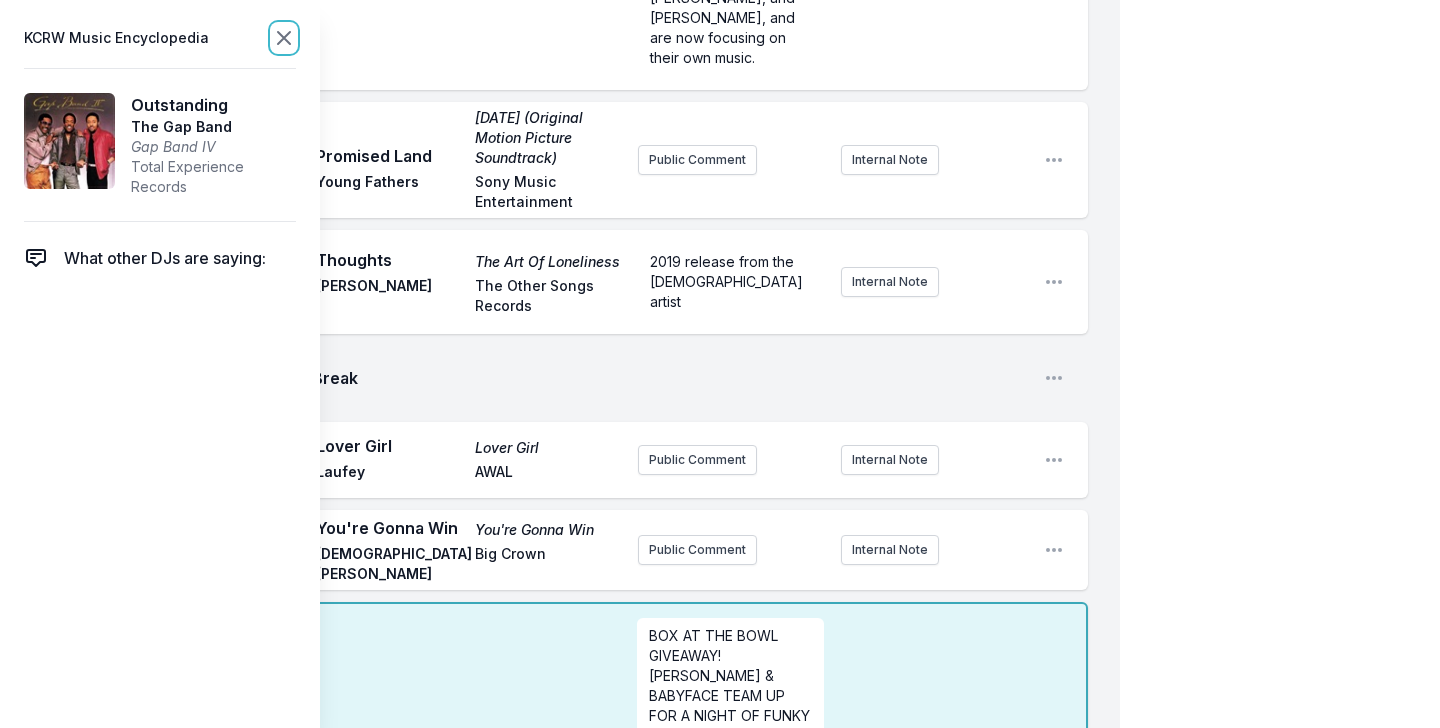 click 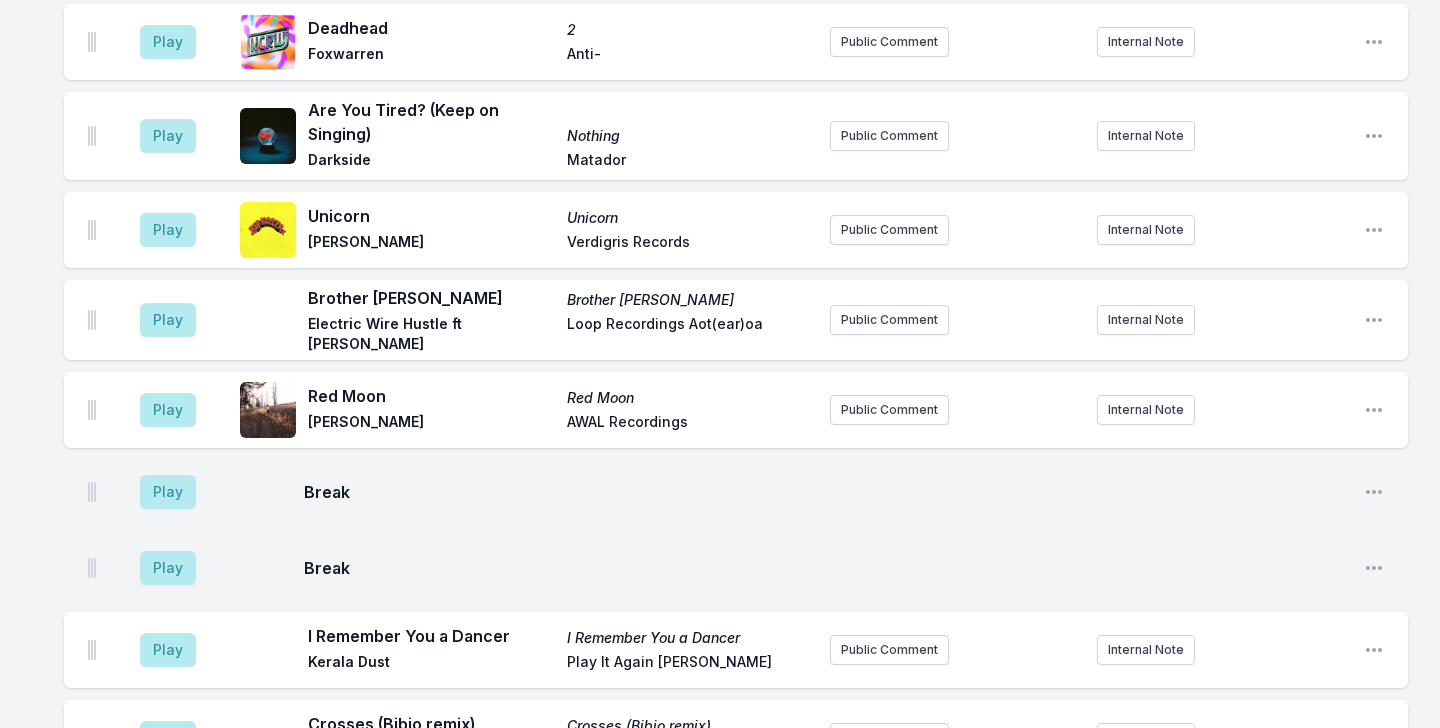 scroll, scrollTop: 6465, scrollLeft: 0, axis: vertical 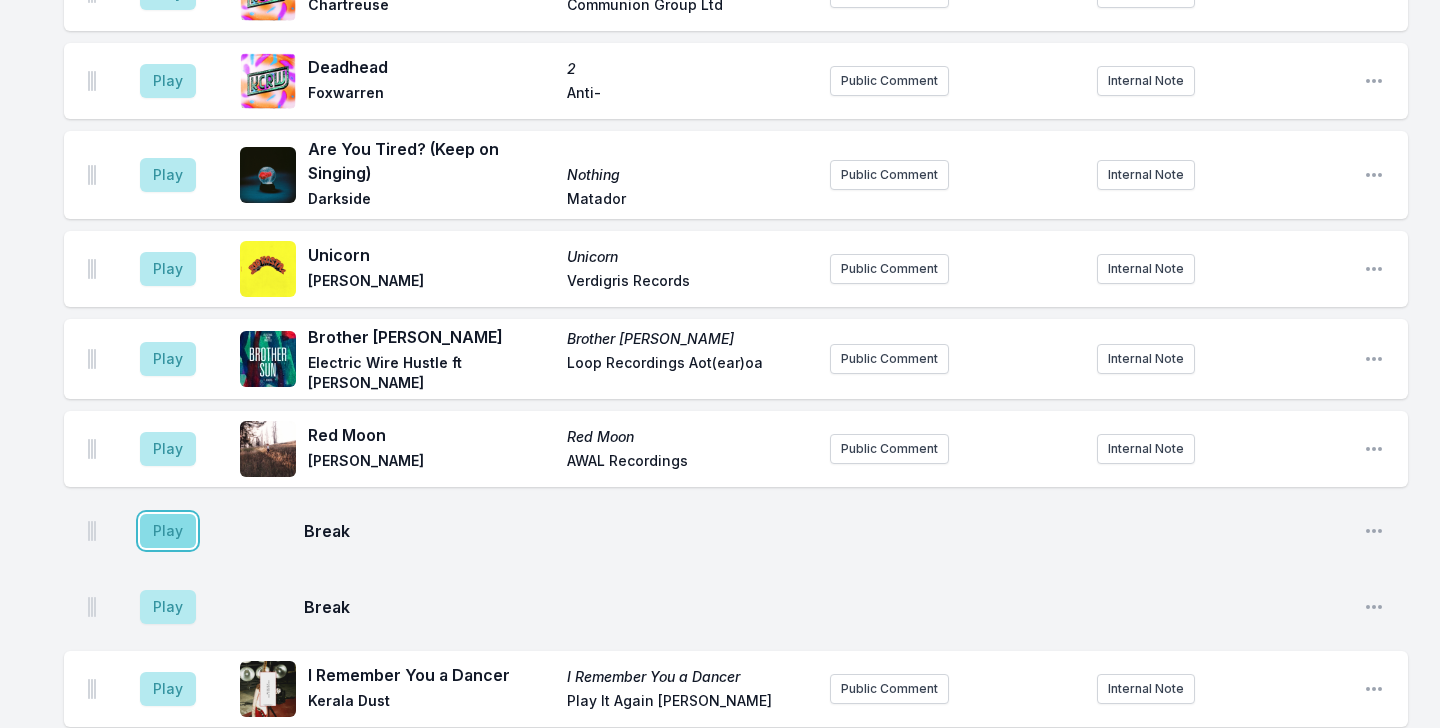 click on "Play" at bounding box center [168, 531] 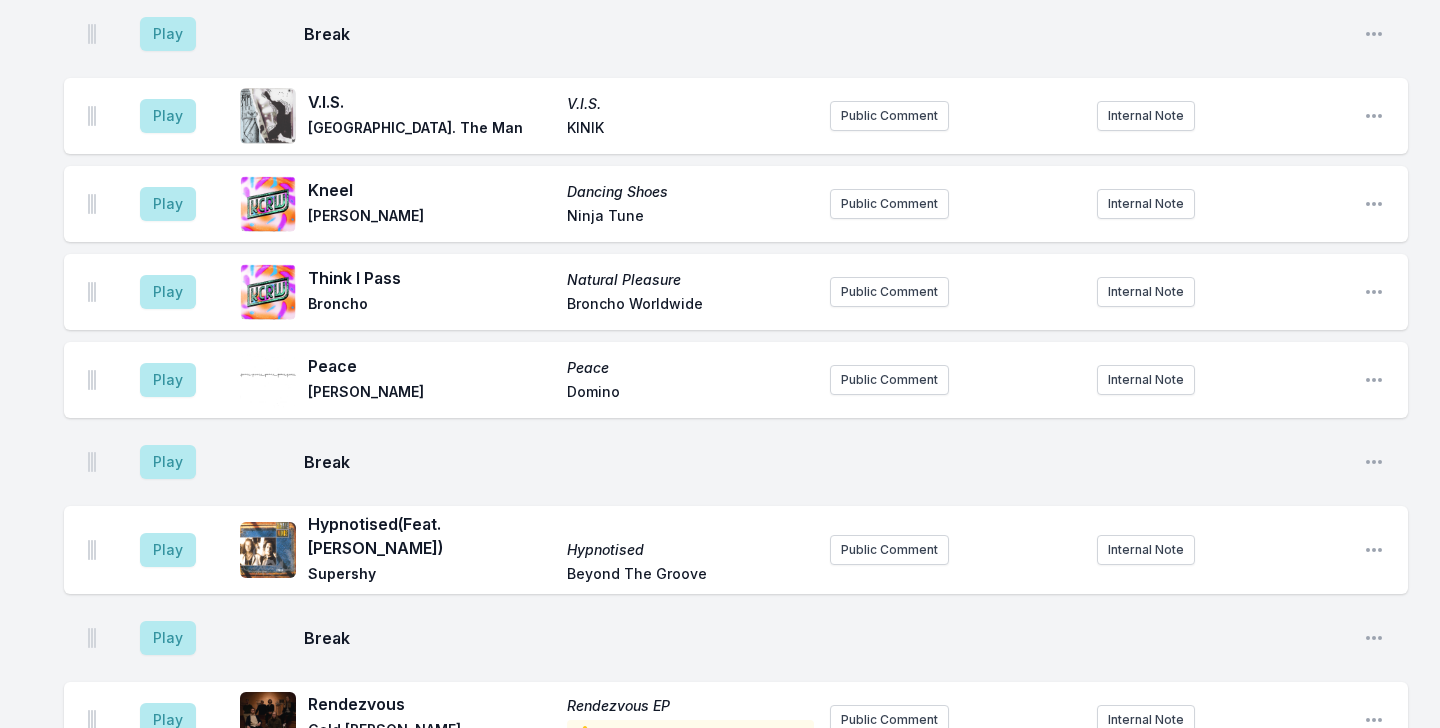 scroll, scrollTop: 5105, scrollLeft: 0, axis: vertical 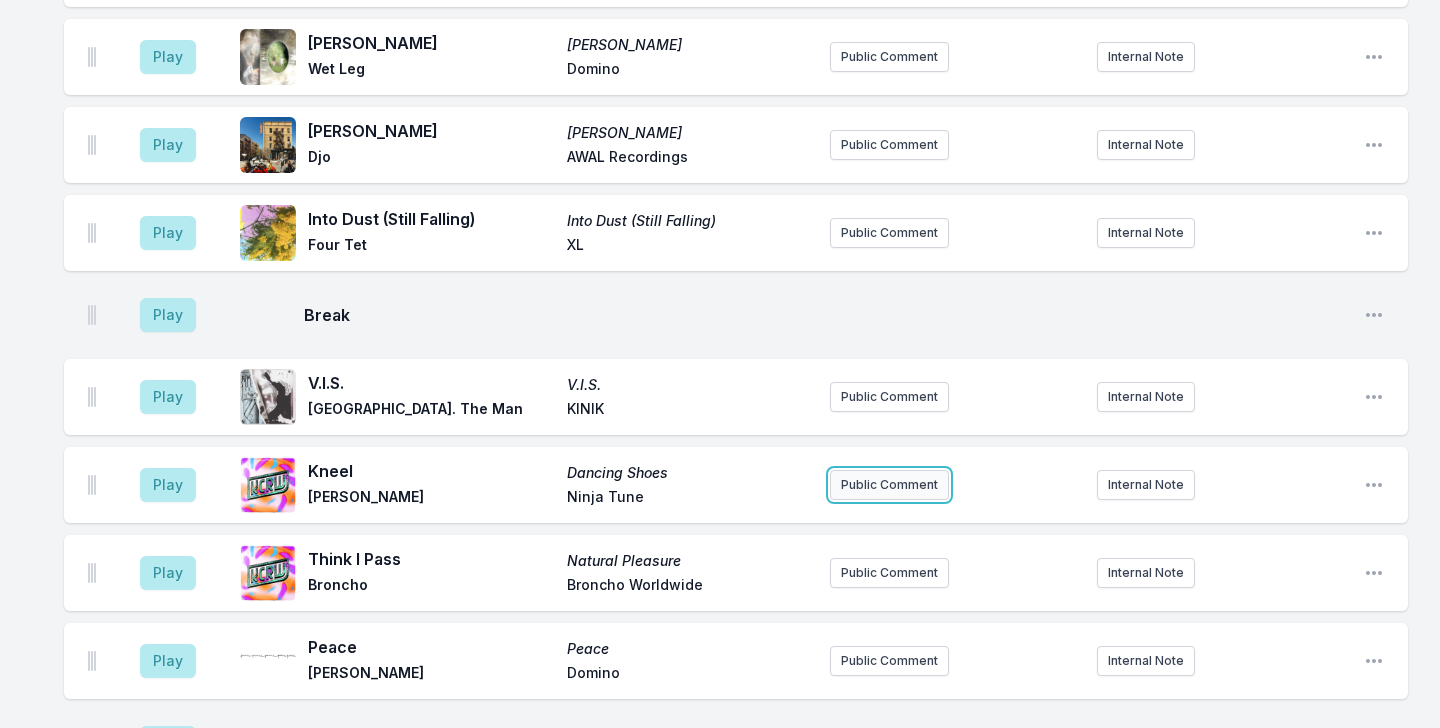 click on "Public Comment" at bounding box center (889, 485) 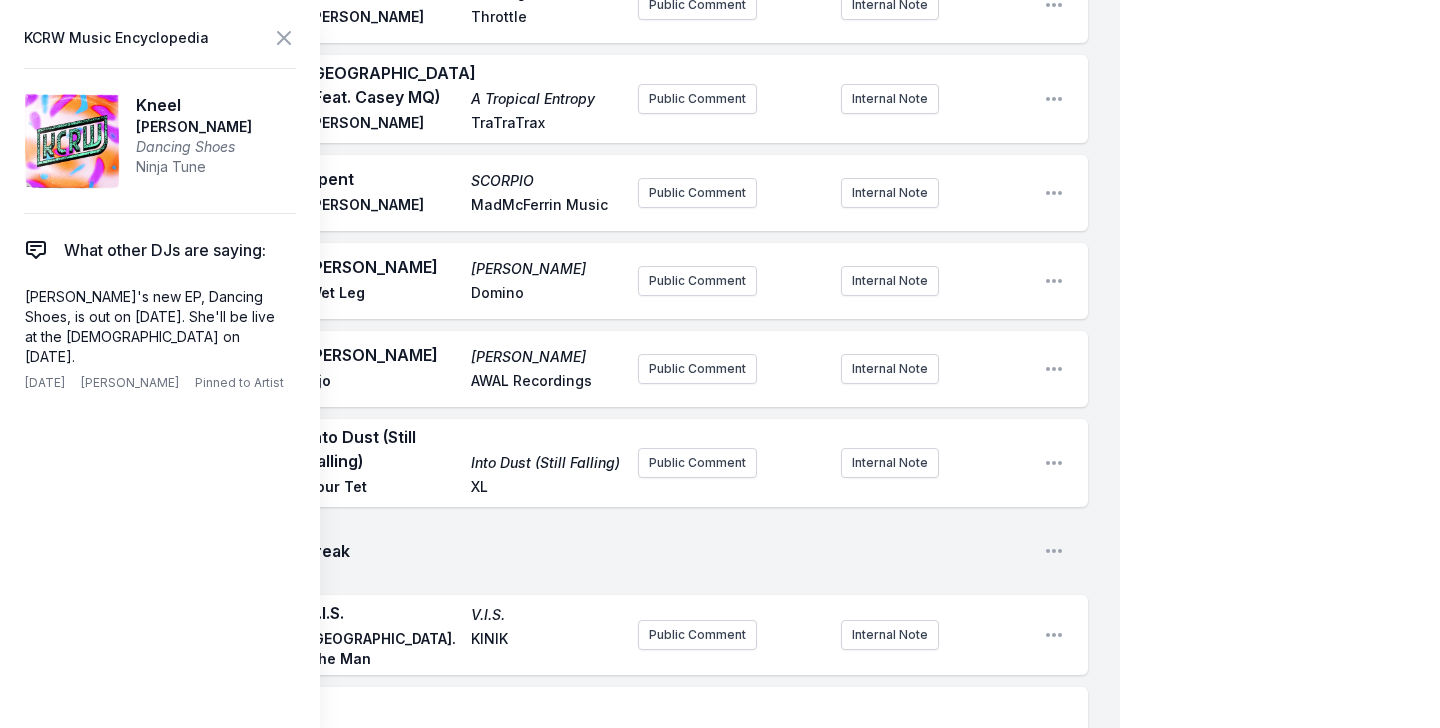 scroll, scrollTop: 5734, scrollLeft: 0, axis: vertical 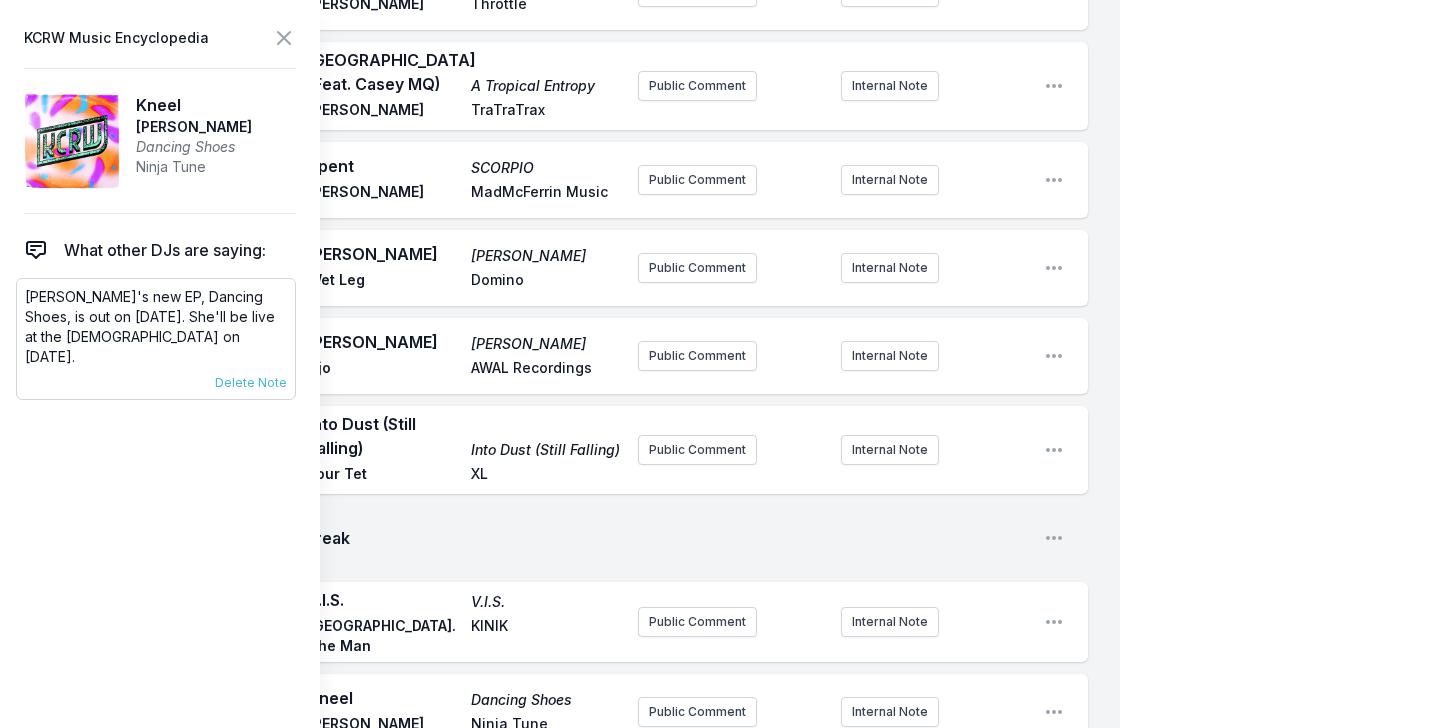 click on "[PERSON_NAME]'s new EP, Dancing Shoes, is out on [DATE]. She'll be live at the [DEMOGRAPHIC_DATA] on [DATE]." at bounding box center (156, 327) 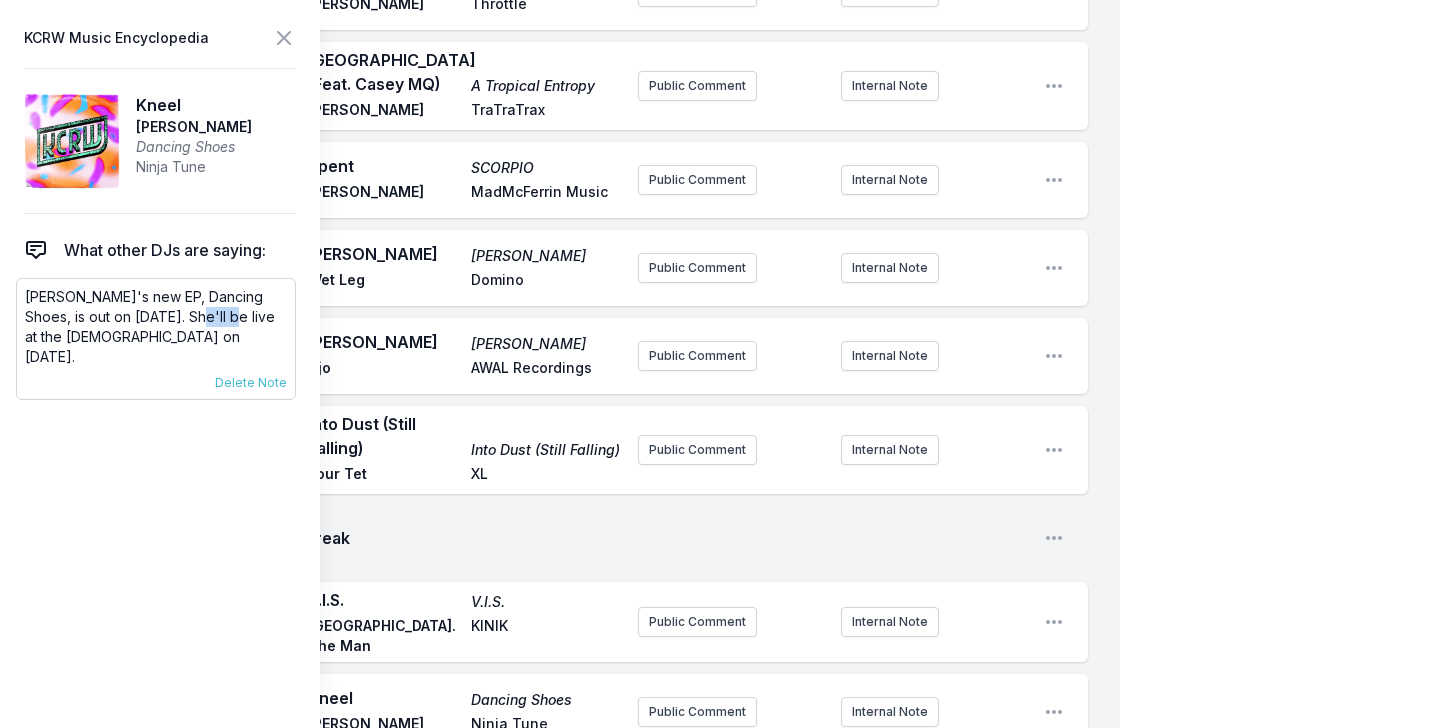 click on "[PERSON_NAME]'s new EP, Dancing Shoes, is out on [DATE]. She'll be live at the [DEMOGRAPHIC_DATA] on [DATE]." at bounding box center [156, 327] 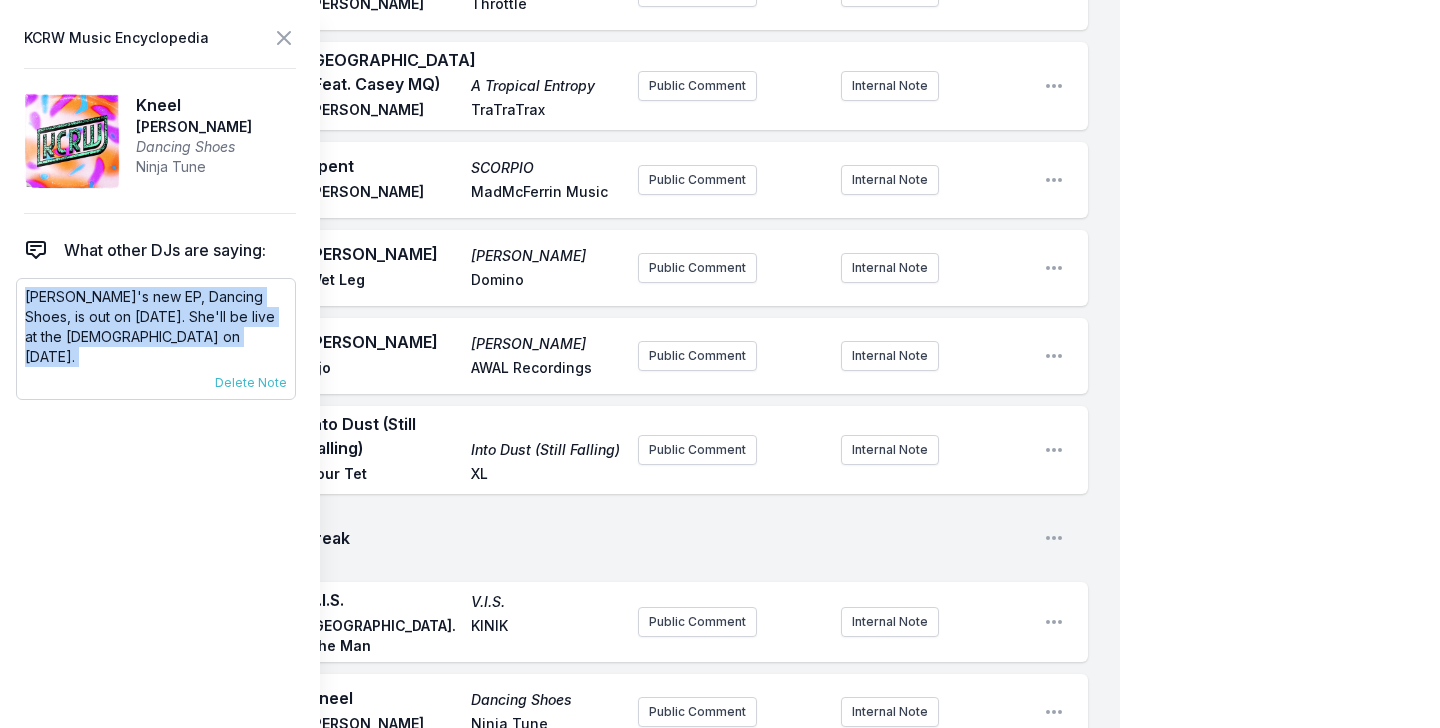 click on "[PERSON_NAME]'s new EP, Dancing Shoes, is out on [DATE]. She'll be live at the [DEMOGRAPHIC_DATA] on [DATE]." at bounding box center (156, 327) 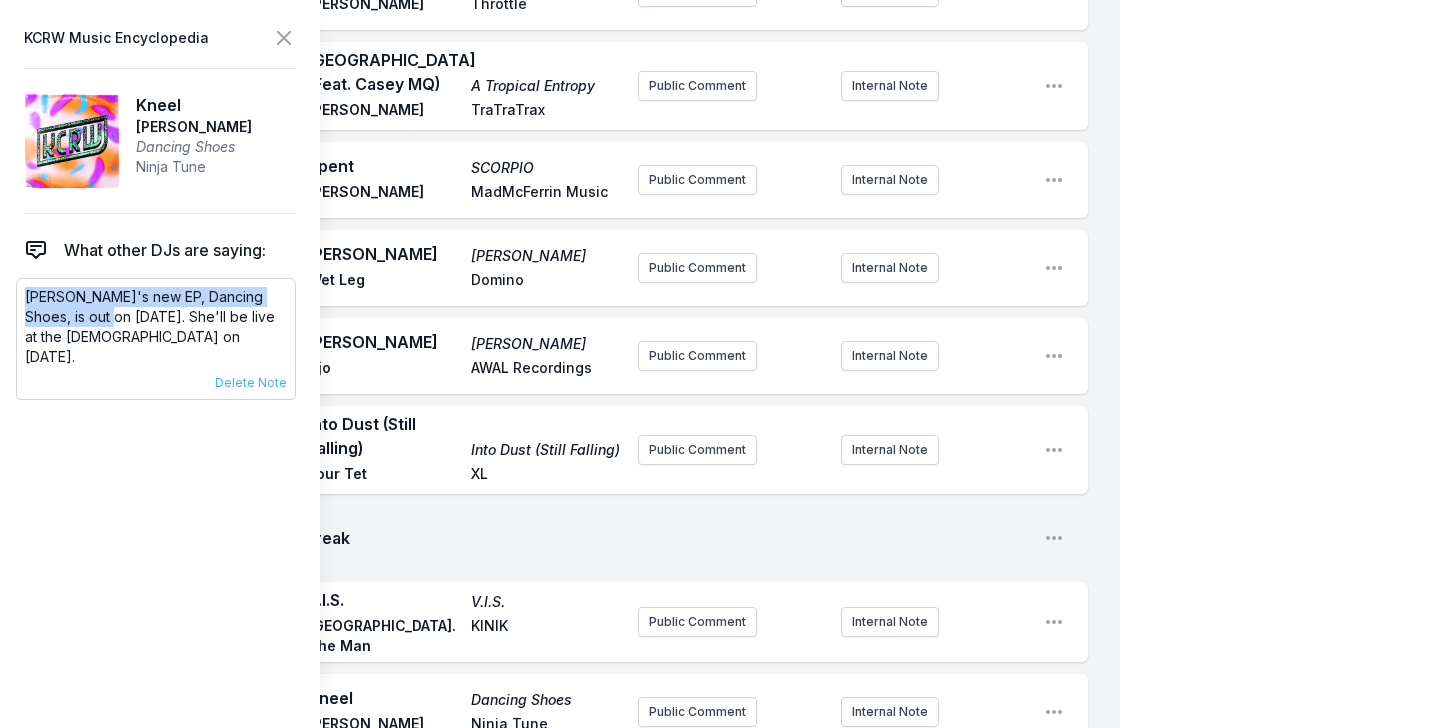 drag, startPoint x: 115, startPoint y: 315, endPoint x: 25, endPoint y: 295, distance: 92.19544 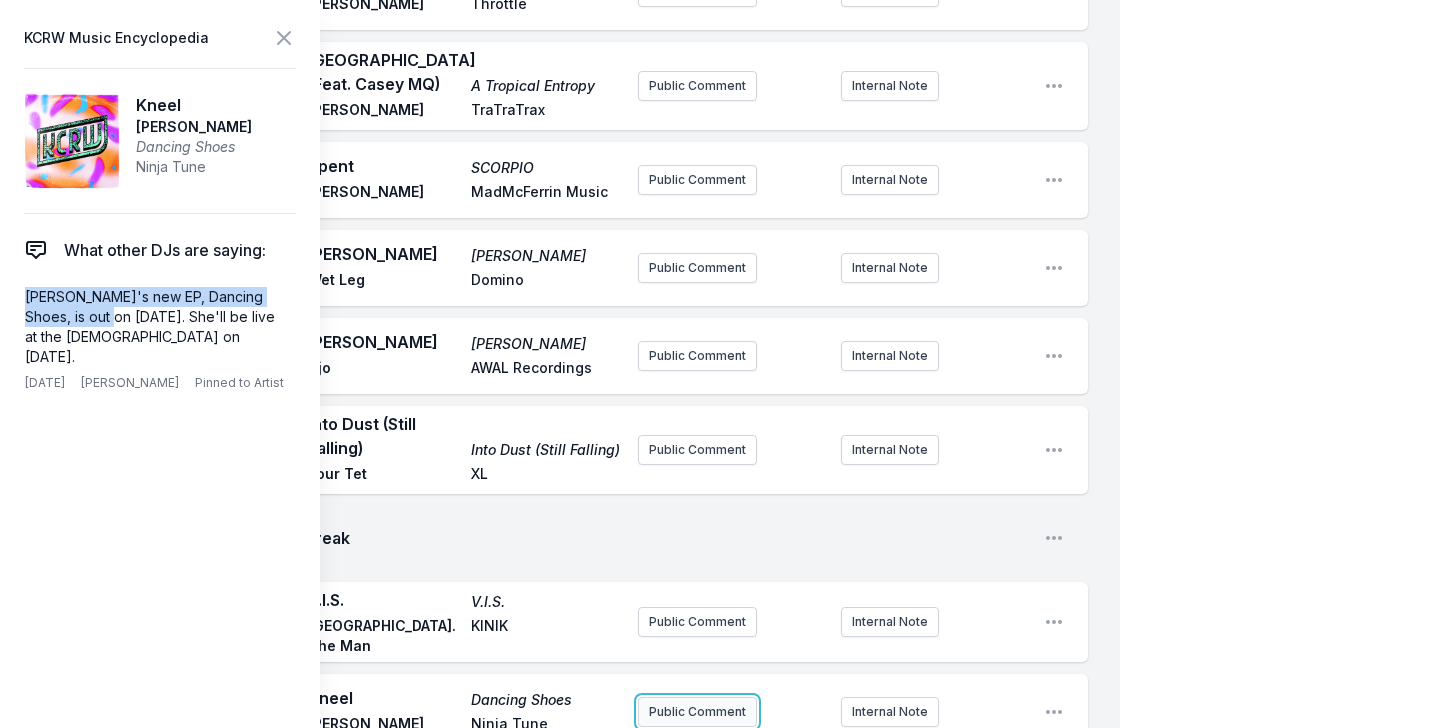 click on "Public Comment" at bounding box center (697, 712) 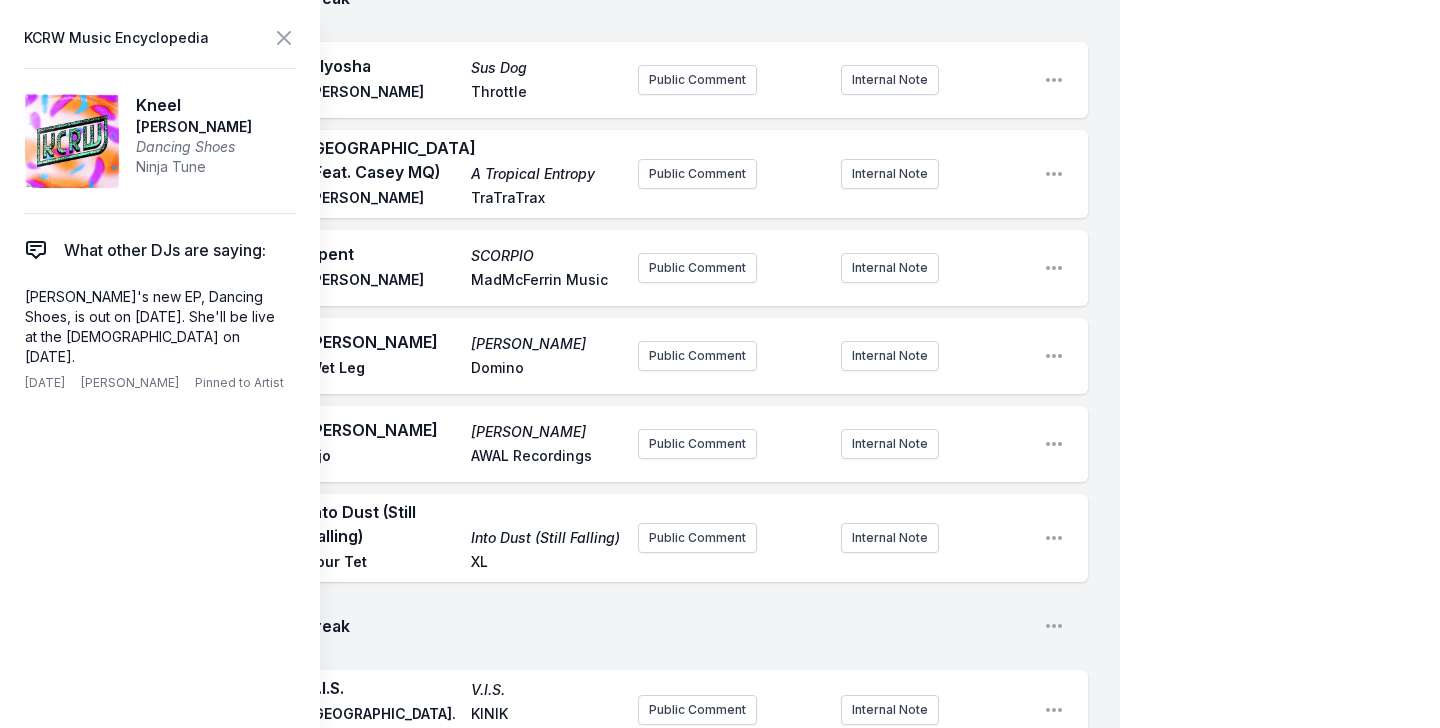 click on "[PERSON_NAME]'s new EP, Dancing Shoes, is out" at bounding box center [731, 824] 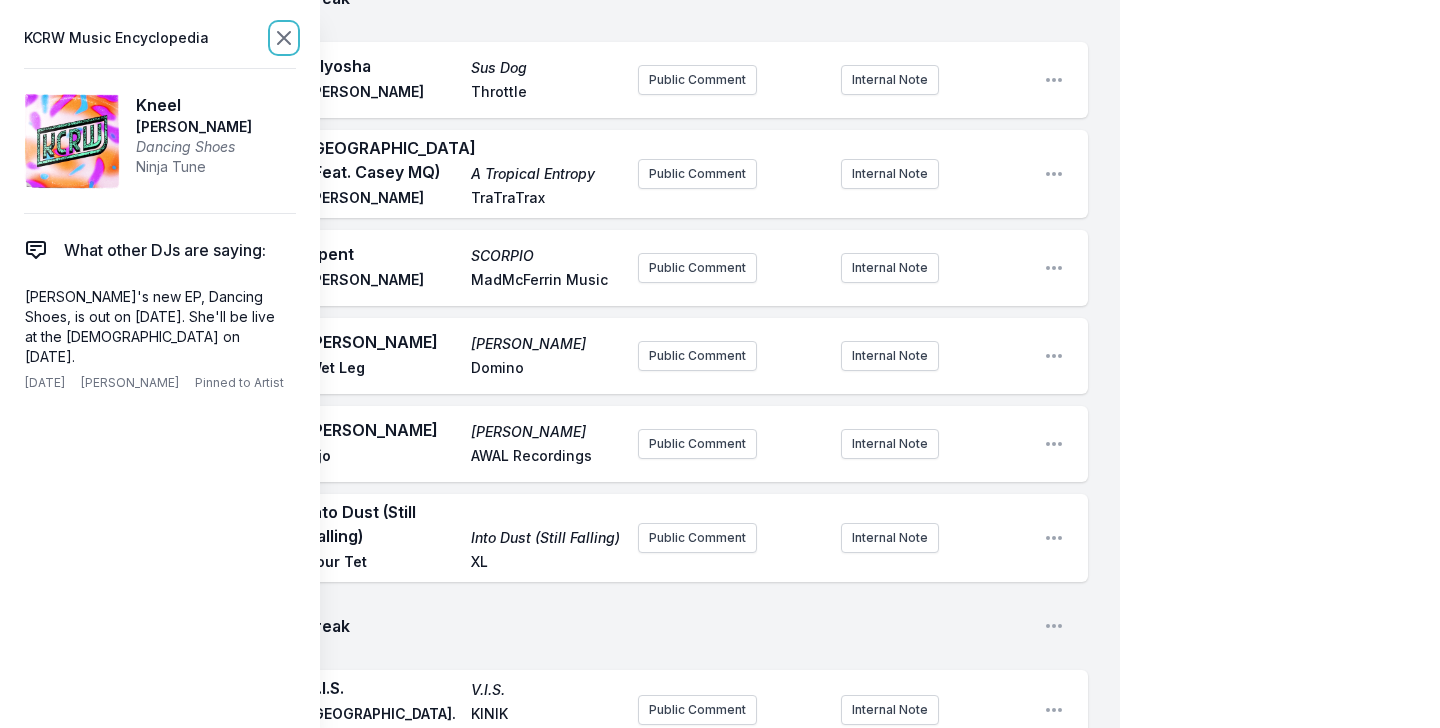 click 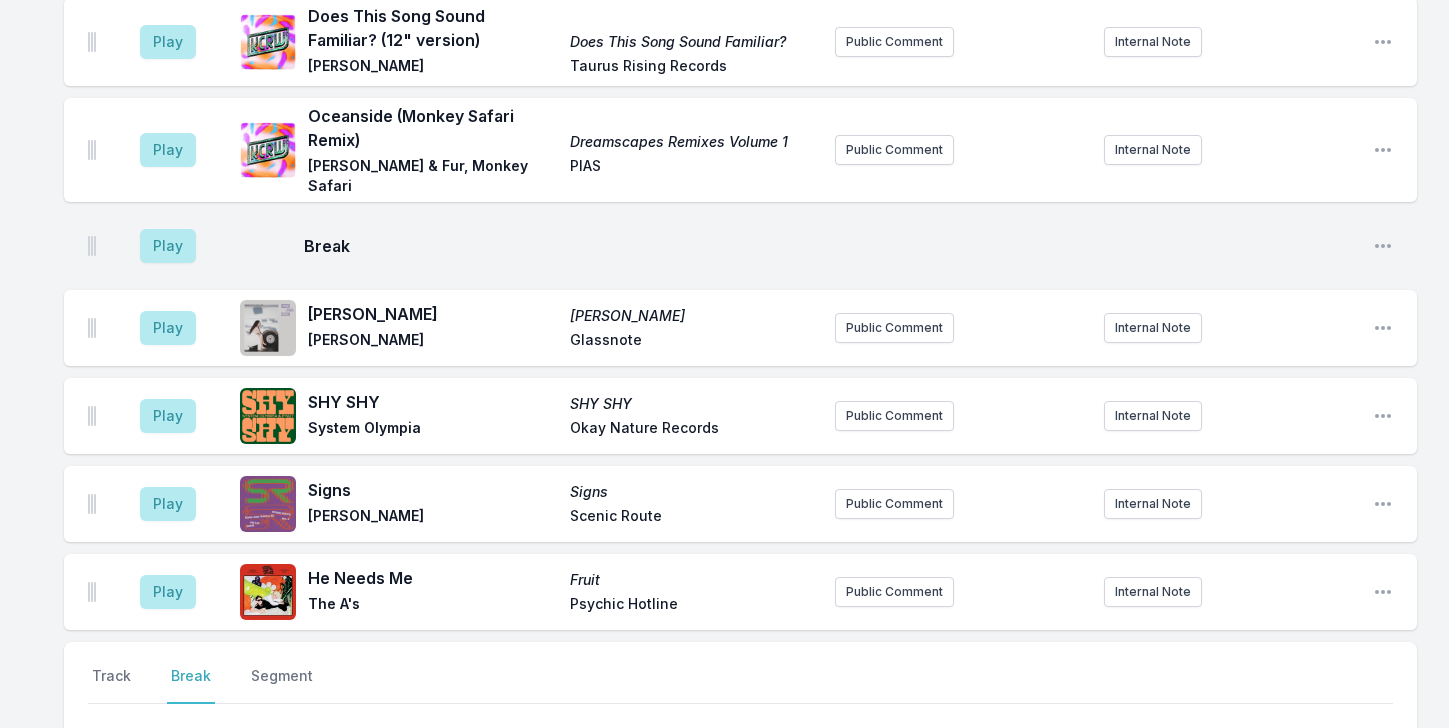 scroll, scrollTop: 8096, scrollLeft: 0, axis: vertical 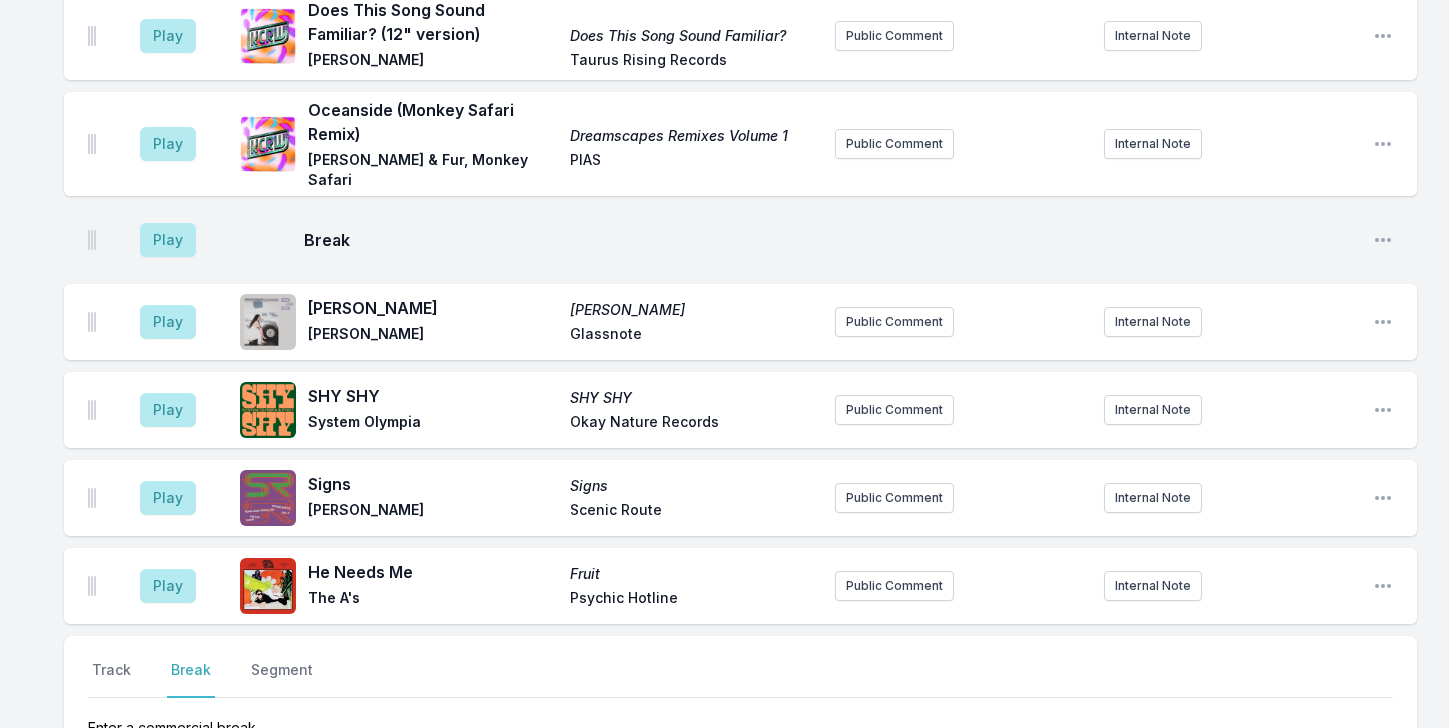 click on "Save" at bounding box center (1358, 793) 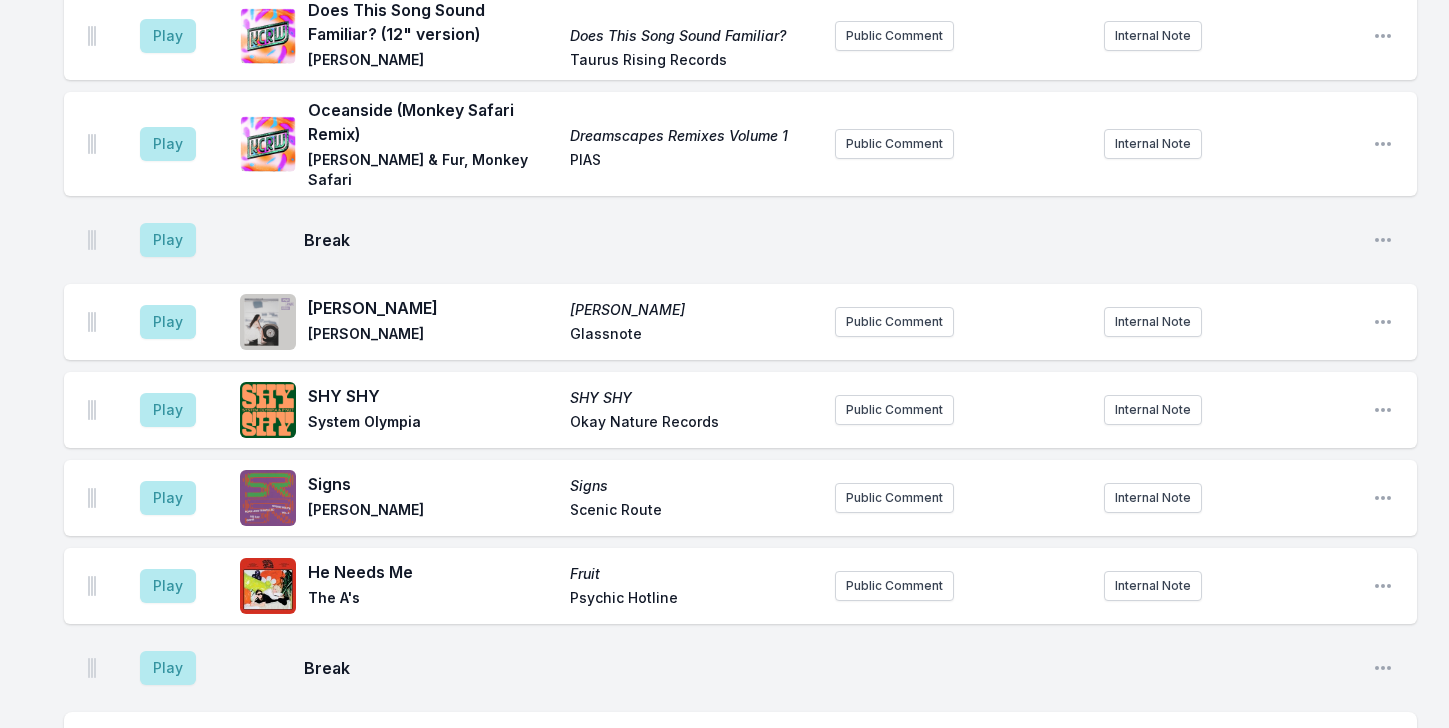 scroll, scrollTop: 8172, scrollLeft: 0, axis: vertical 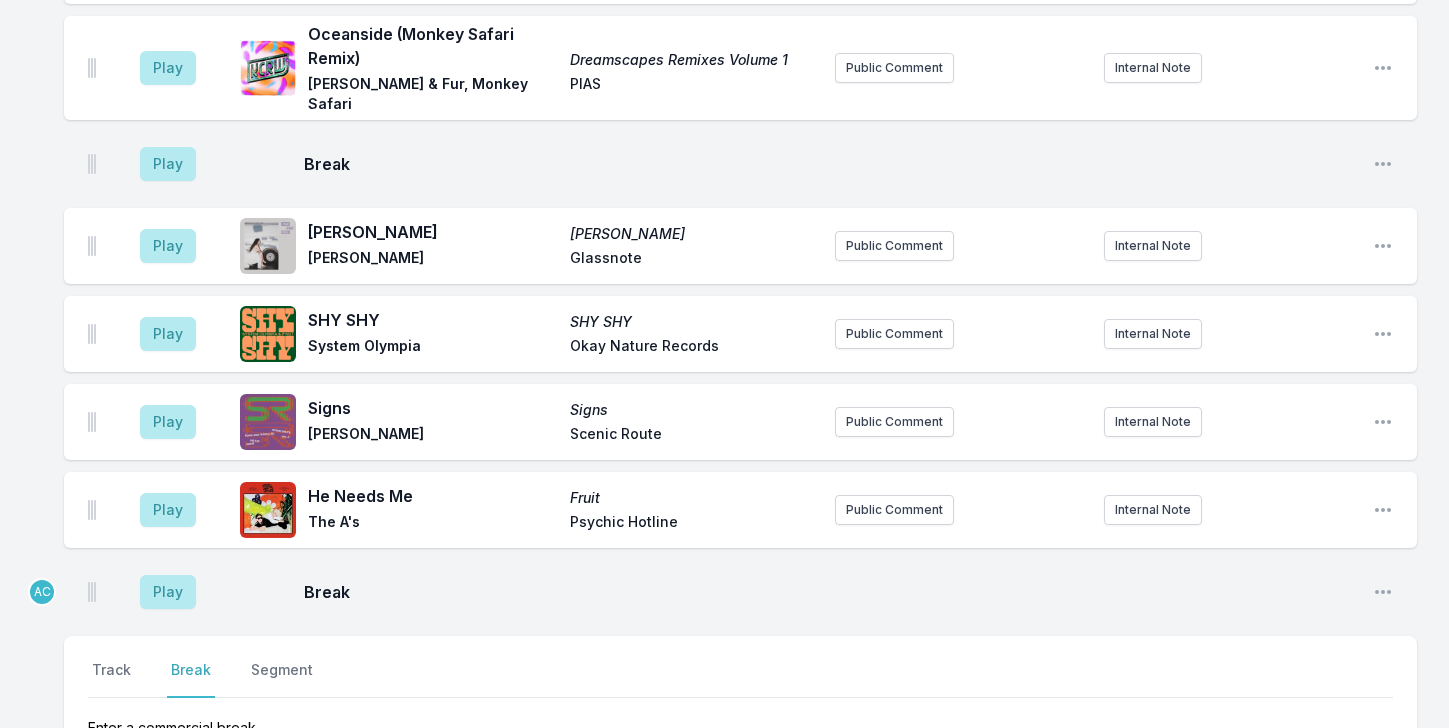 click on "Play" at bounding box center (168, 592) 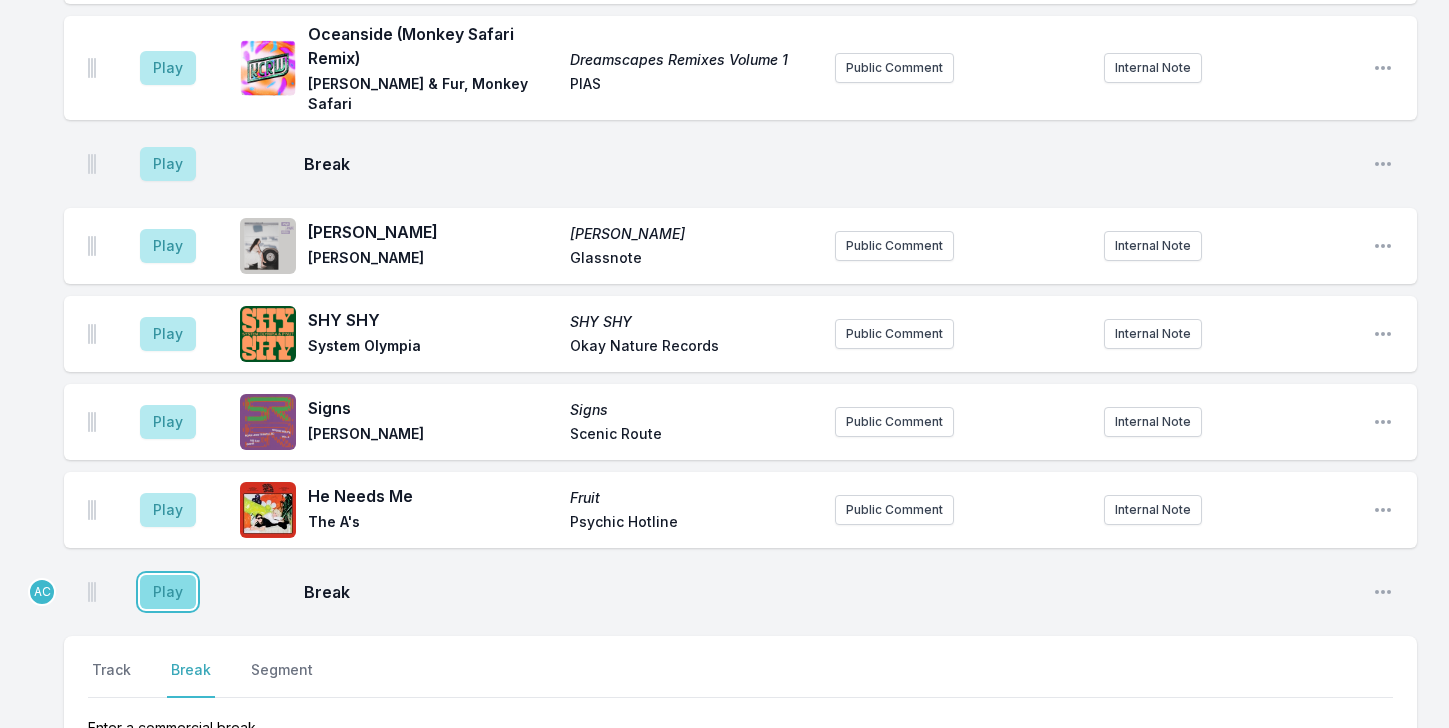 click on "Play" at bounding box center [168, 592] 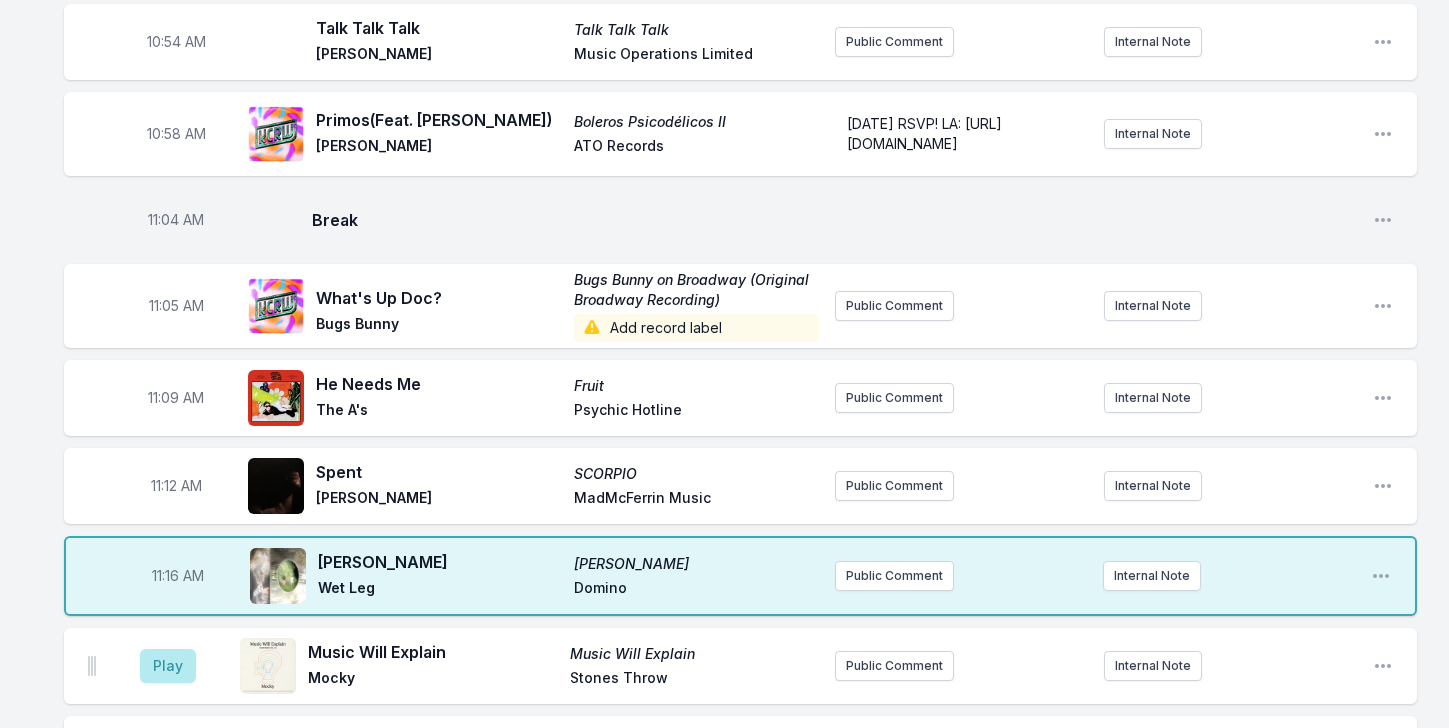 scroll, scrollTop: 4028, scrollLeft: 0, axis: vertical 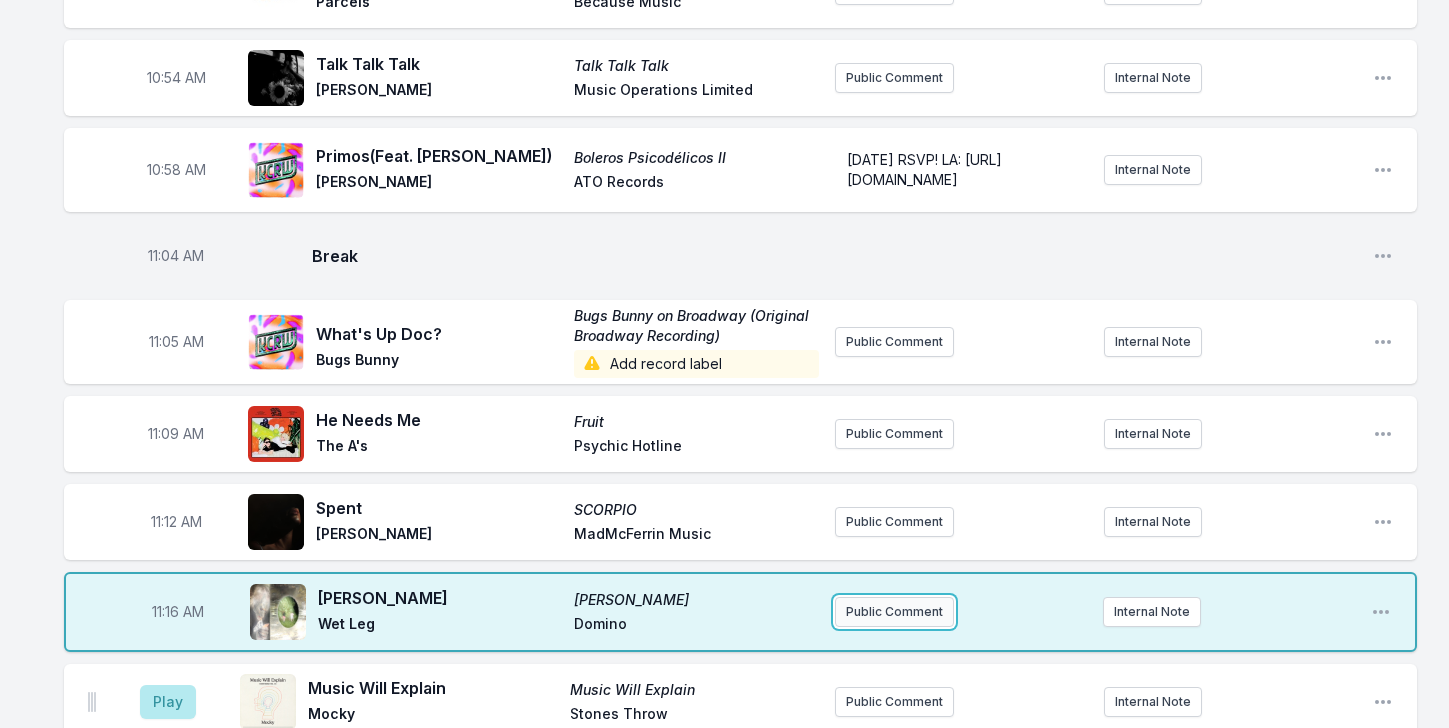 click on "Public Comment" at bounding box center [894, 612] 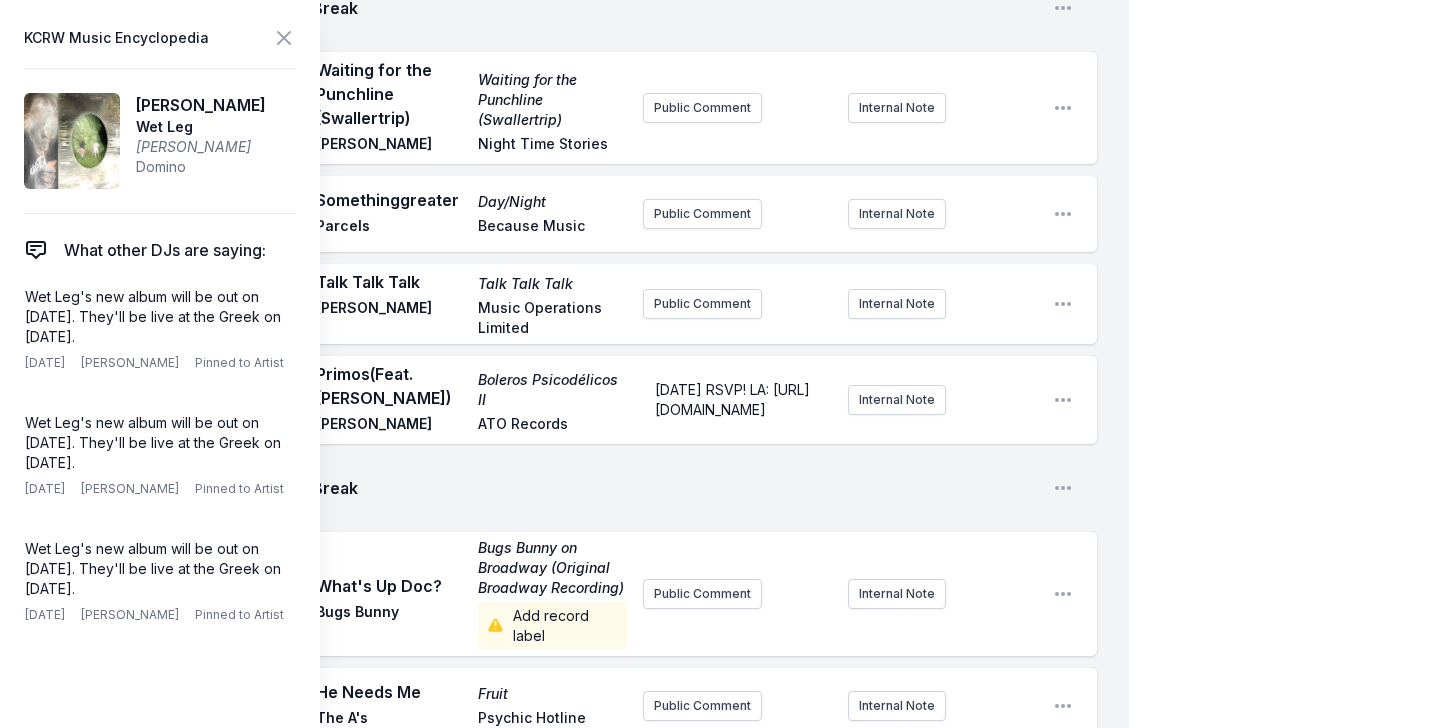 scroll, scrollTop: 4542, scrollLeft: 0, axis: vertical 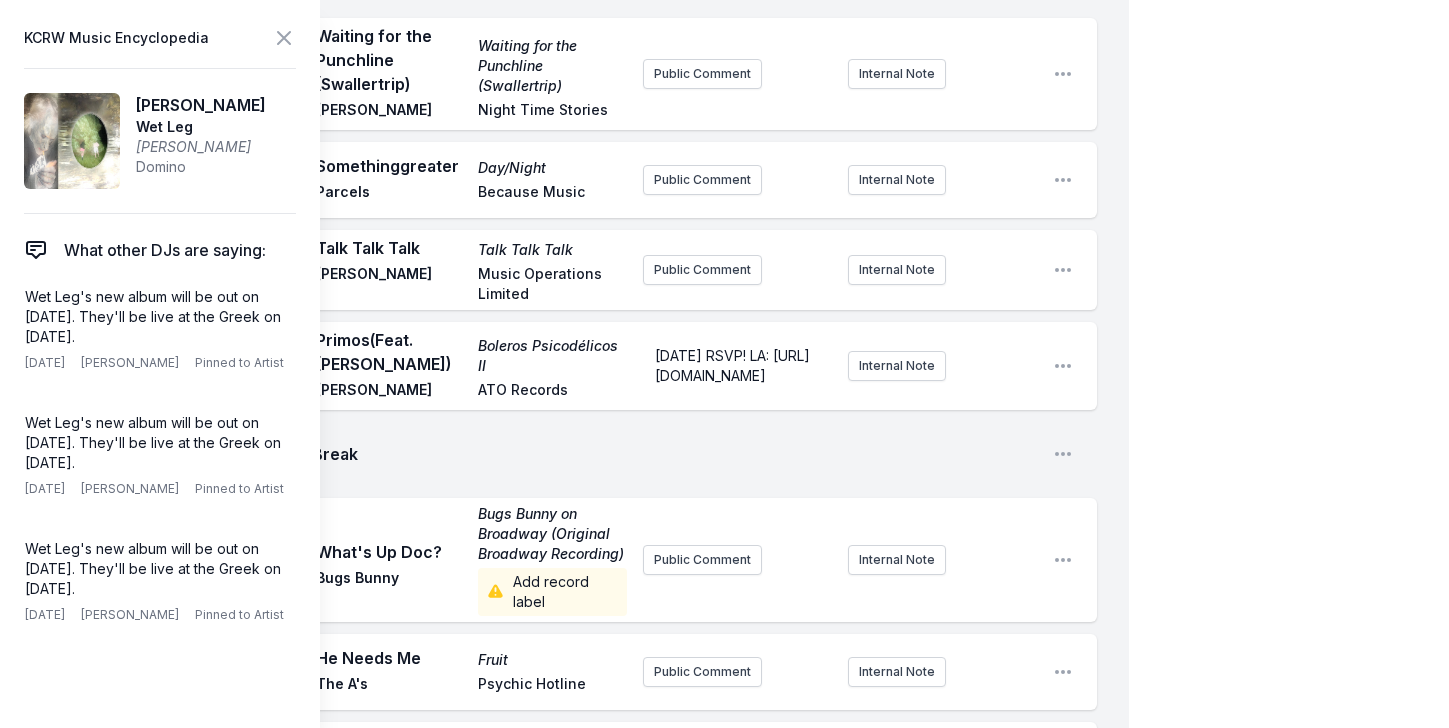 type 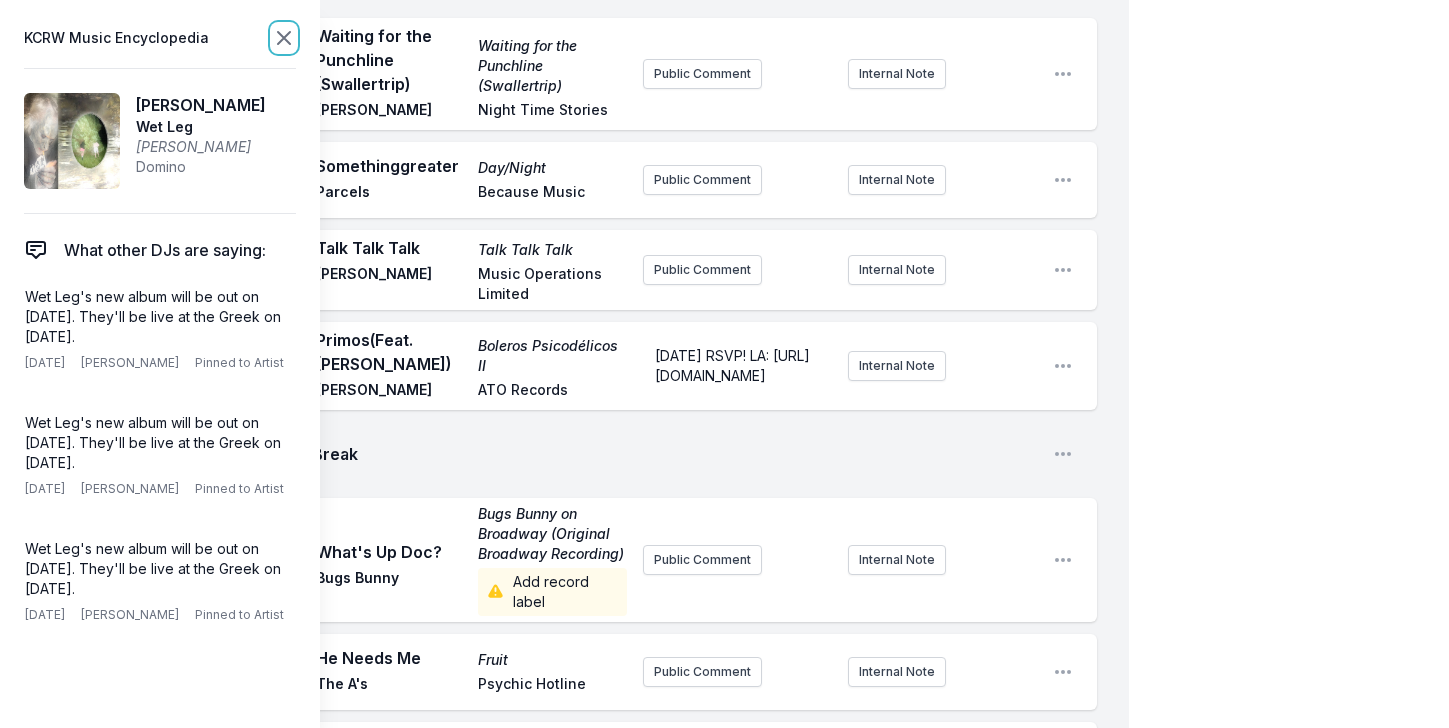 click 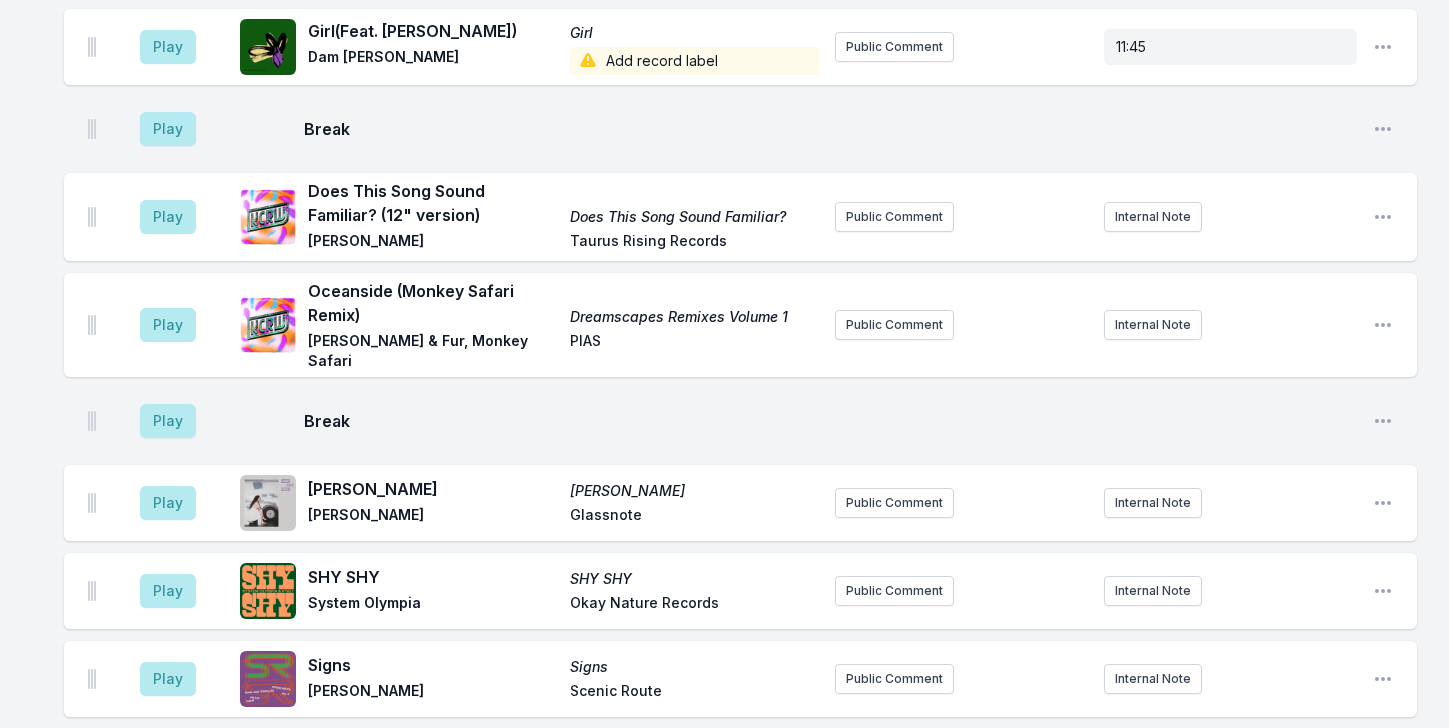 scroll, scrollTop: 8276, scrollLeft: 0, axis: vertical 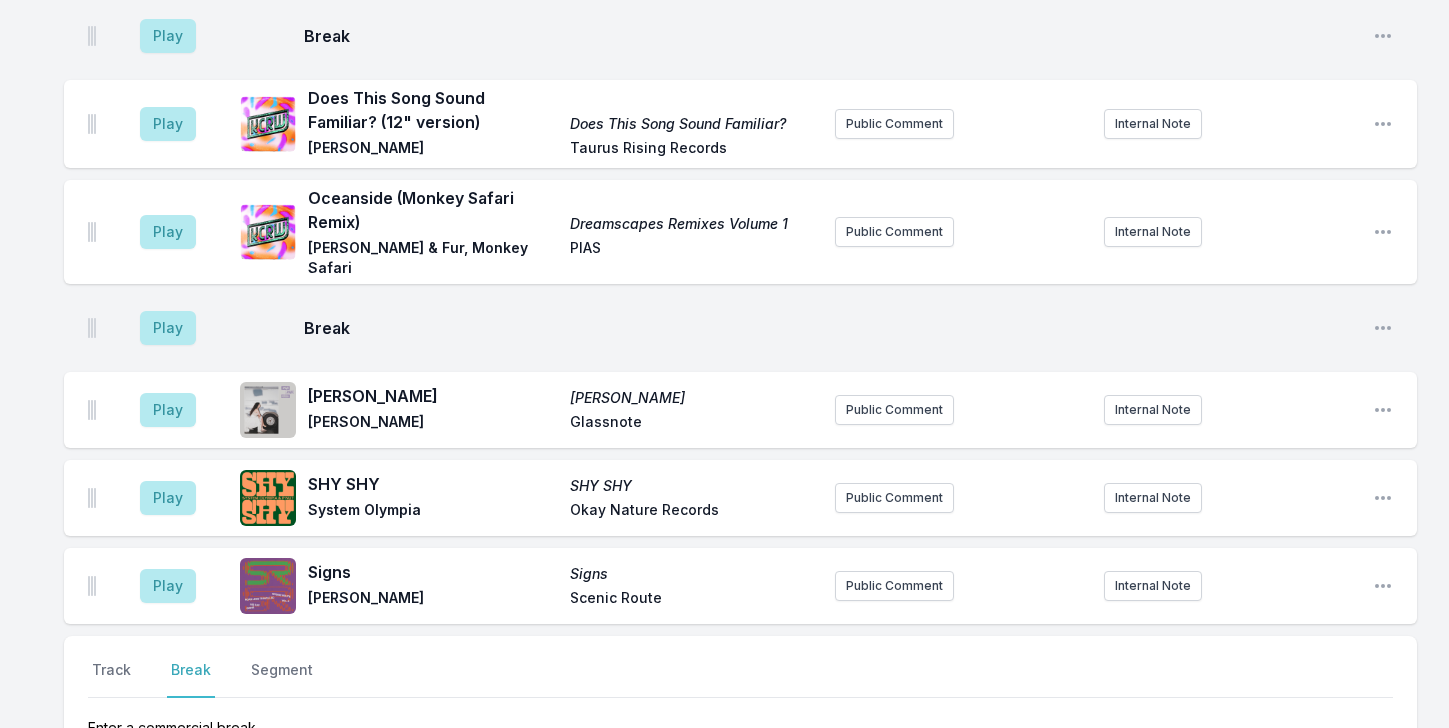 click on "Save" at bounding box center (1358, 793) 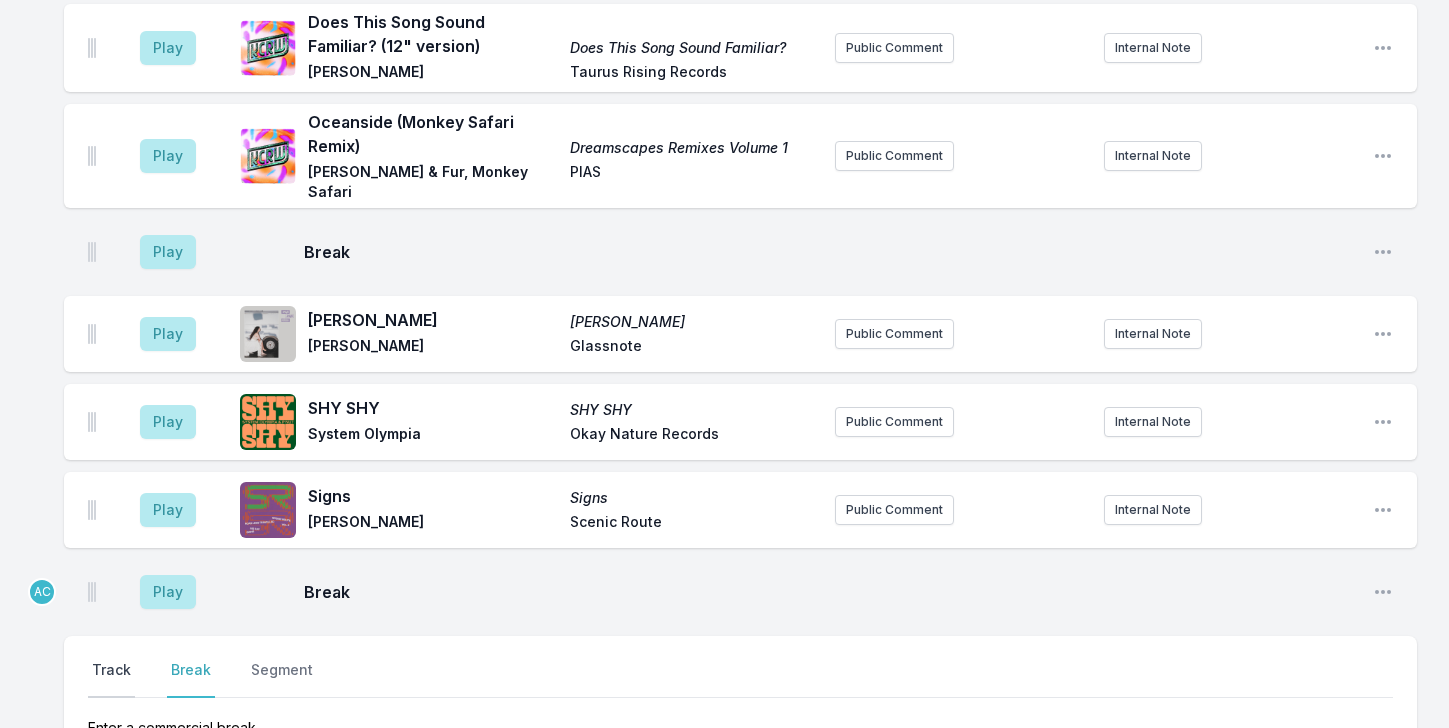 click on "Track" at bounding box center (111, 679) 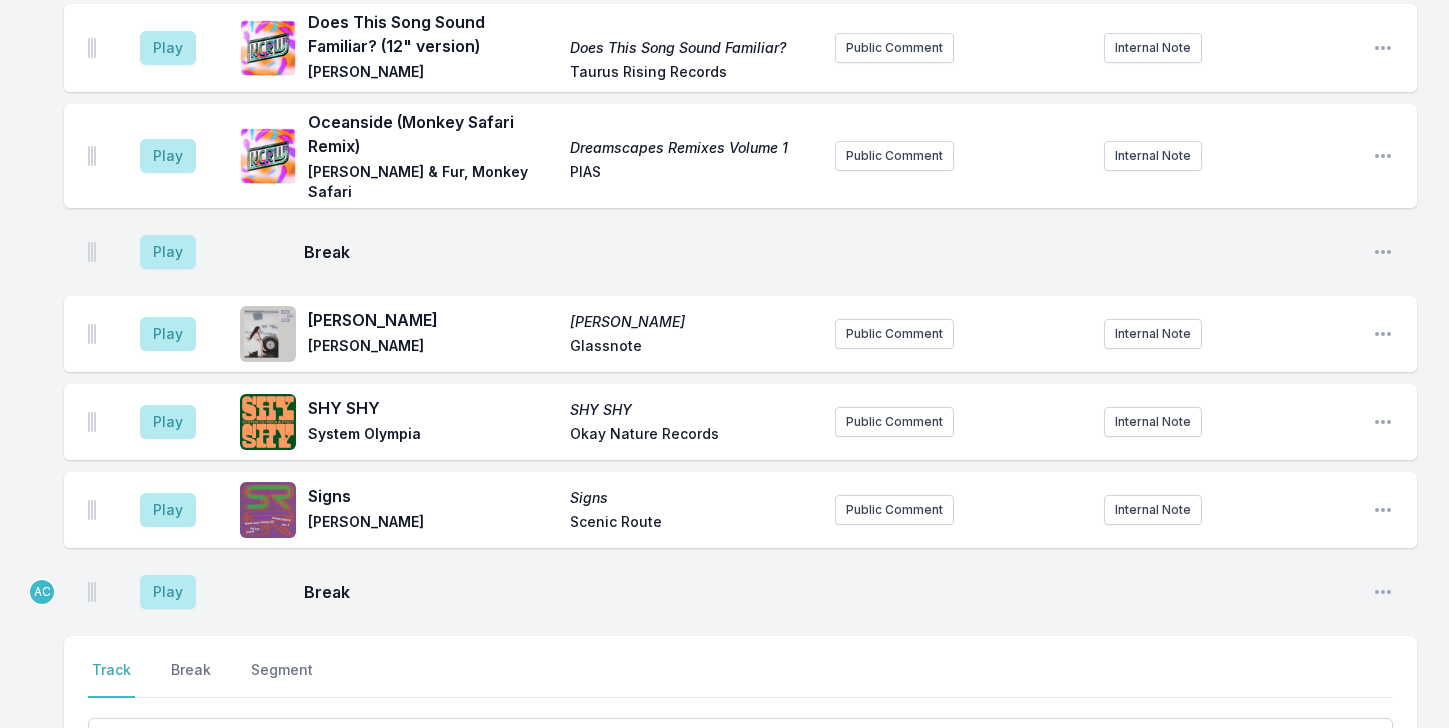 type 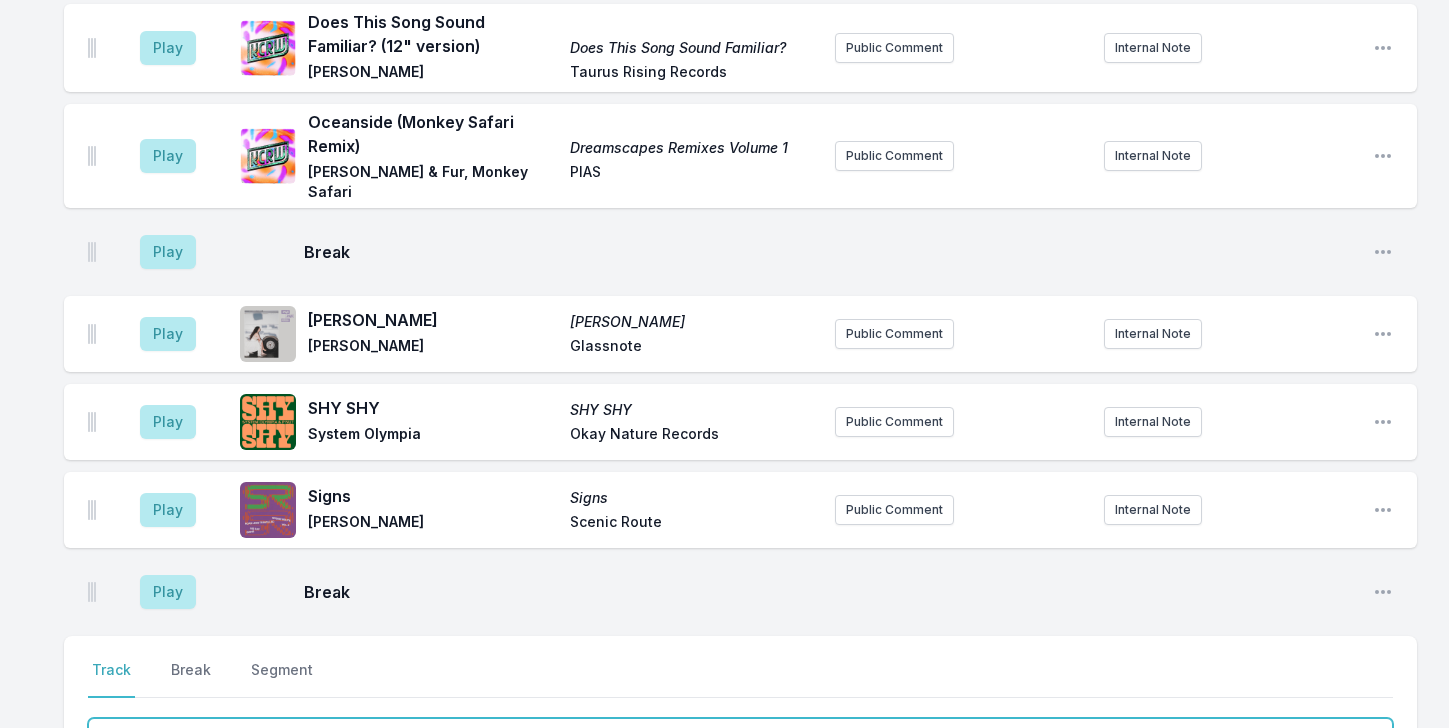 click at bounding box center (740, 737) 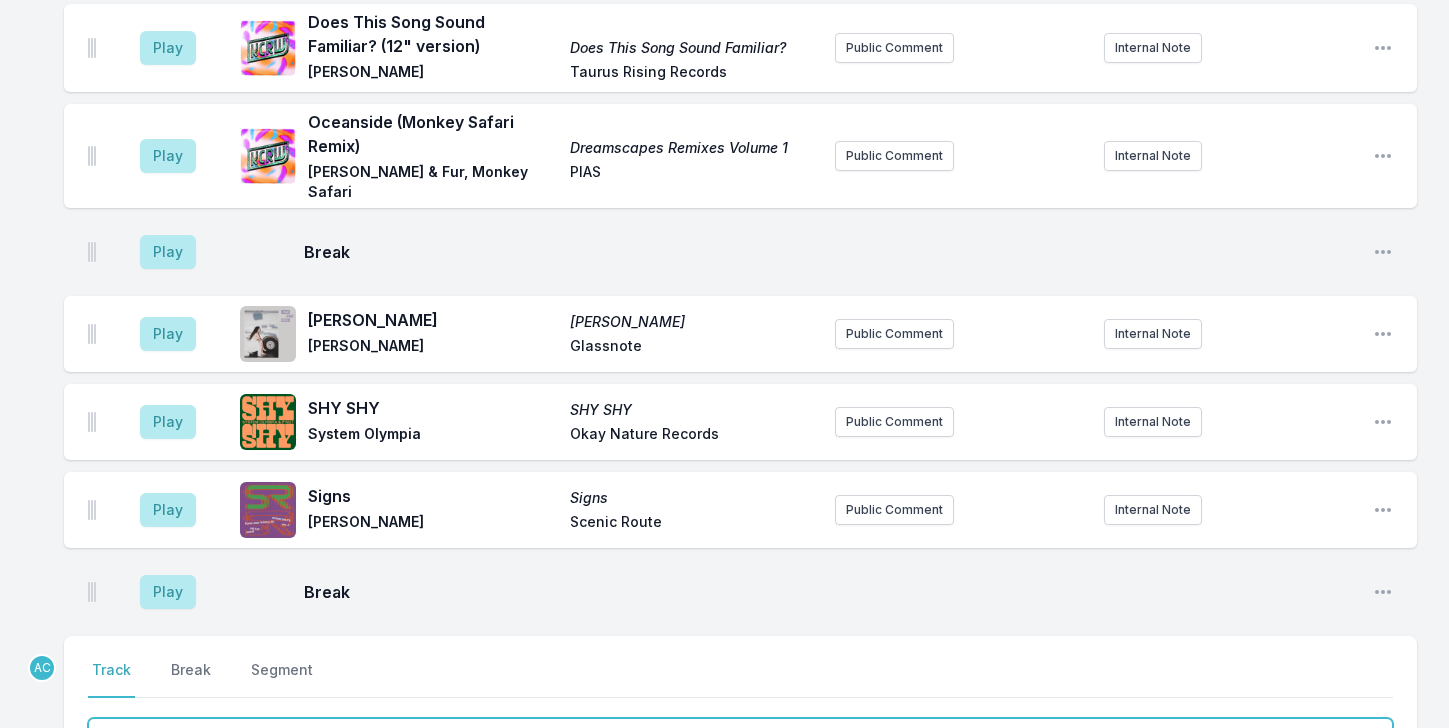 click on "Lair of 1,000 Serpents The Budos Band VII Diamond West Records (3 playlists)" at bounding box center [740, 854] 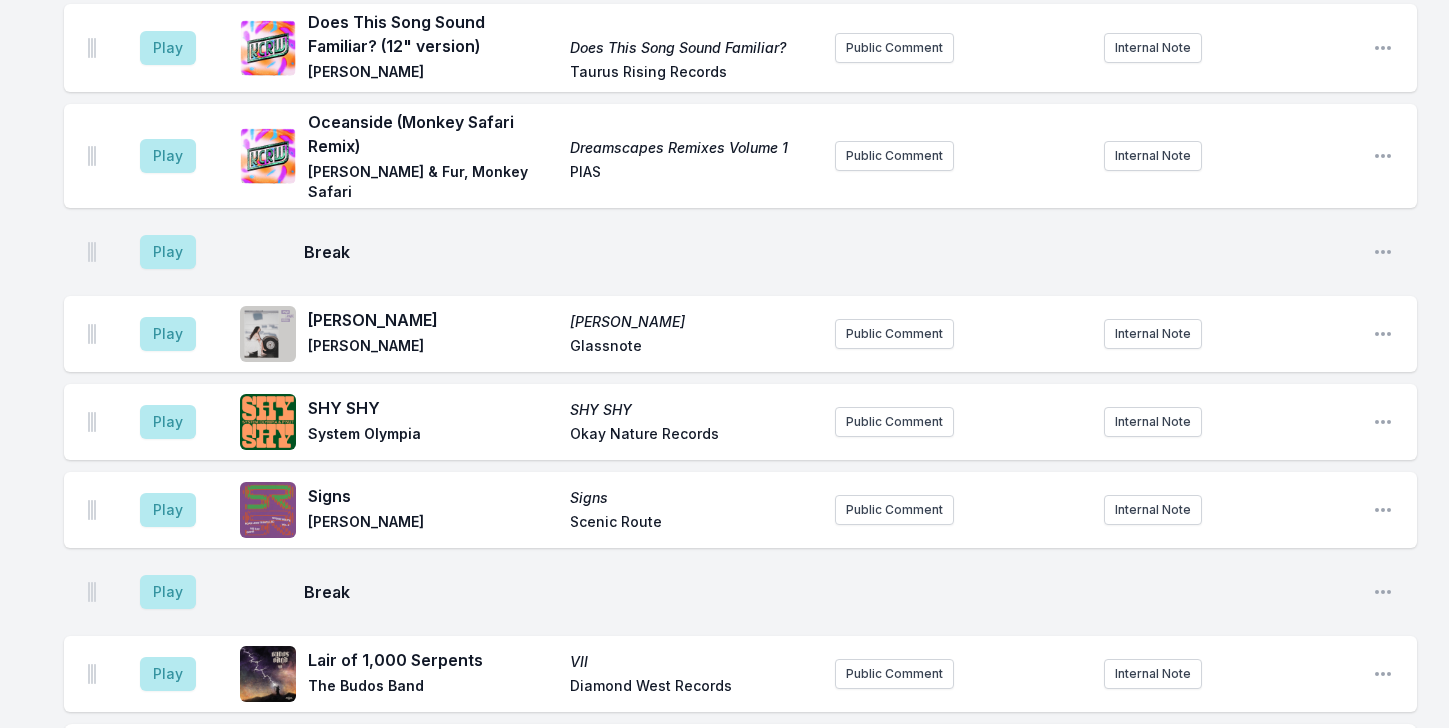 scroll, scrollTop: 8440, scrollLeft: 0, axis: vertical 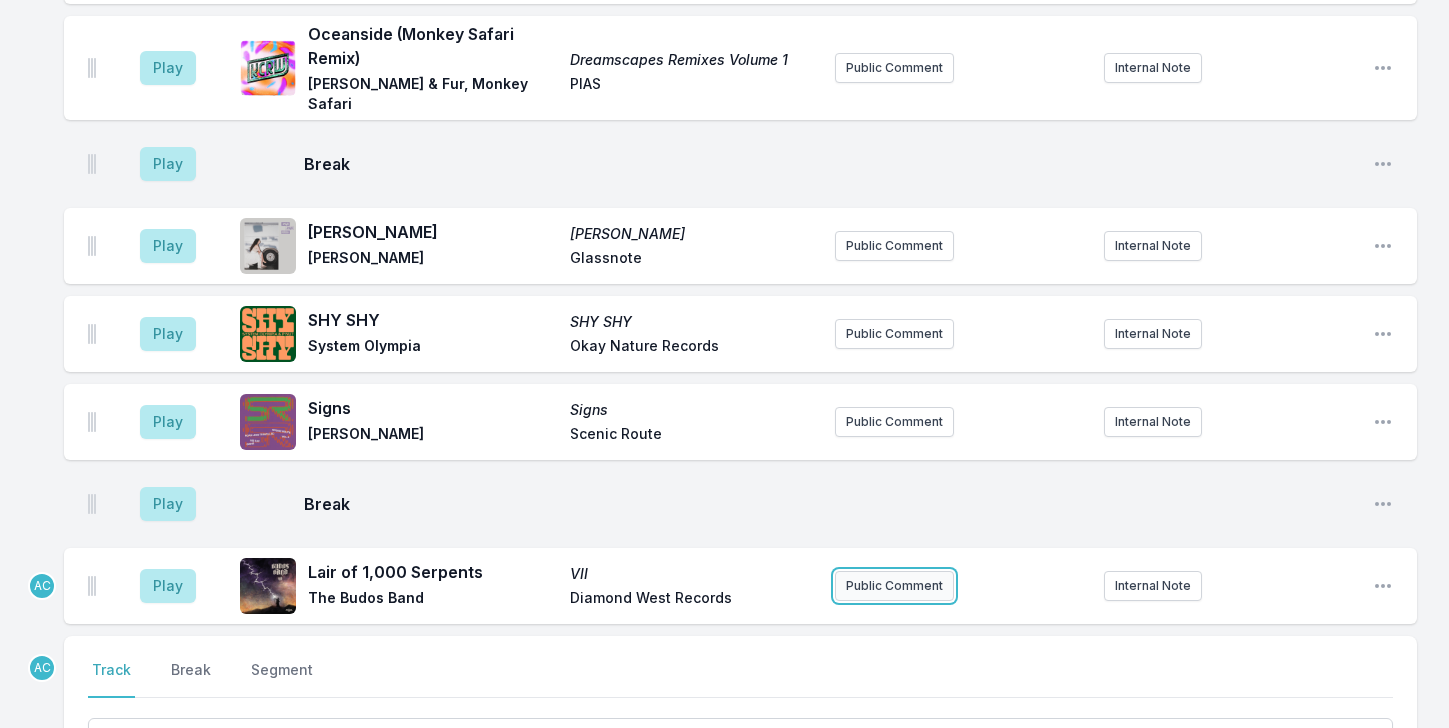 click on "Public Comment" at bounding box center [894, 586] 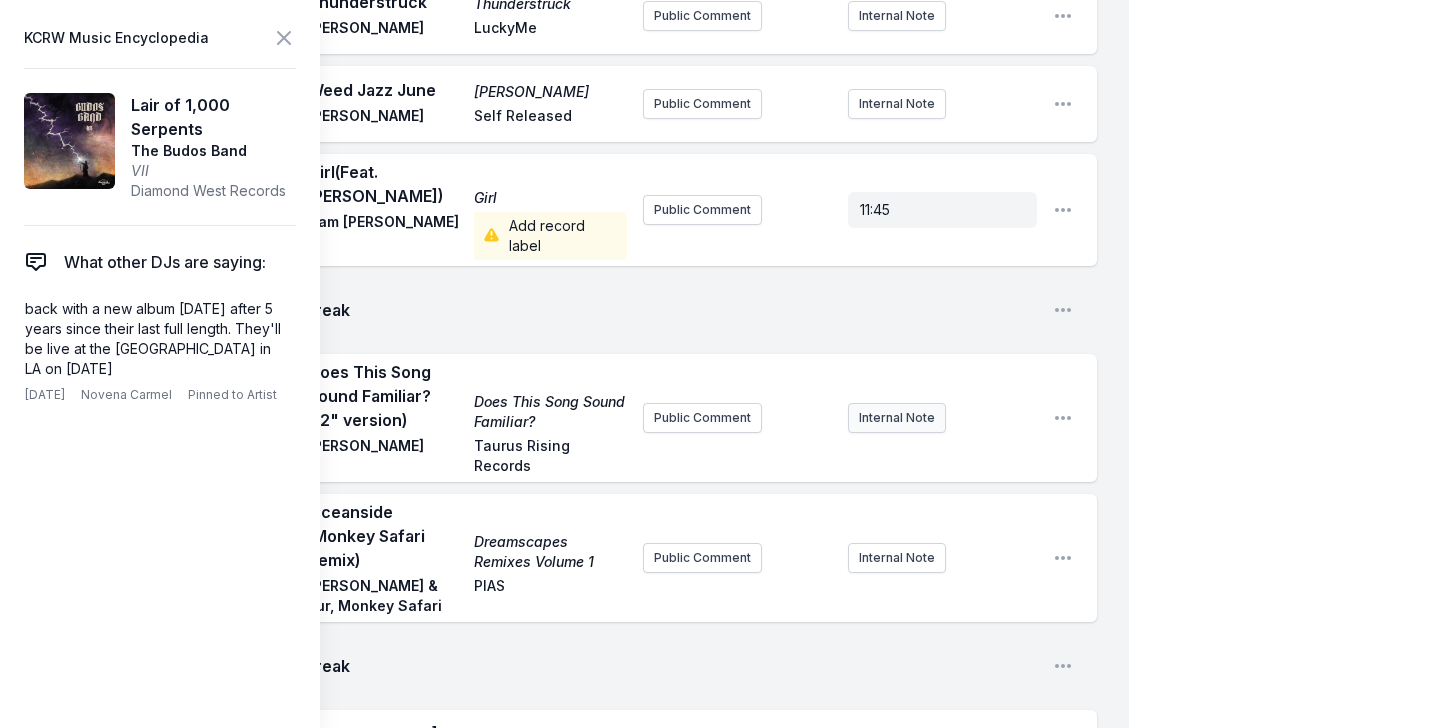 scroll, scrollTop: 9068, scrollLeft: 0, axis: vertical 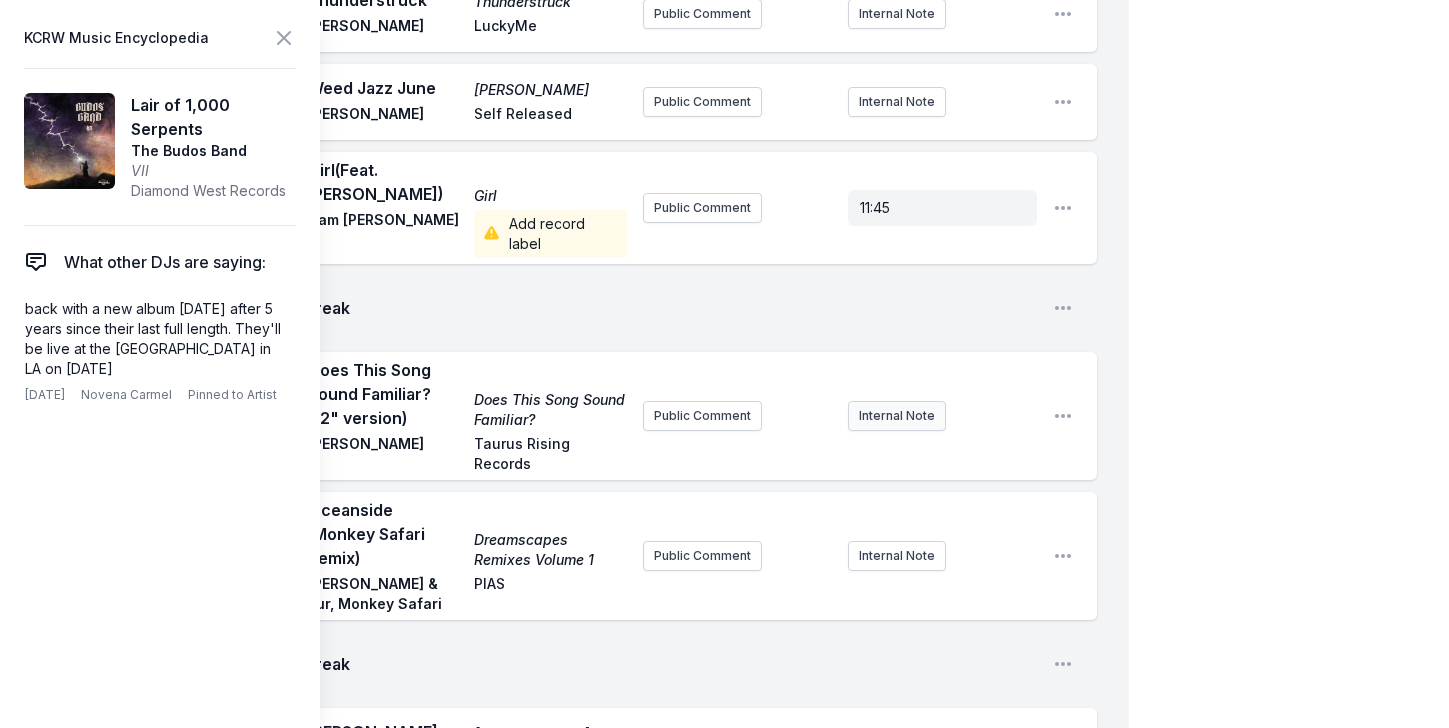 type 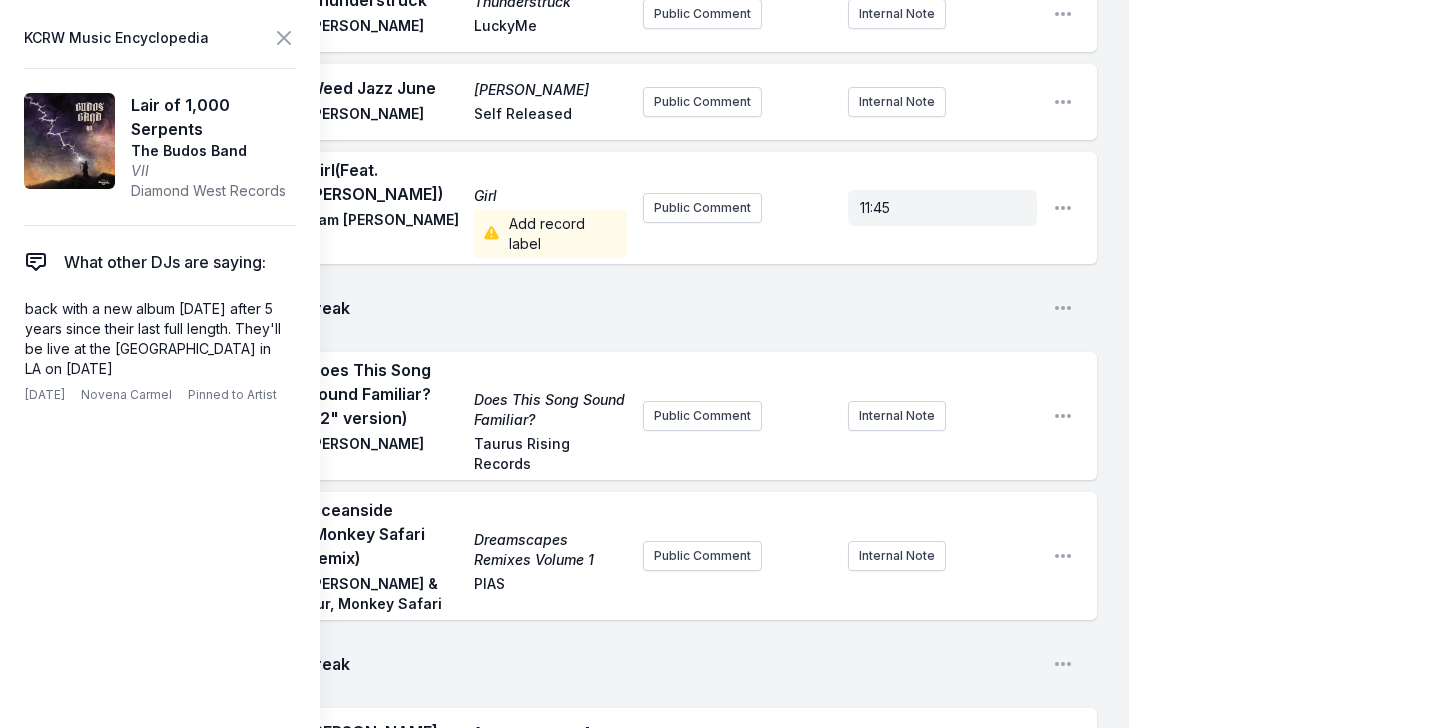 click on "My Playlist KCRW Playlist Directory Reports AC NC User Guide Report Bug Sign out Morning Becomes Eclectic Live Novena Carmel Simulcast [DATE] 9:00 AM - 12:00 PM Edit Open options View Missing Data Some of your tracks are missing record label information. This info helps artists get paid! It needs to be filled out within 24 hours of showtime. 9:06 AM Little Green Apples Beyond The Willow Tree [PERSON_NAME] In the late 60’s [PERSON_NAME] coined the term “soulfolk”, playing his genre bending music across college campuses and coffee shops while earning a medical degree at [PERSON_NAME] & [PERSON_NAME]. Internal Note Open playlist item options In the late 60’s [PERSON_NAME] coined the term “soulfolk”, playing his genre bending music across college campuses and coffee shops while earning a medical degree at [PERSON_NAME] & [PERSON_NAME]. 9:08 AM Paradise Flowers [PERSON_NAME] & The Indications Dead Oceans Performing at the [GEOGRAPHIC_DATA] [DATE]! Internal Note Open playlist item options 9:13 AM 4D Planet Pearl Internal Note" at bounding box center [724, -3661] 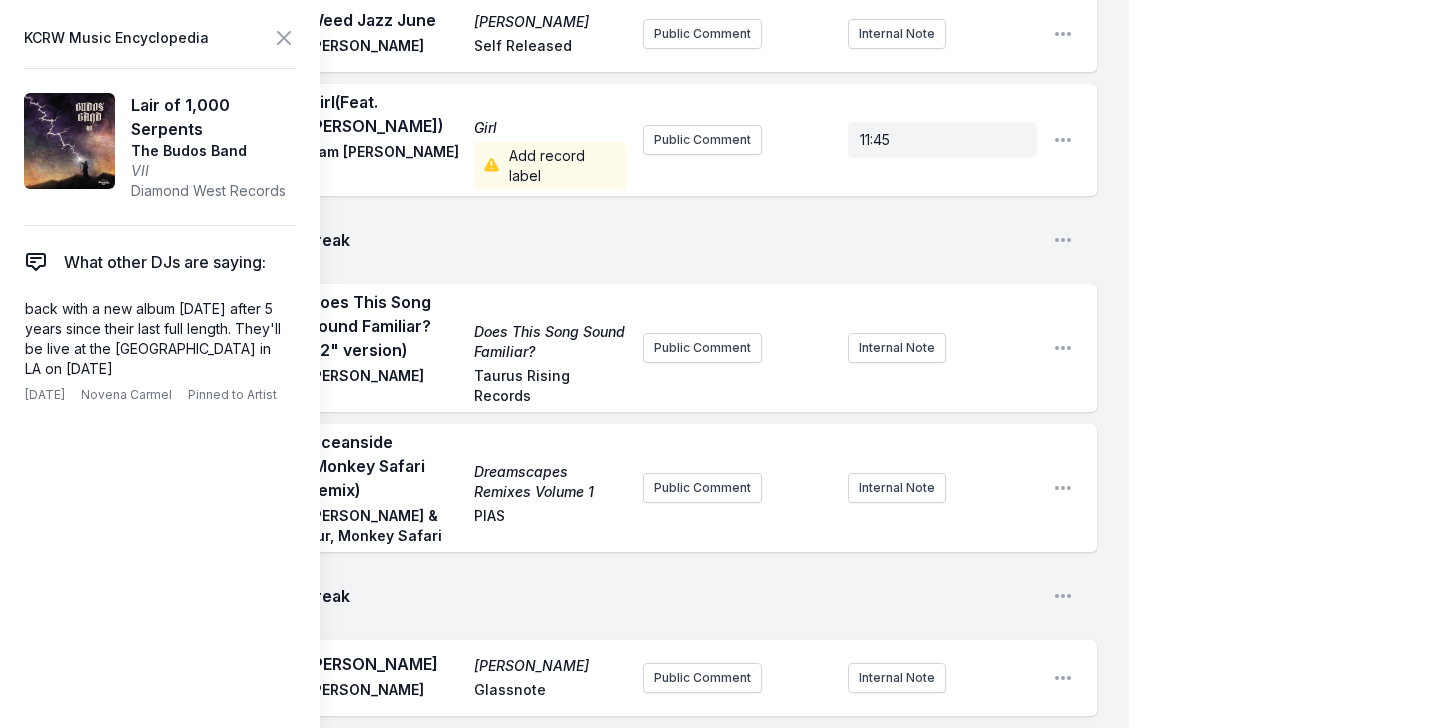 scroll, scrollTop: 320, scrollLeft: 0, axis: vertical 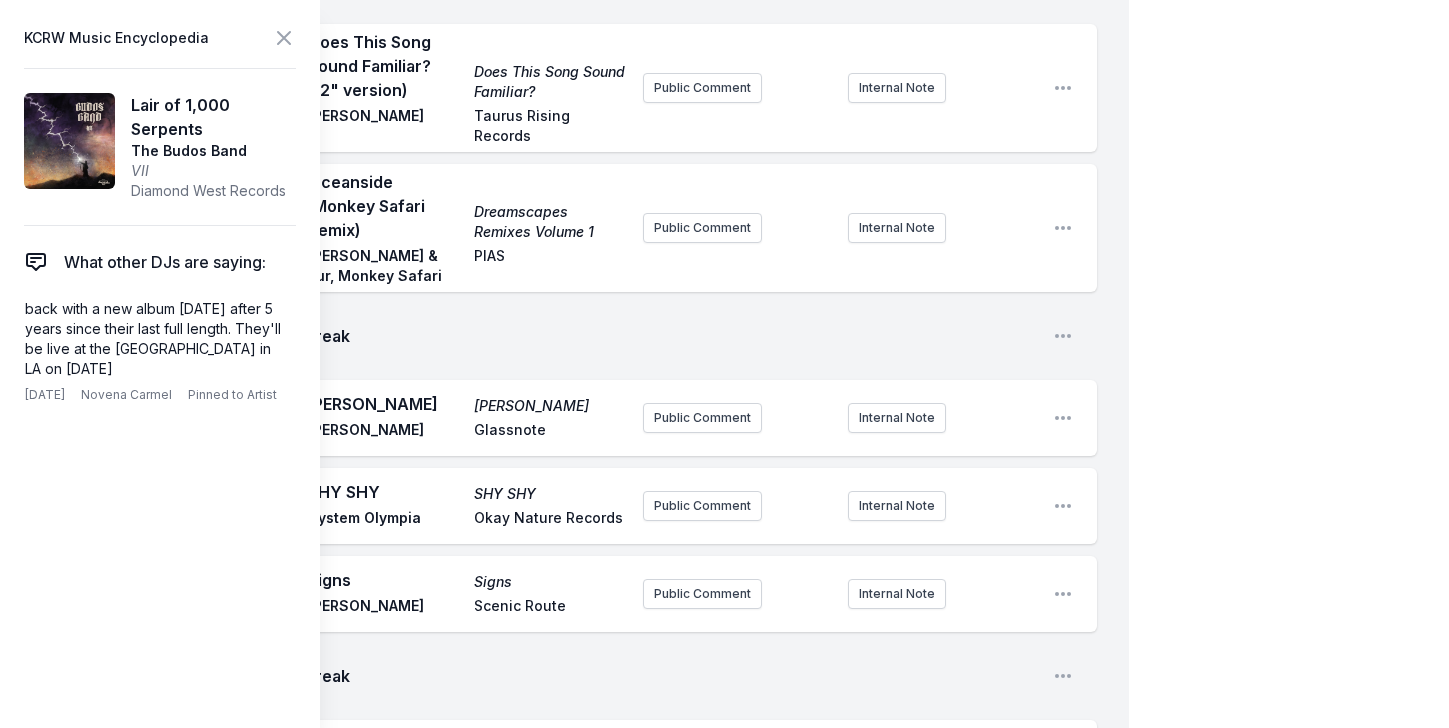 click on "Track Break Segment" at bounding box center (580, 1219) 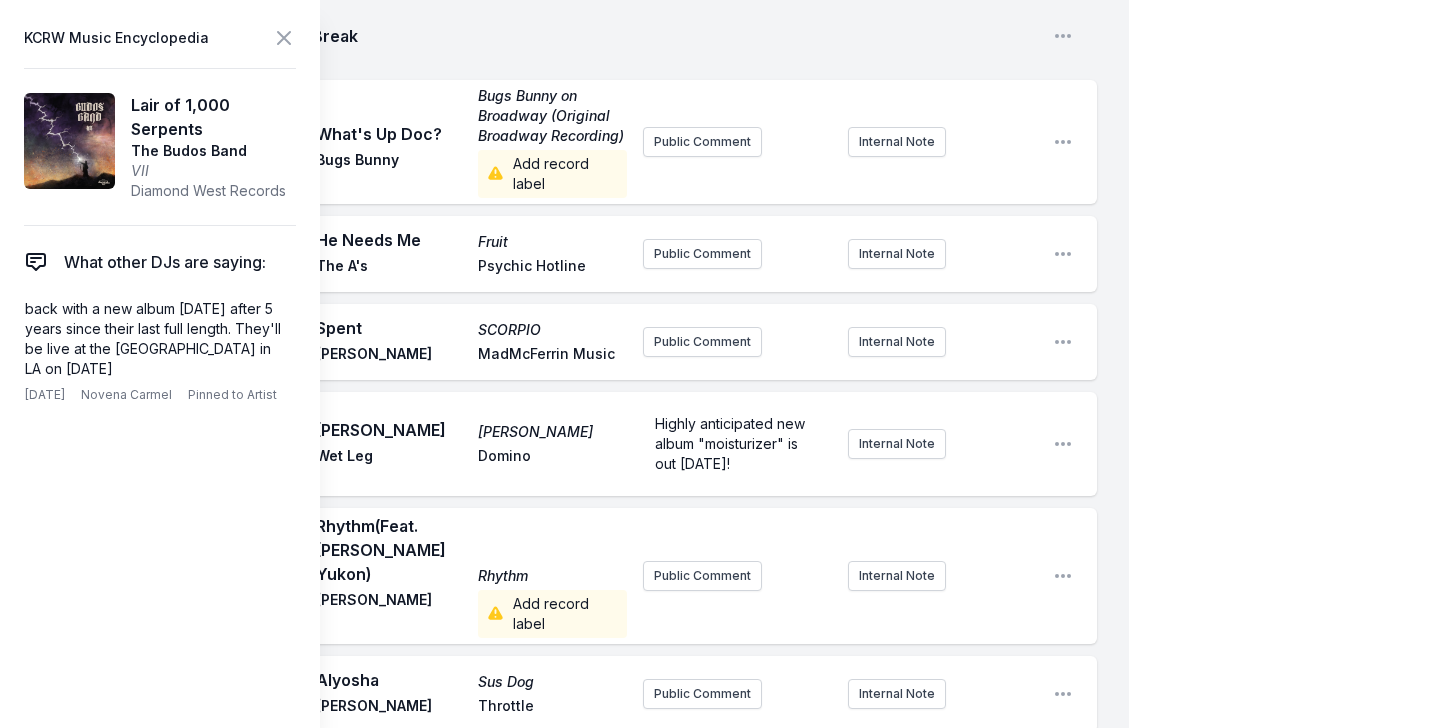 scroll, scrollTop: 4955, scrollLeft: 0, axis: vertical 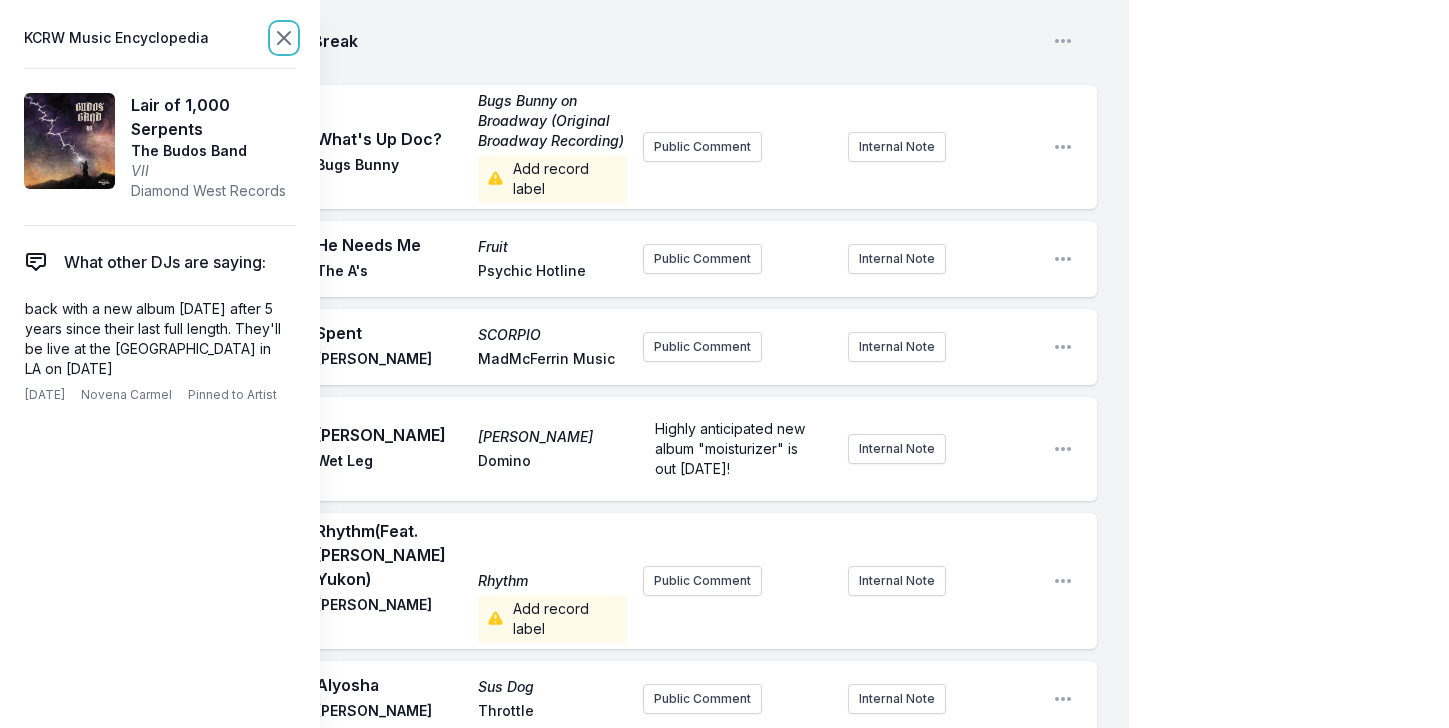 click 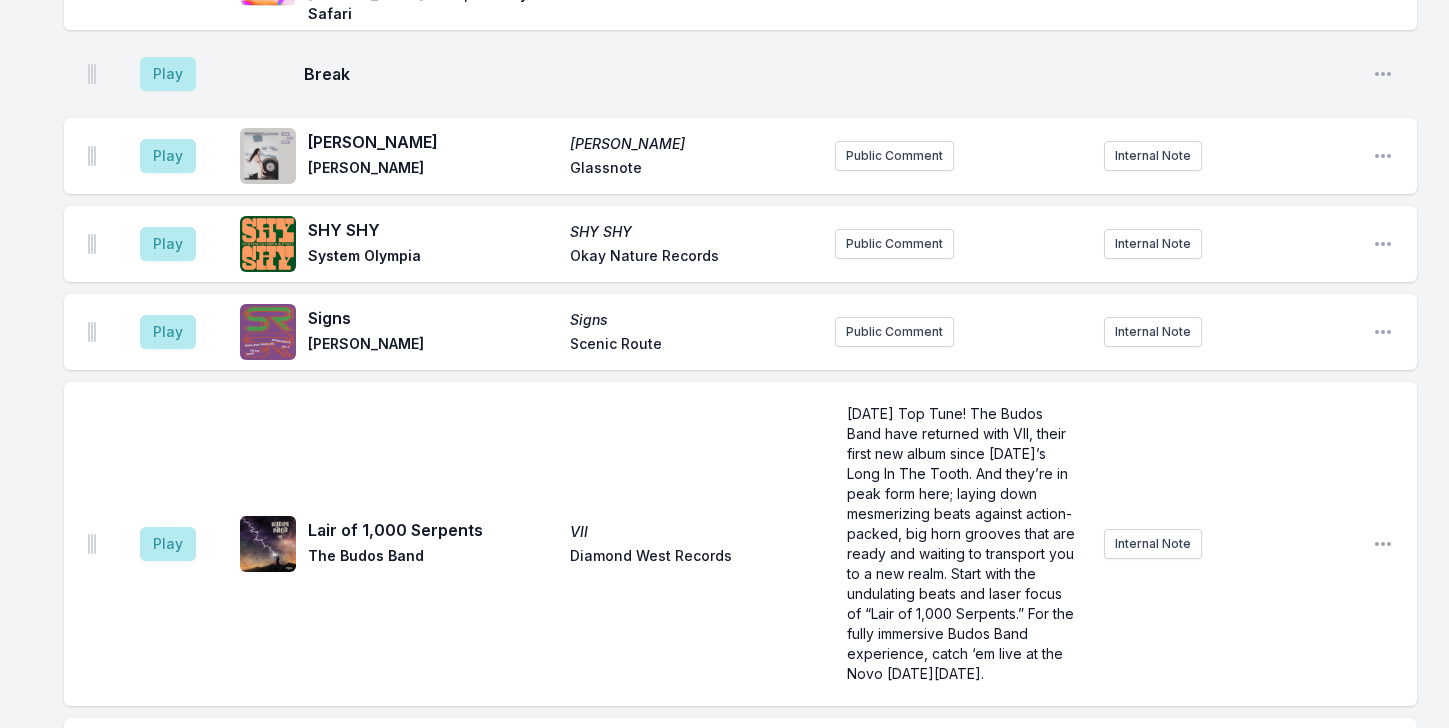 scroll, scrollTop: 8789, scrollLeft: 0, axis: vertical 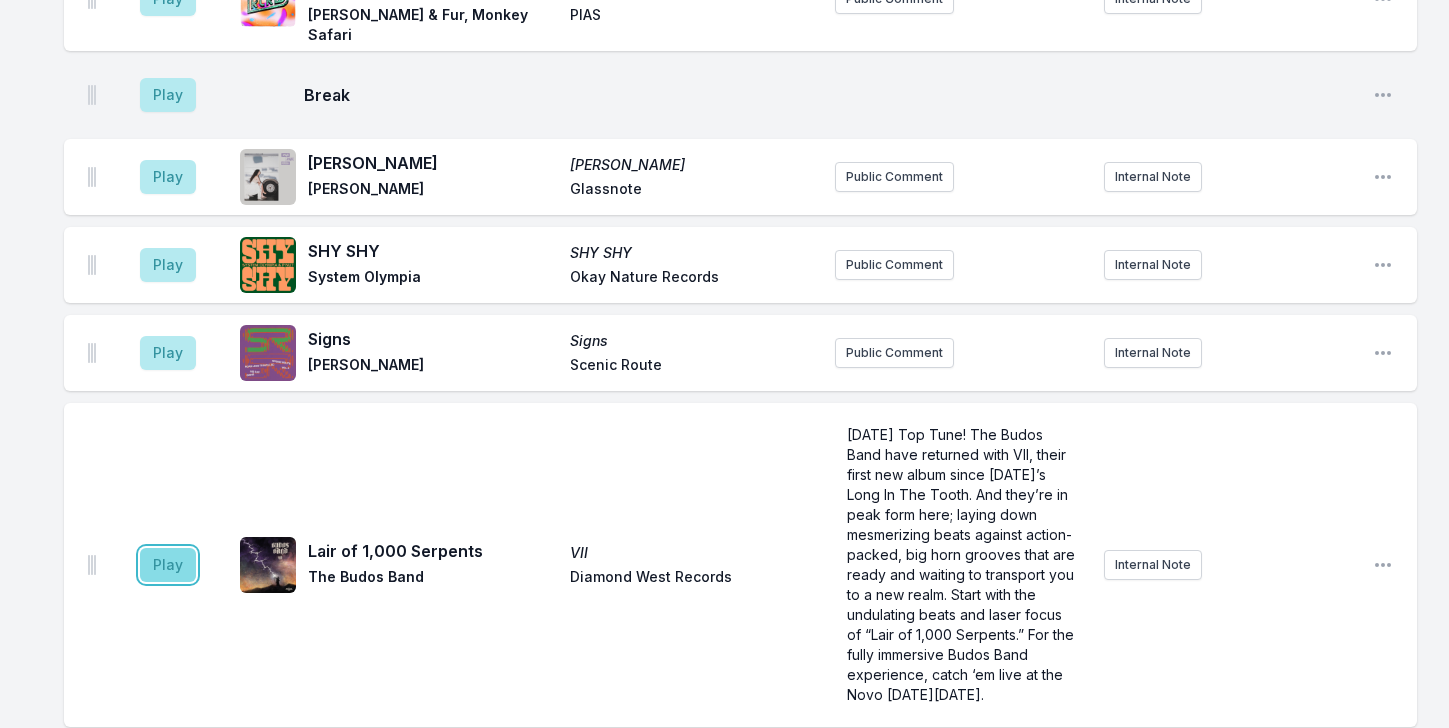 click on "Play" at bounding box center (168, 565) 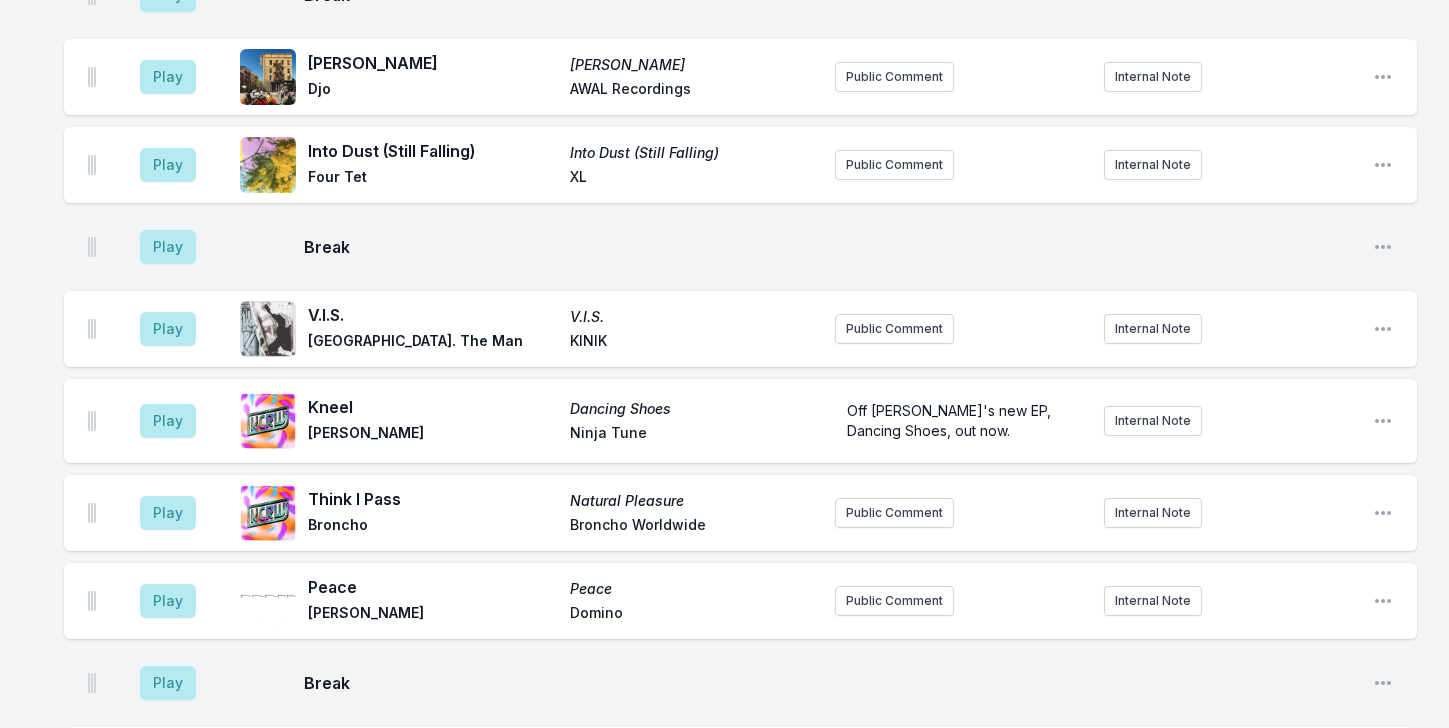 scroll, scrollTop: 2840, scrollLeft: 0, axis: vertical 